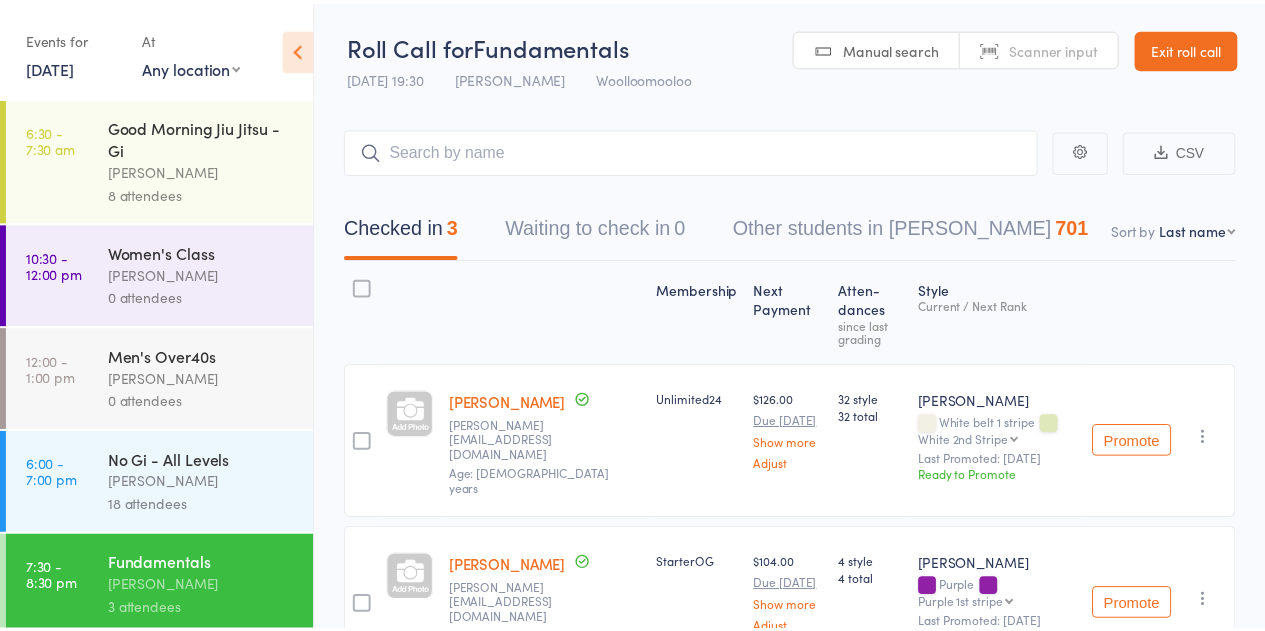 scroll, scrollTop: 0, scrollLeft: 0, axis: both 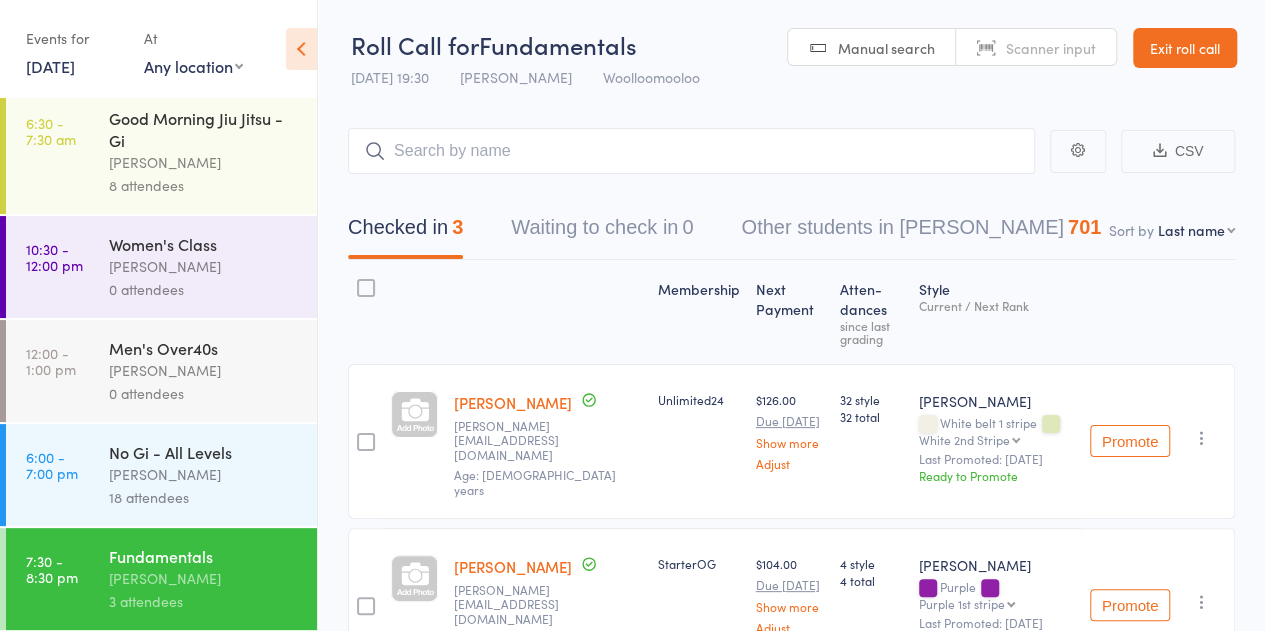 click at bounding box center [691, 151] 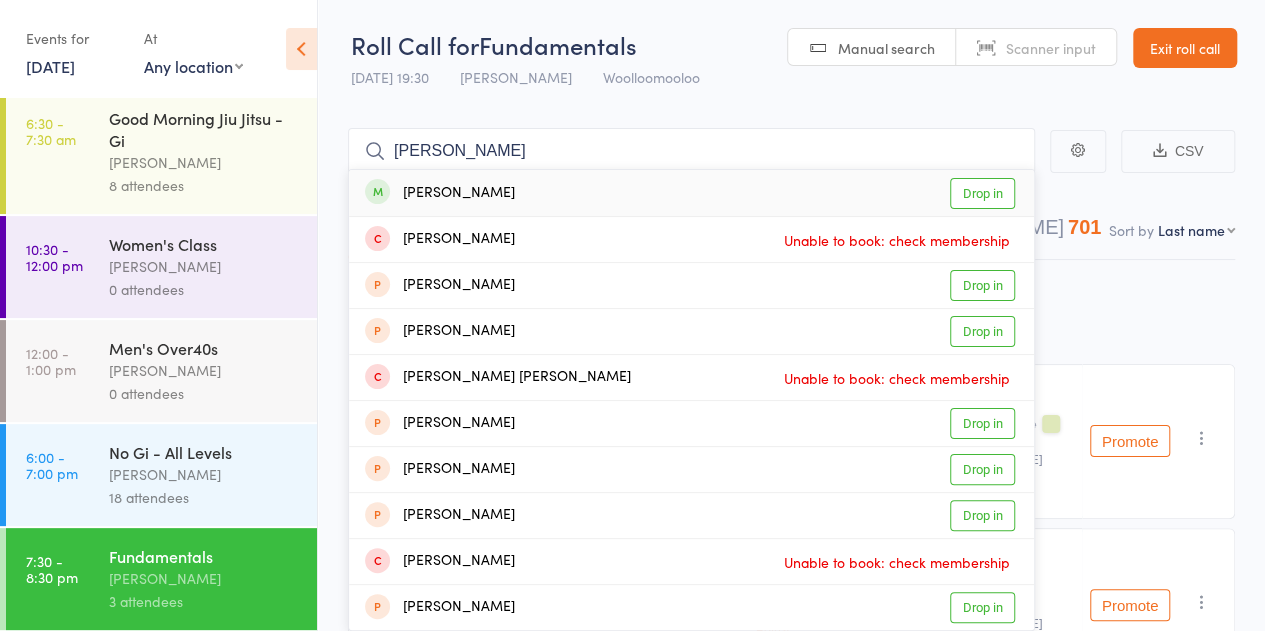 type on "jon mcmurray" 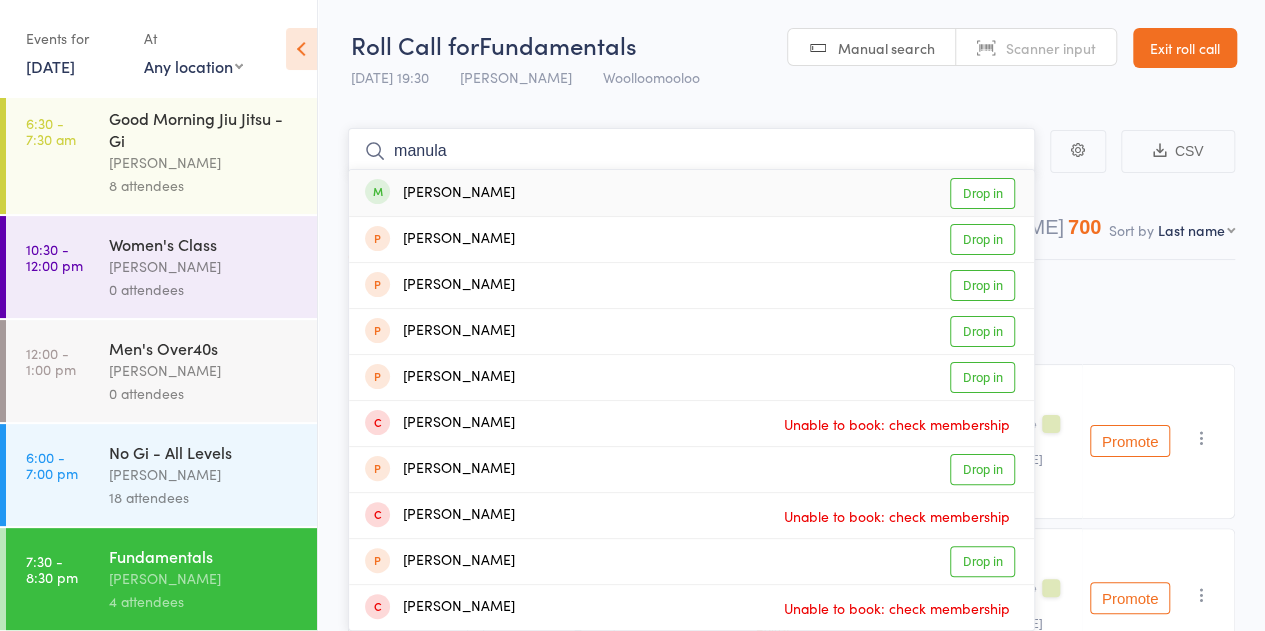 type on "manula" 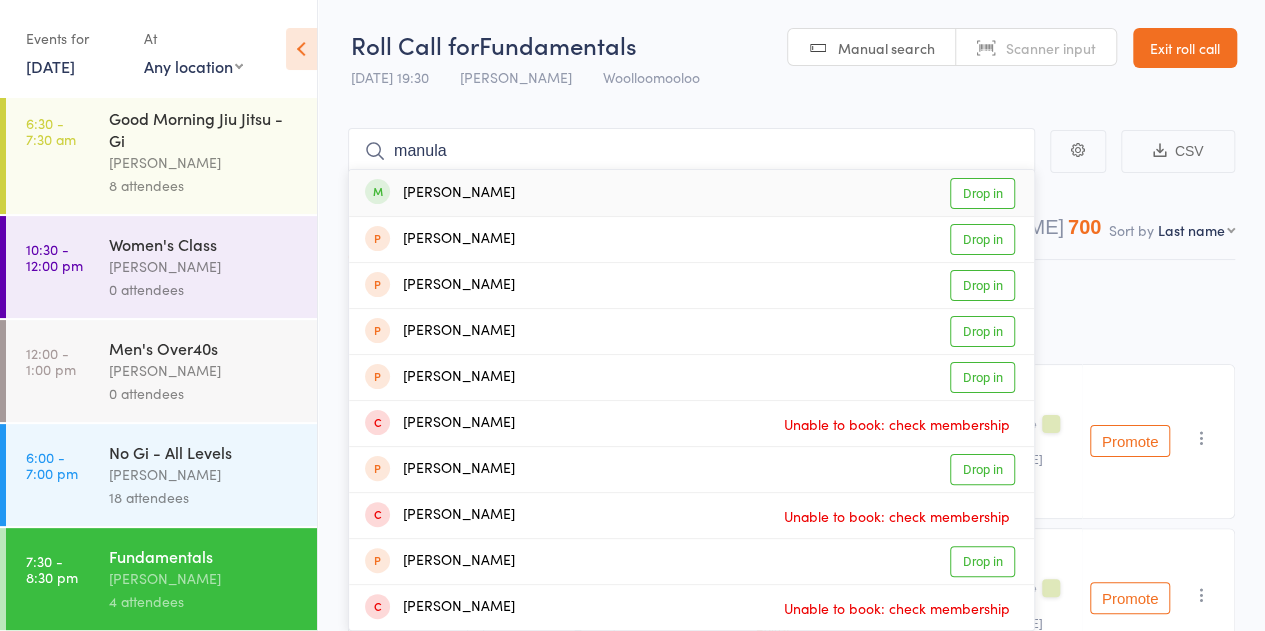 click on "Manula Somaratna Drop in" at bounding box center [691, 193] 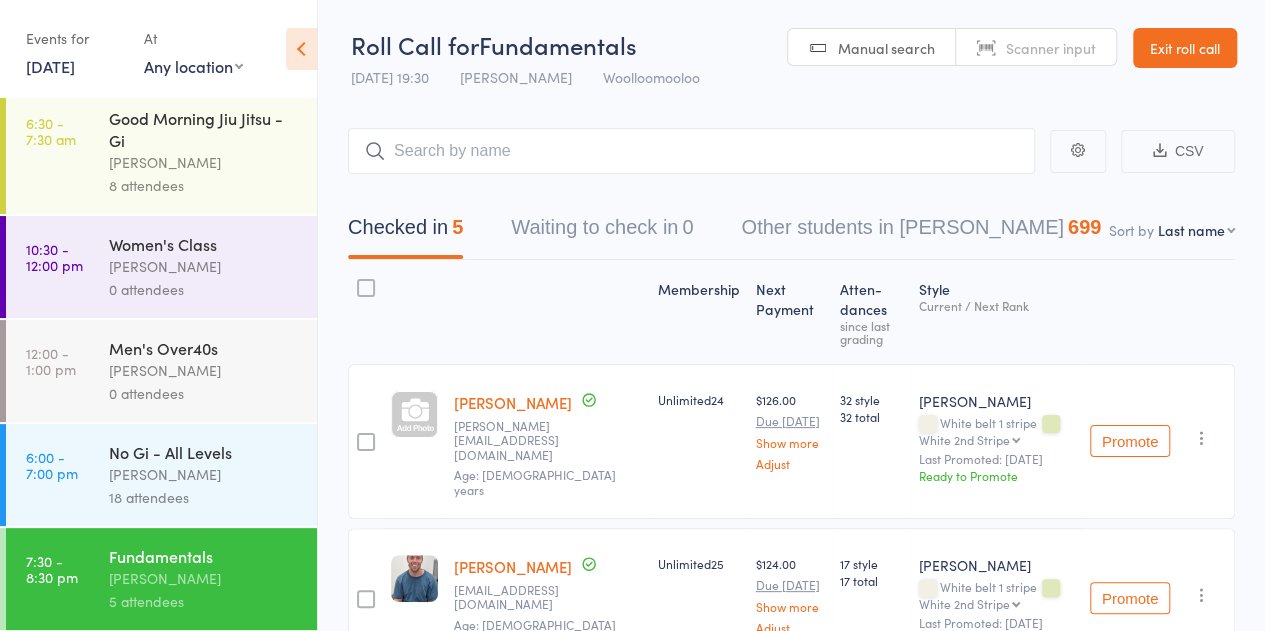 click on "Exit roll call" at bounding box center [1185, 48] 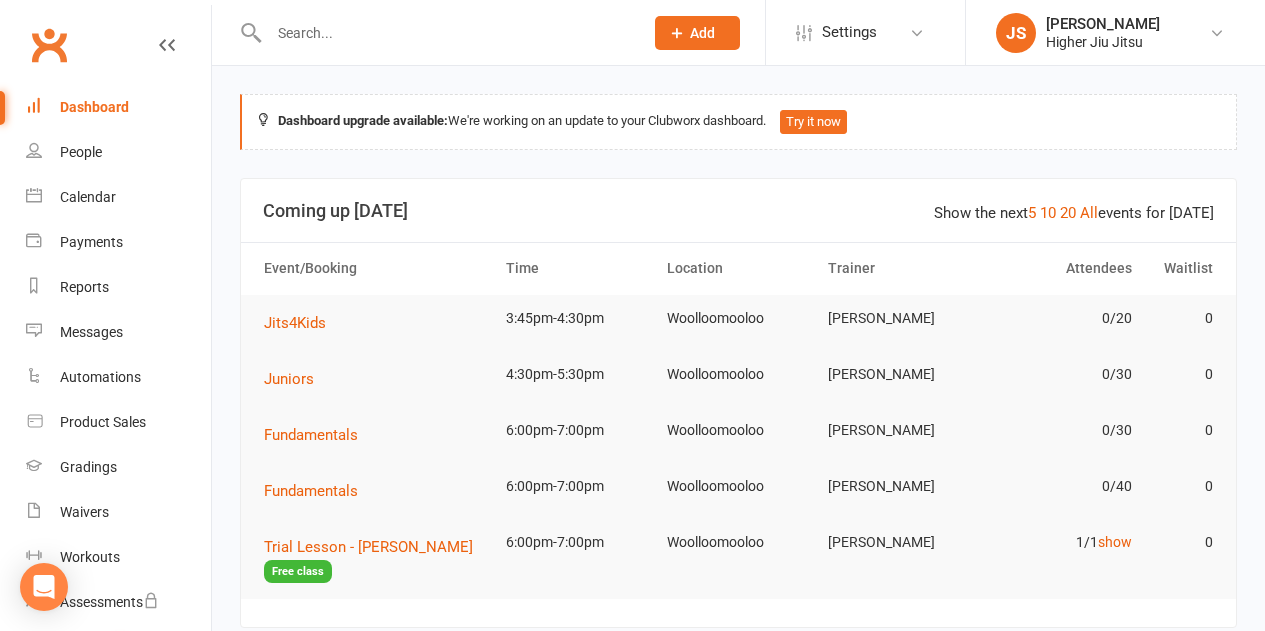 scroll, scrollTop: 1752, scrollLeft: 0, axis: vertical 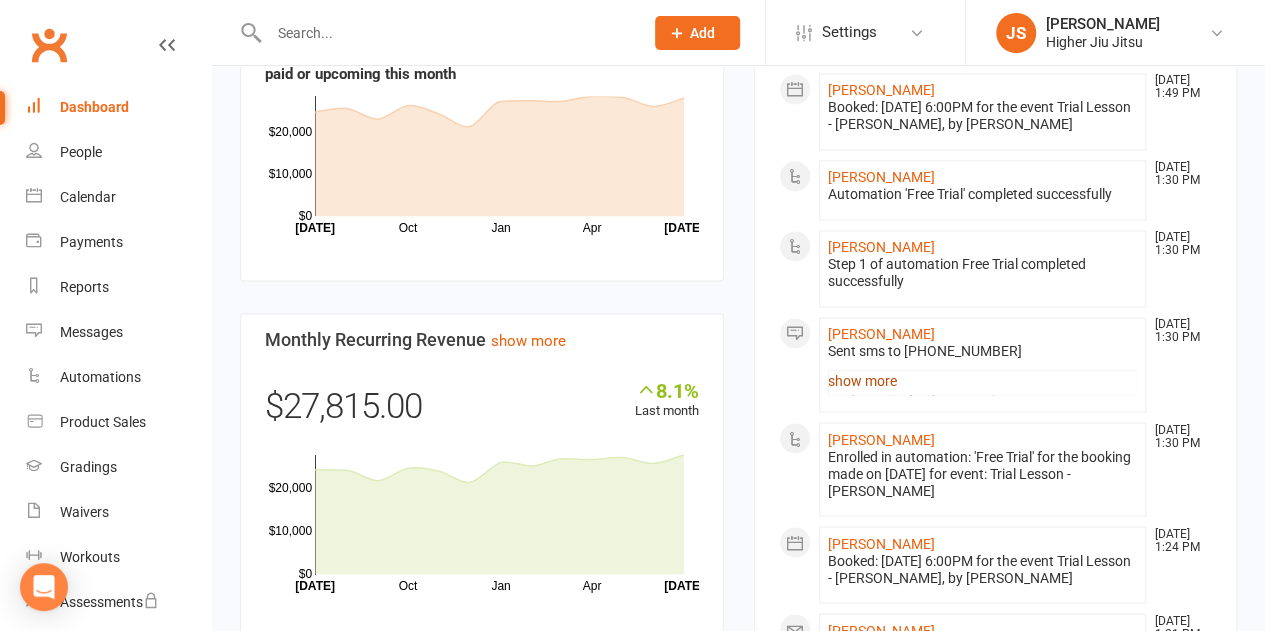 click on "show more" 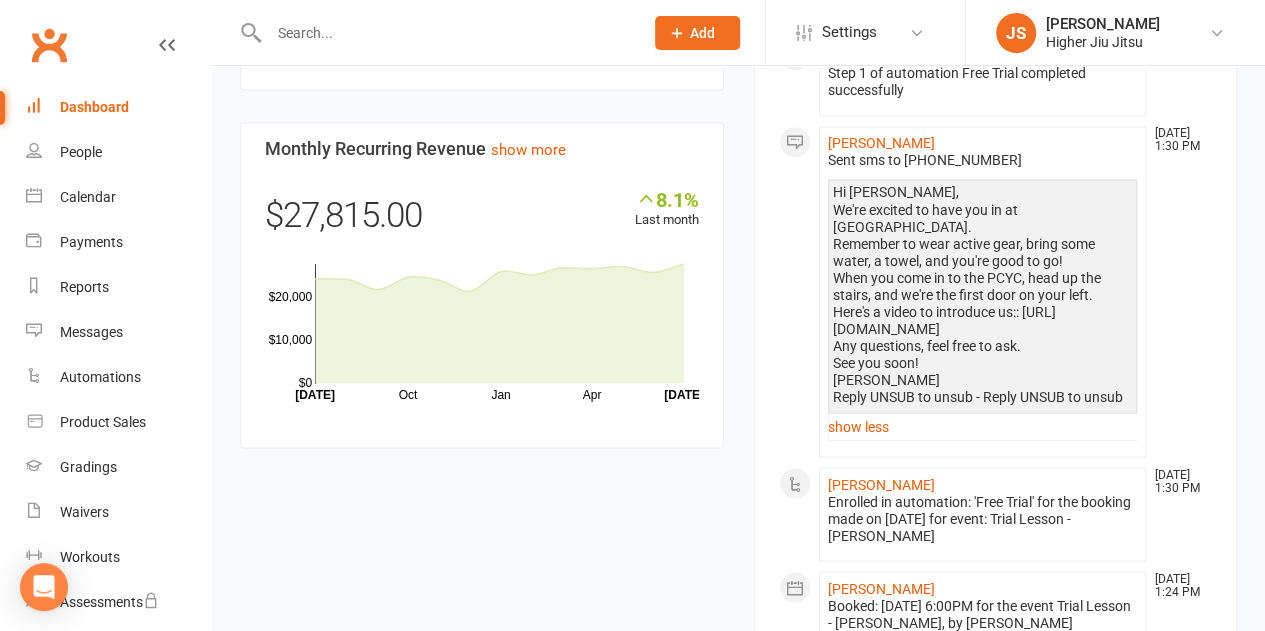 scroll, scrollTop: 1700, scrollLeft: 0, axis: vertical 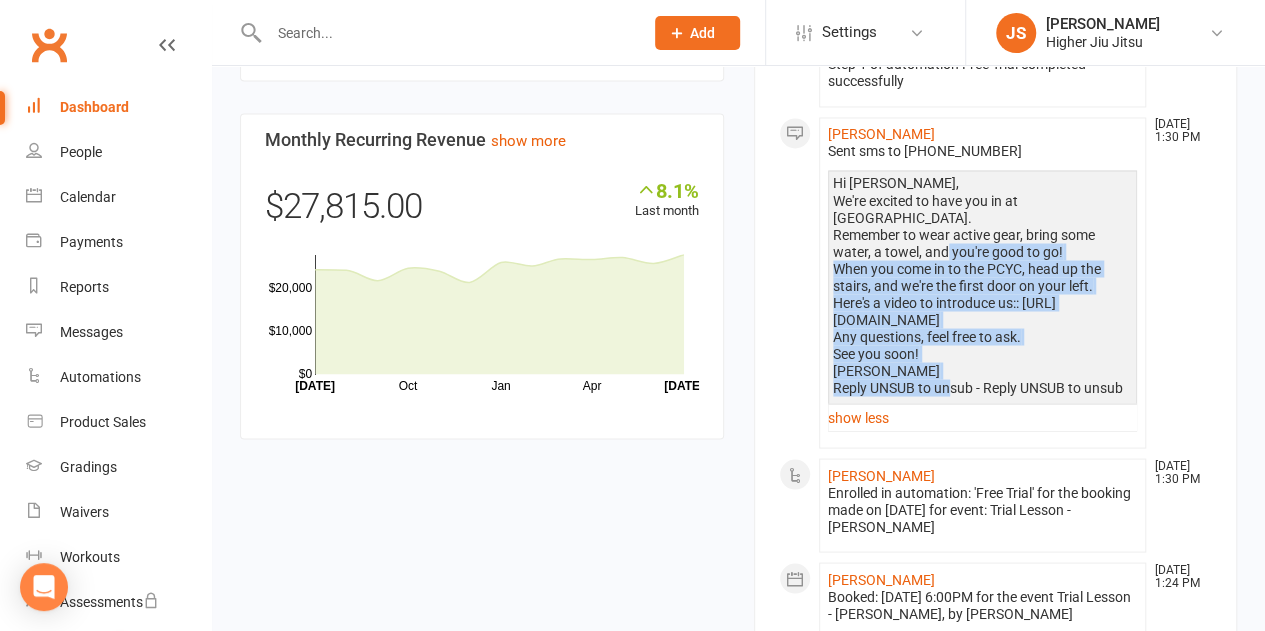 drag, startPoint x: 950, startPoint y: 321, endPoint x: 945, endPoint y: 221, distance: 100.12492 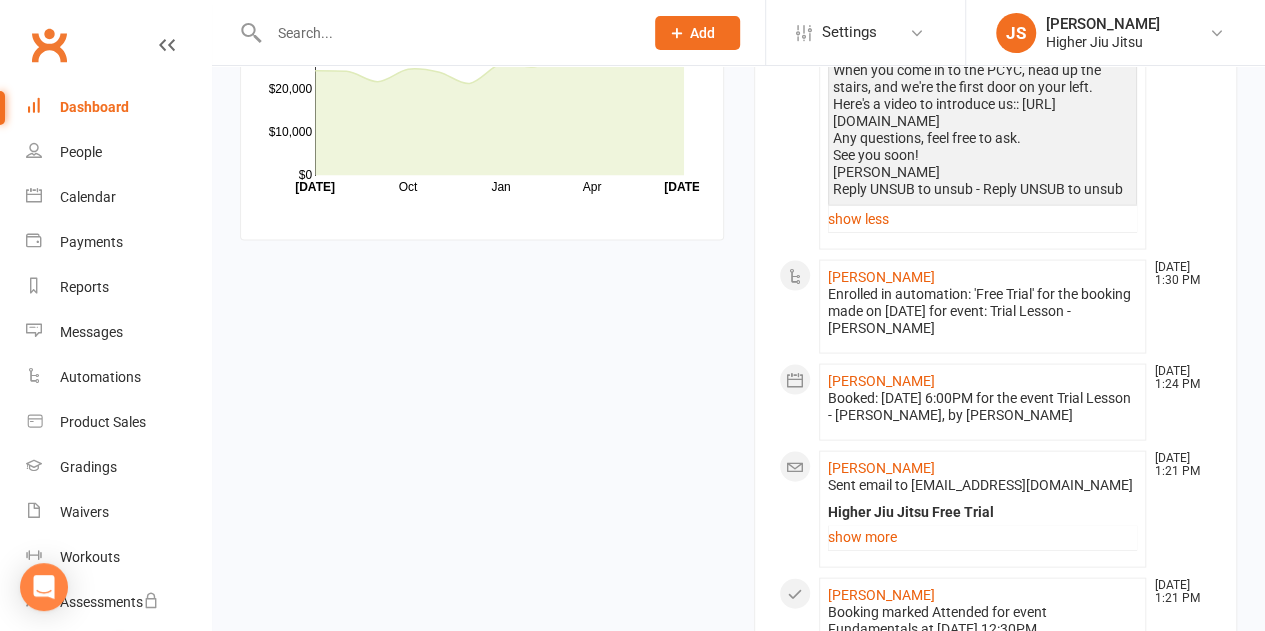 scroll, scrollTop: 1900, scrollLeft: 0, axis: vertical 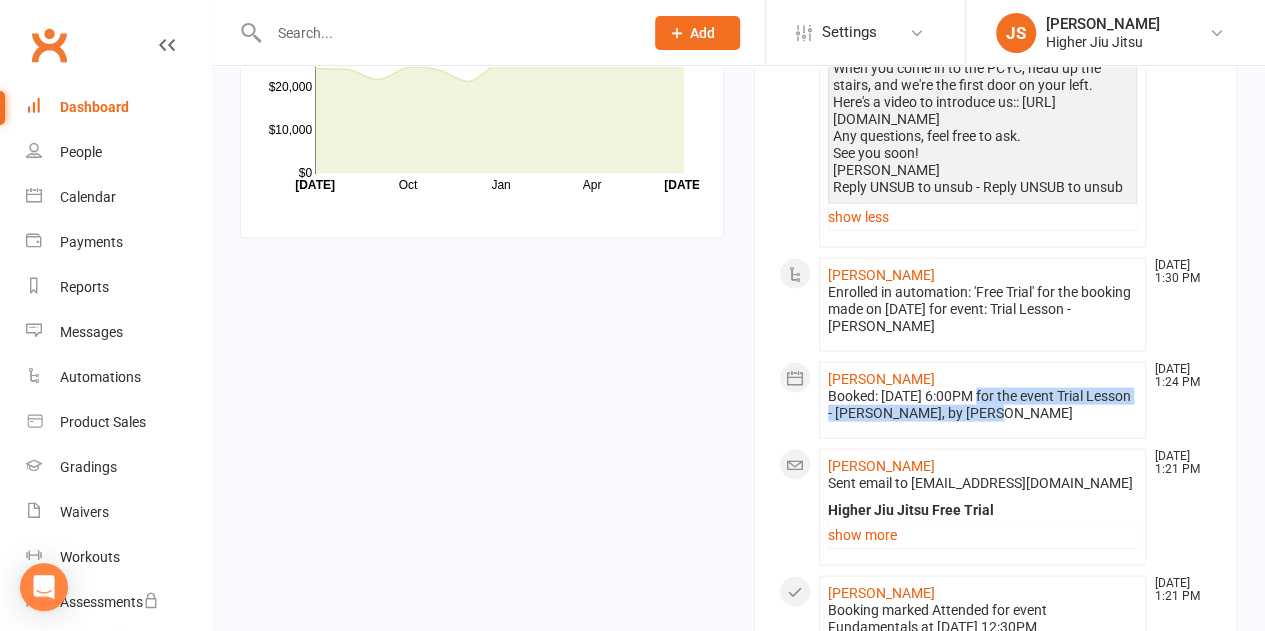 drag, startPoint x: 970, startPoint y: 391, endPoint x: 967, endPoint y: 370, distance: 21.213203 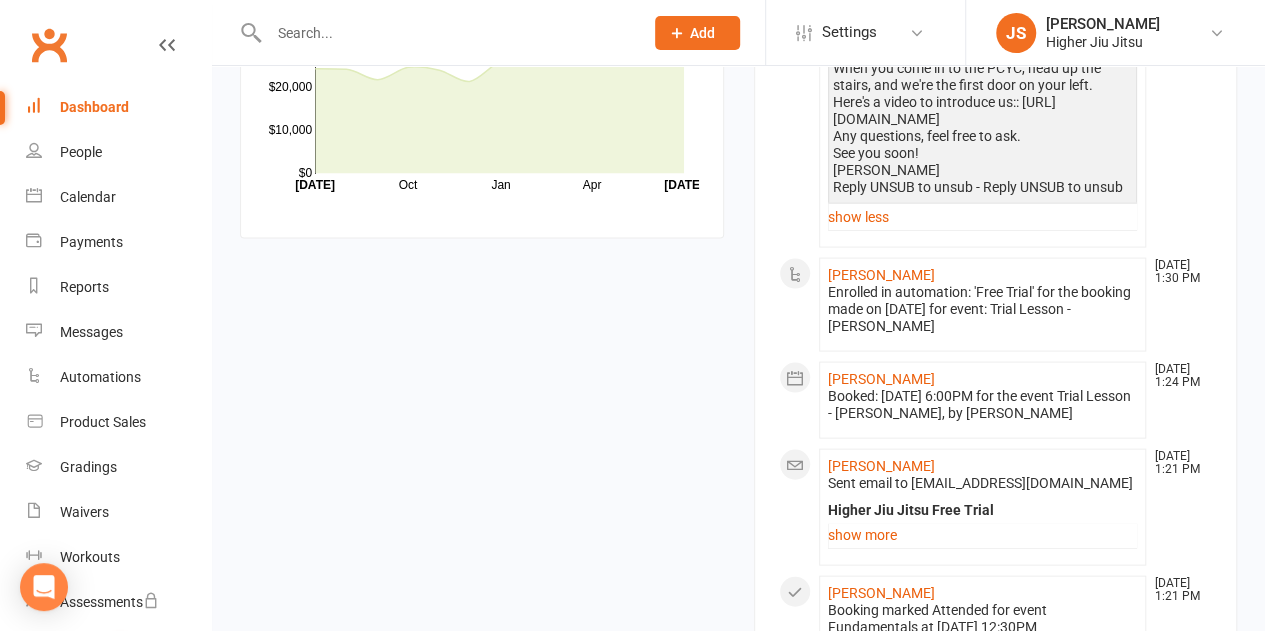 drag, startPoint x: 994, startPoint y: 395, endPoint x: 989, endPoint y: 377, distance: 18.681541 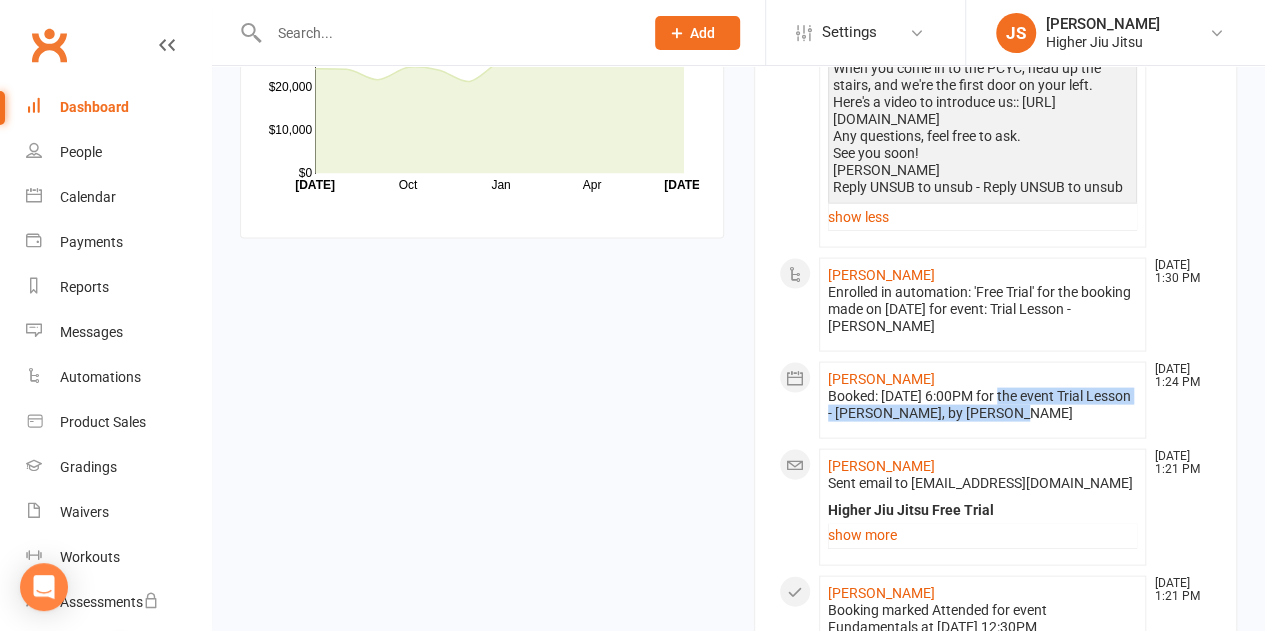 click on "Booked: 14 Jul 2025 at 6:00PM for the event Trial Lesson - Nick Shulhin, by Kristel Cassidy" 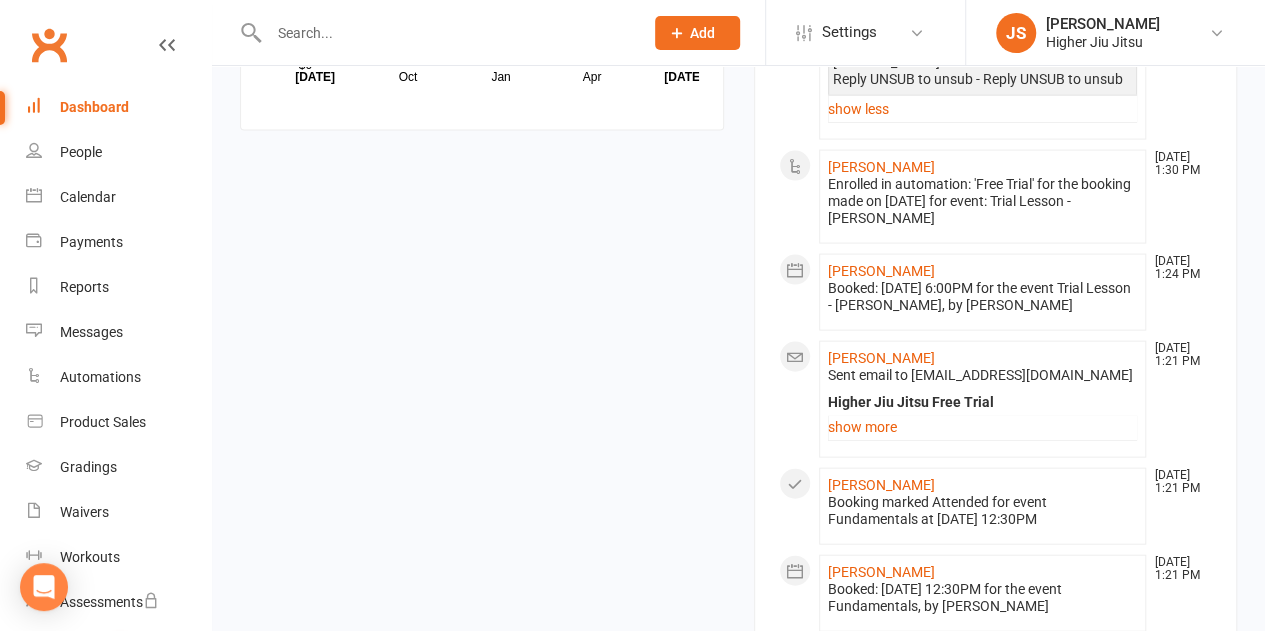 scroll, scrollTop: 2100, scrollLeft: 0, axis: vertical 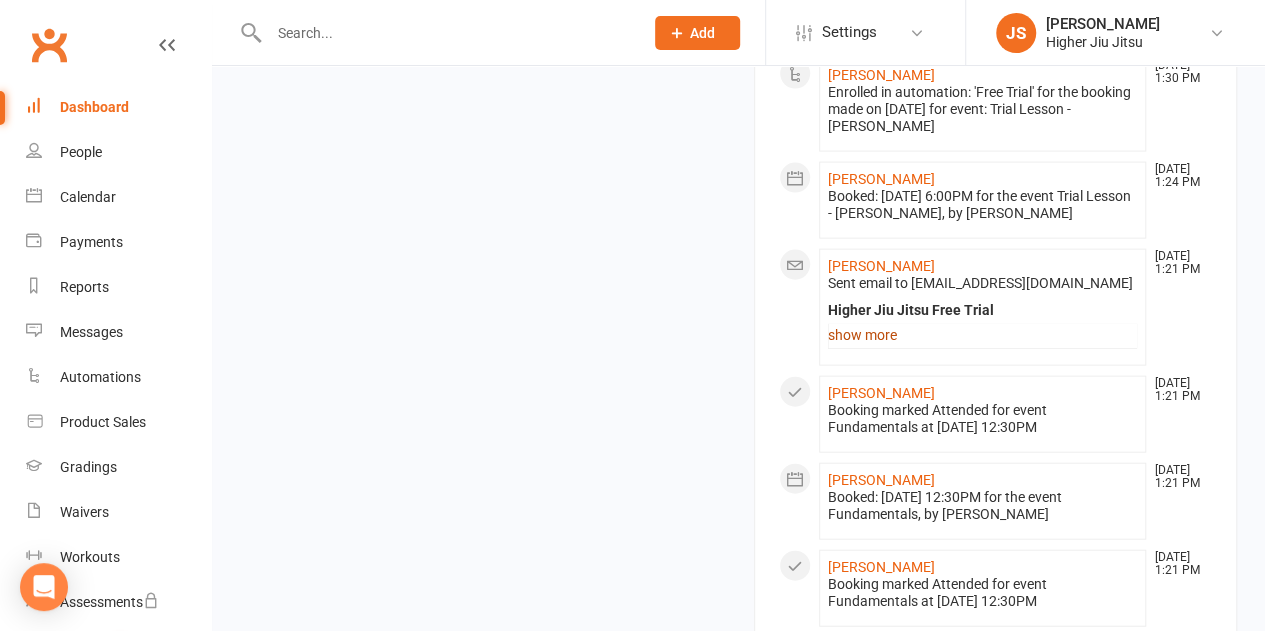 click on "show more" 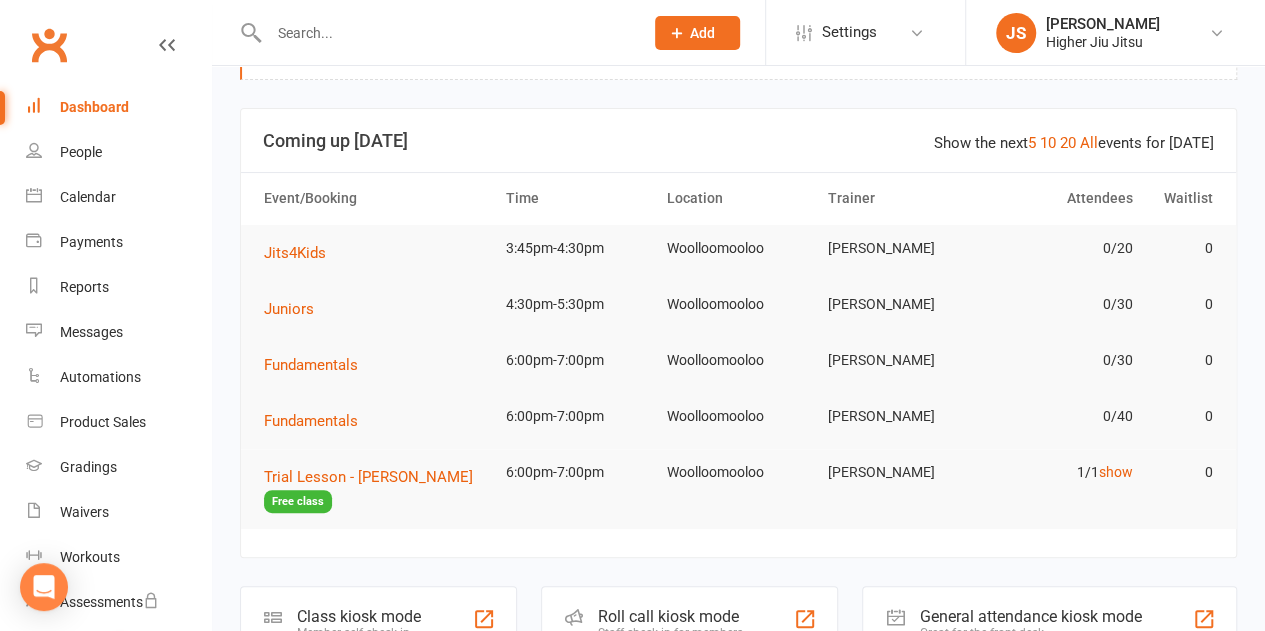 scroll, scrollTop: 0, scrollLeft: 0, axis: both 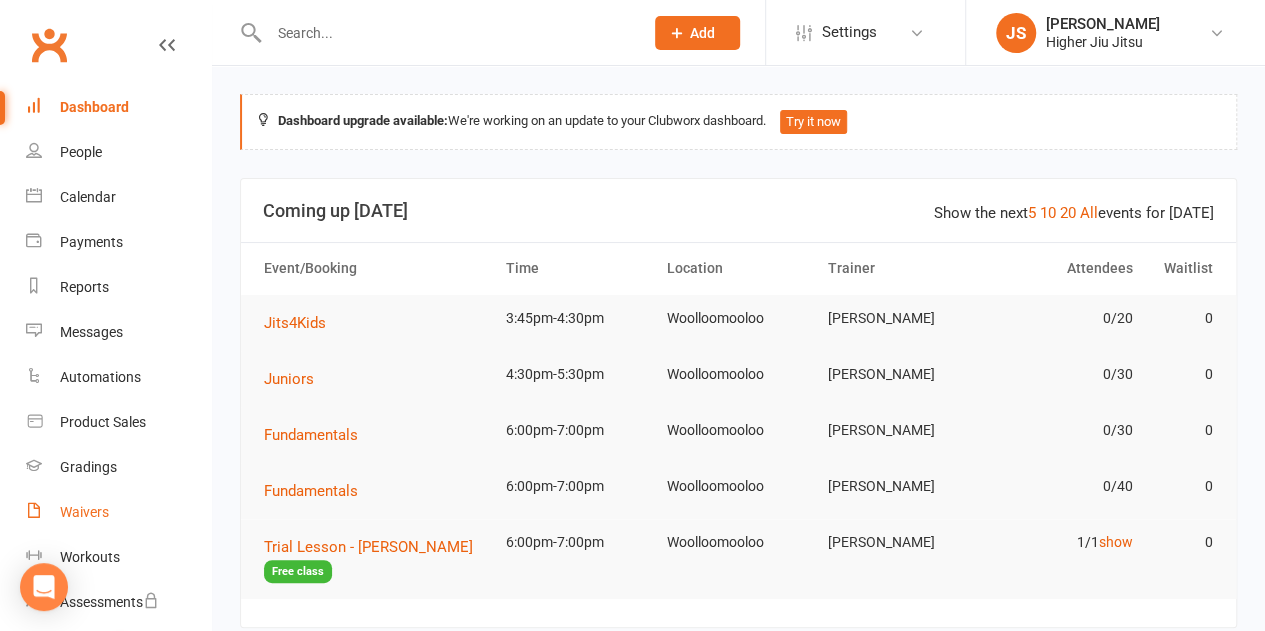 click on "Waivers" at bounding box center (84, 512) 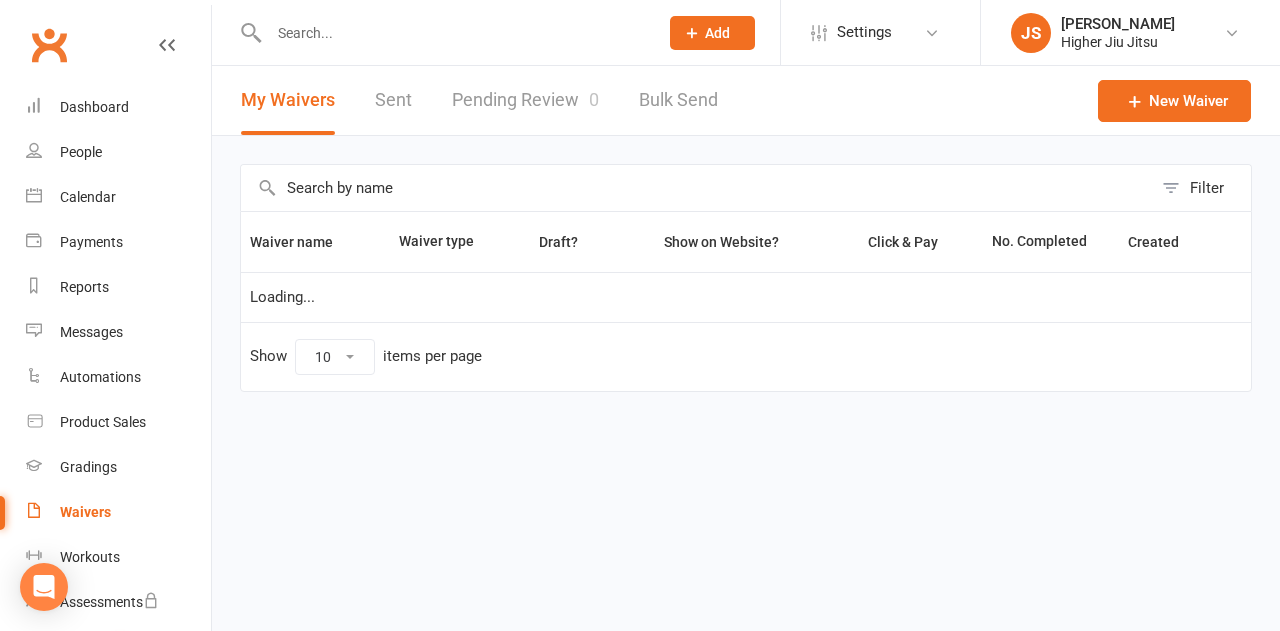 select on "100" 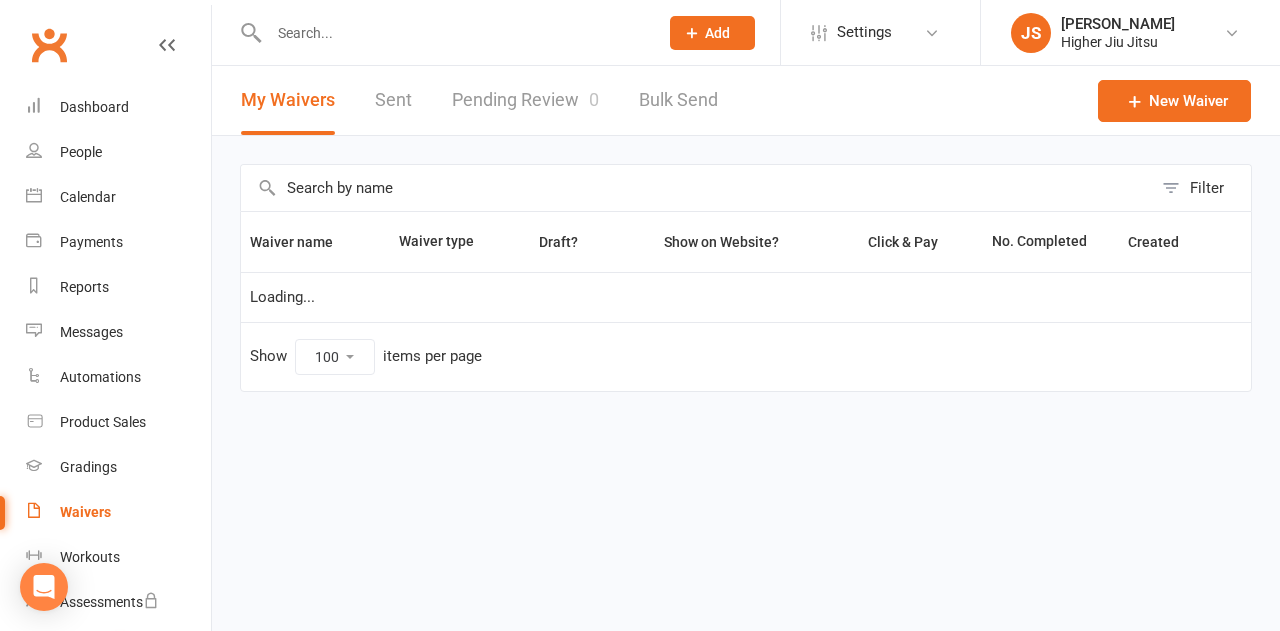 click on "Pending Review 0" at bounding box center (525, 100) 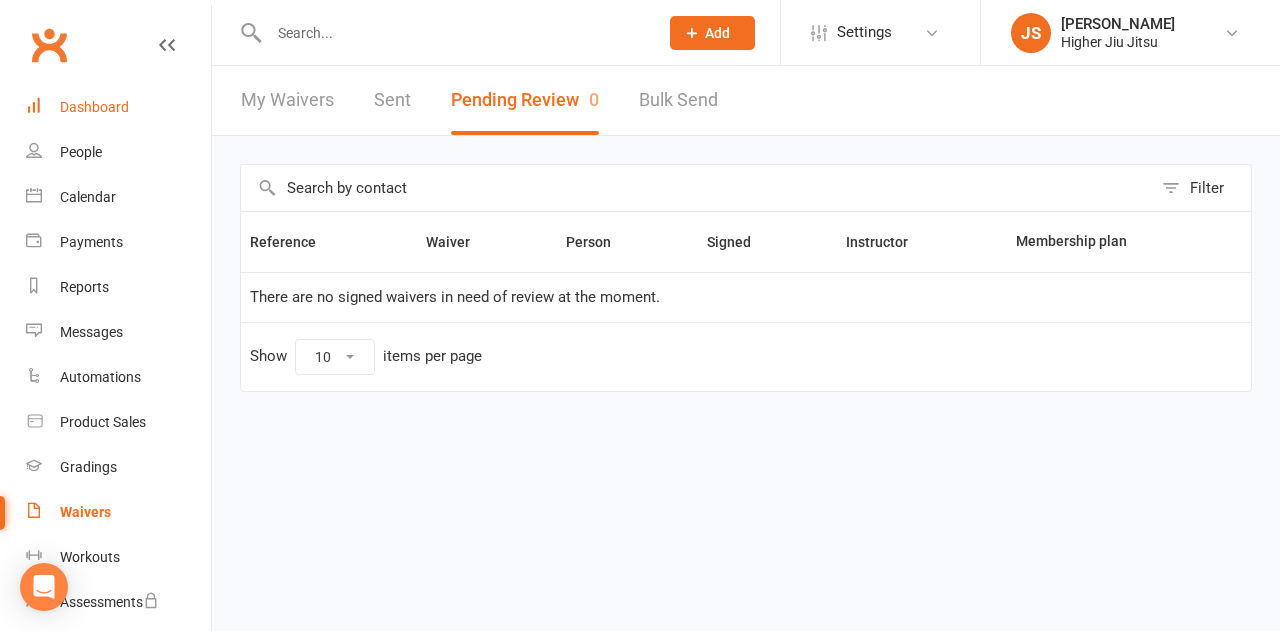 click on "Dashboard" at bounding box center (94, 107) 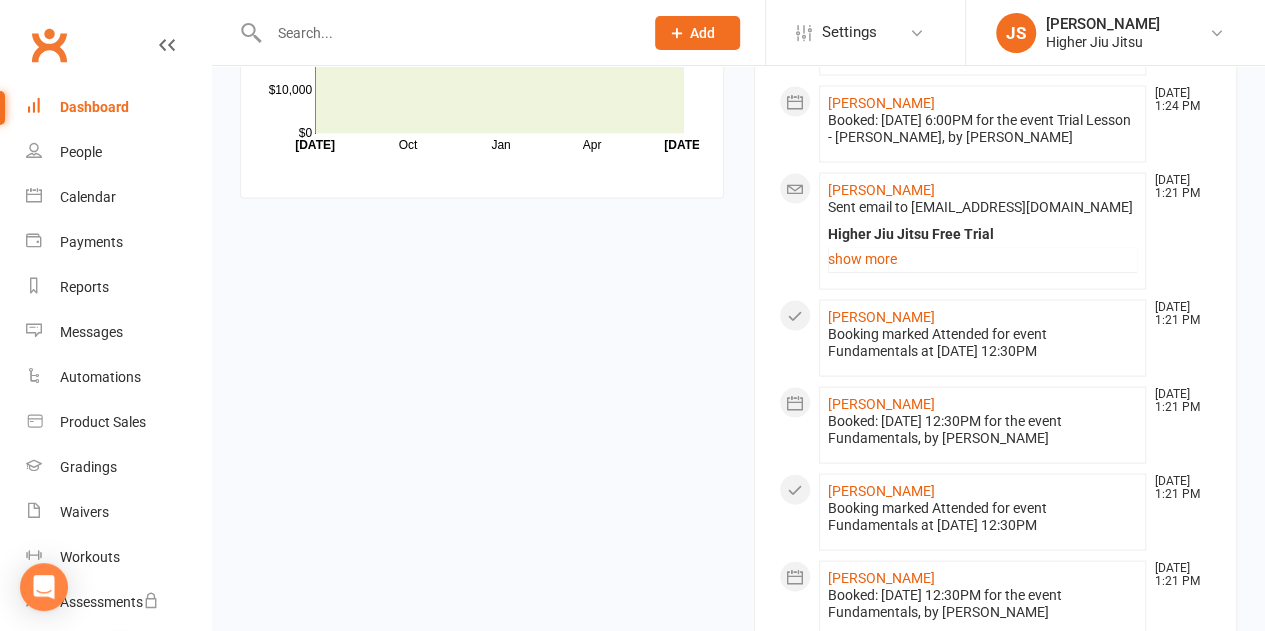 scroll, scrollTop: 1900, scrollLeft: 0, axis: vertical 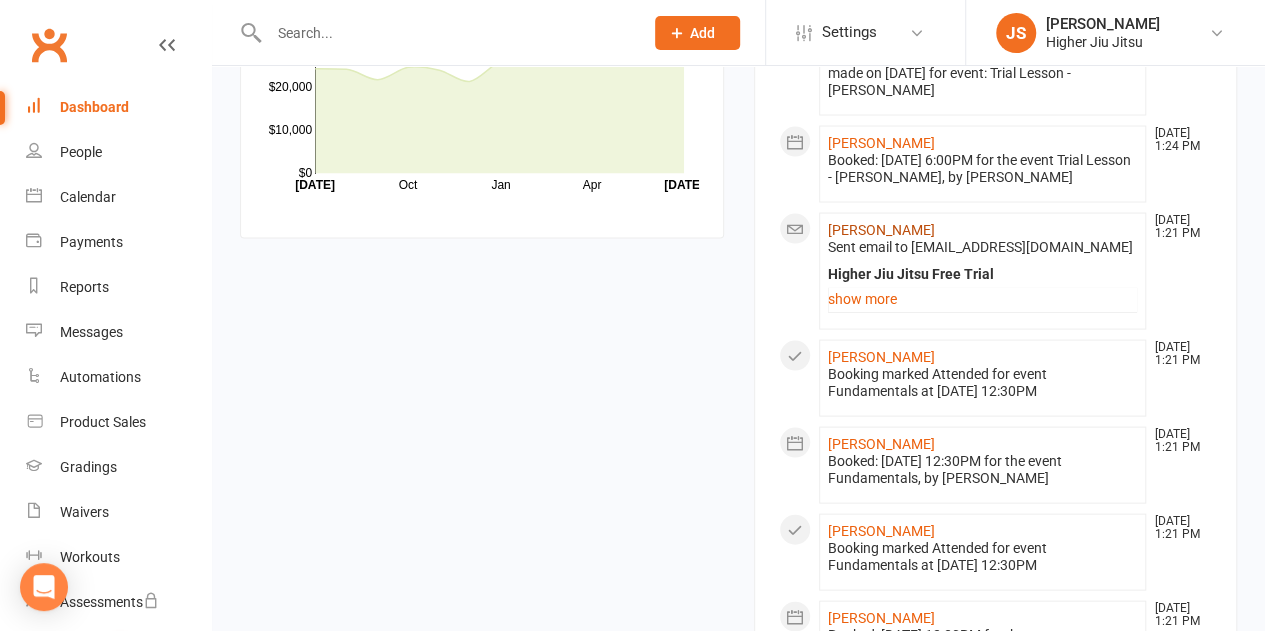 click on "Nick Shulhin" 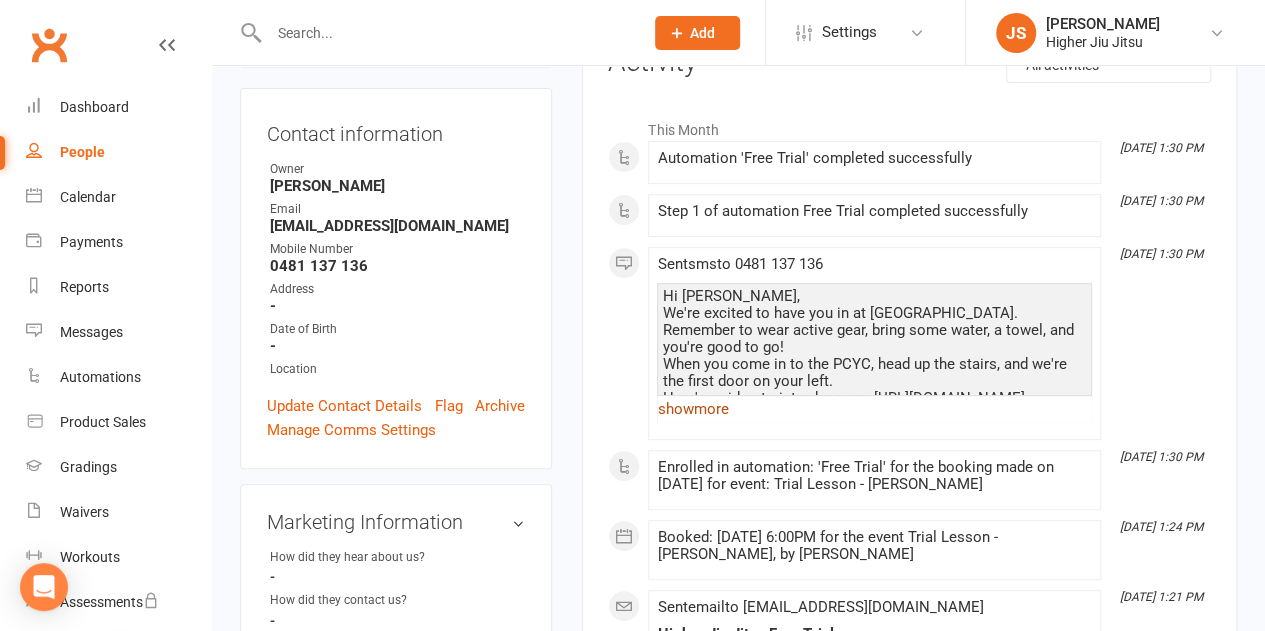 scroll, scrollTop: 300, scrollLeft: 0, axis: vertical 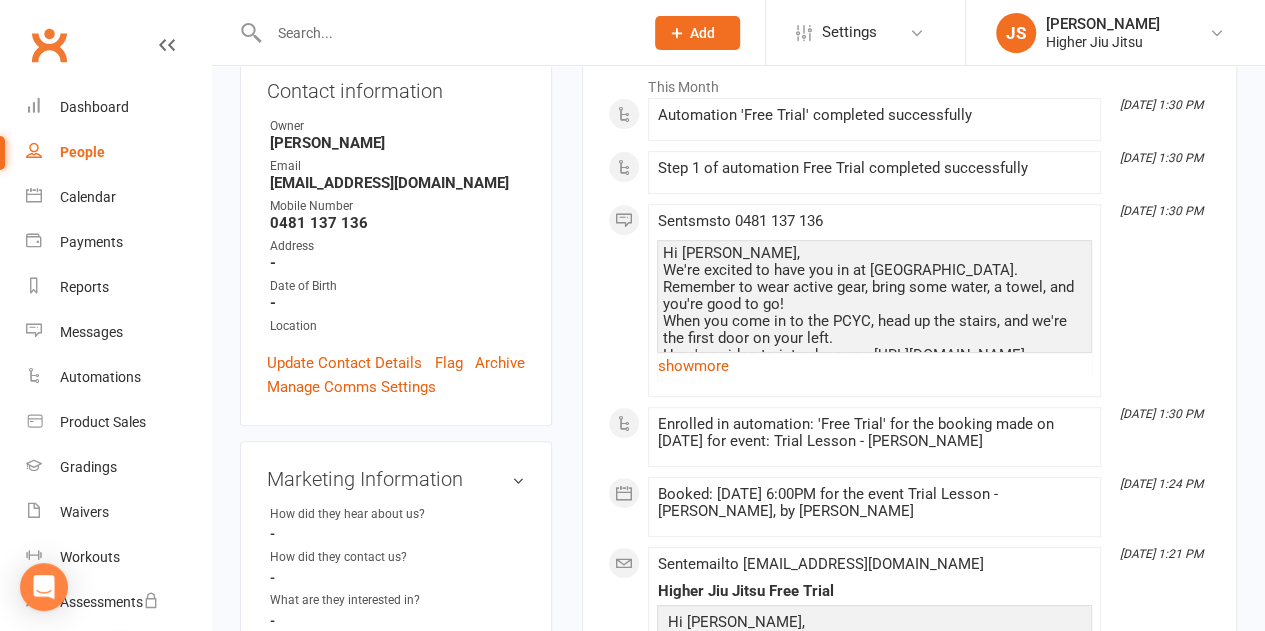 click at bounding box center (446, 33) 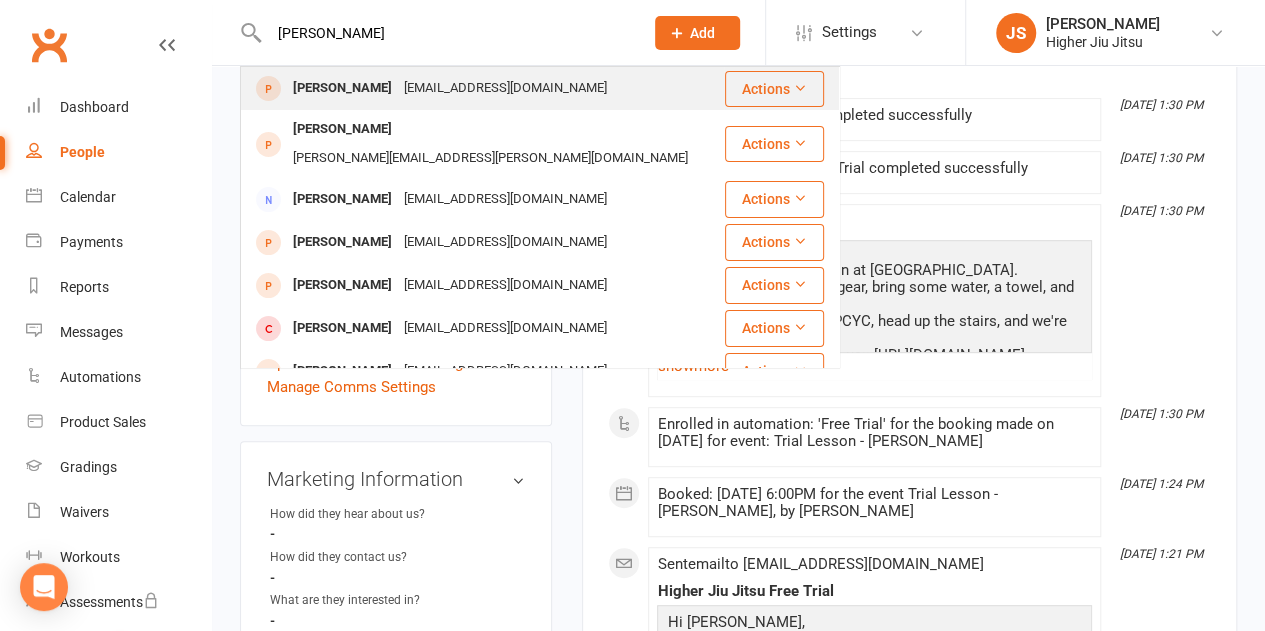 type on "steven lee" 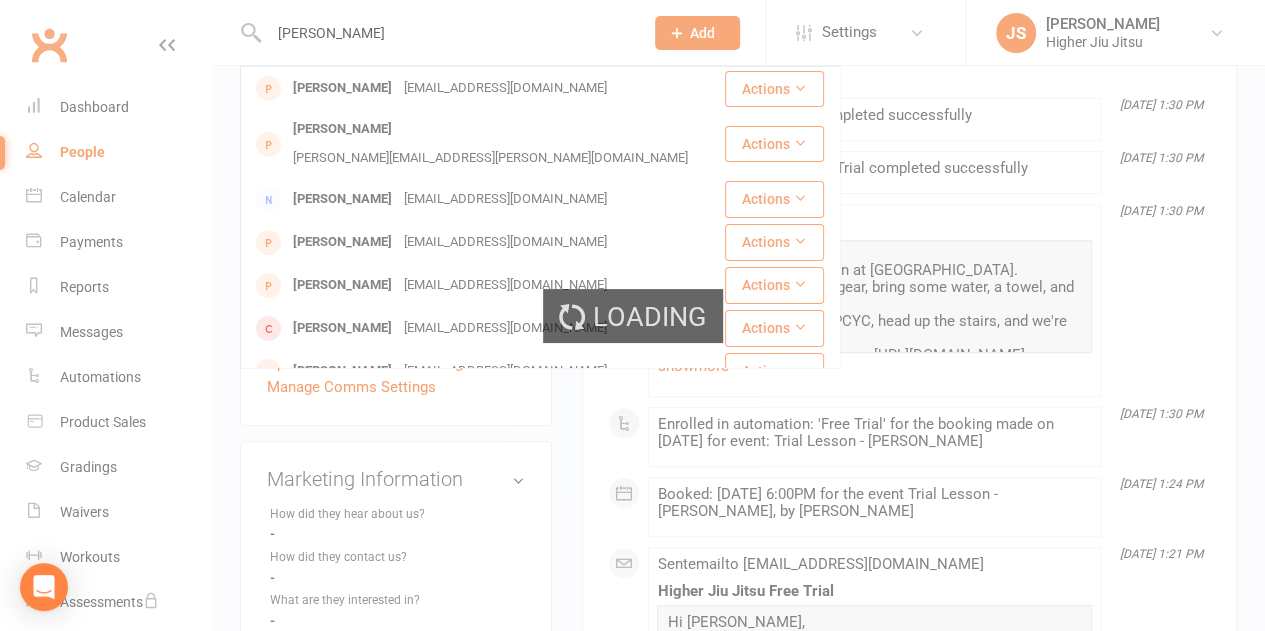 type 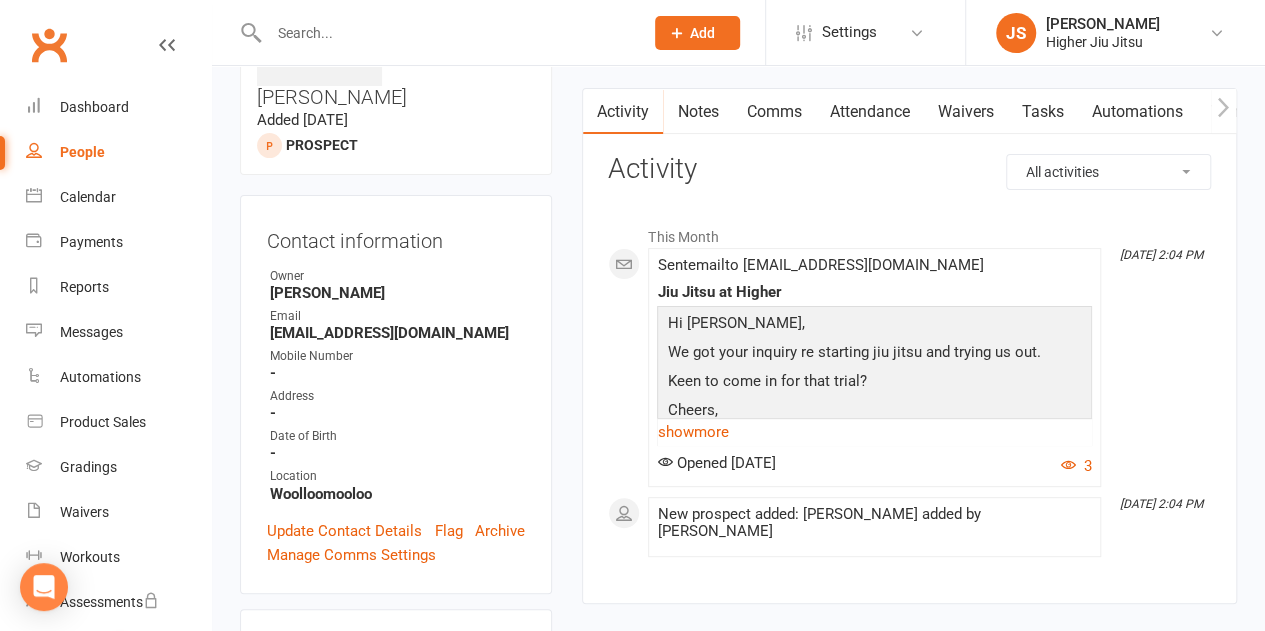 scroll, scrollTop: 200, scrollLeft: 0, axis: vertical 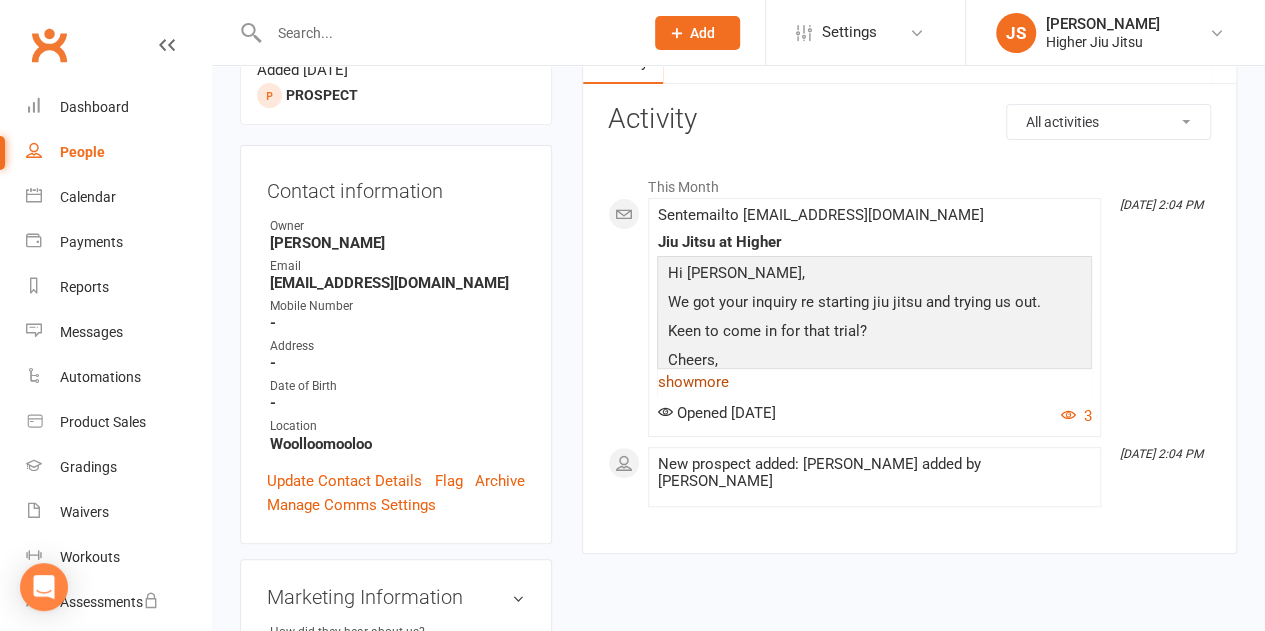 click on "show  more" at bounding box center (874, 382) 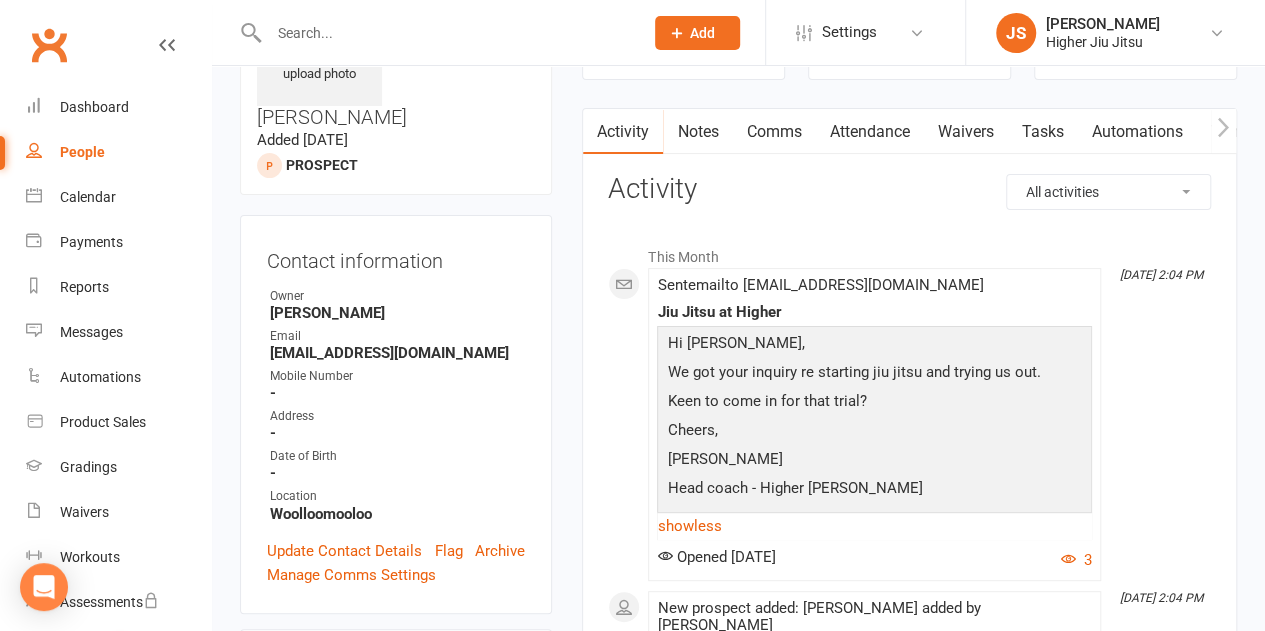 scroll, scrollTop: 100, scrollLeft: 0, axis: vertical 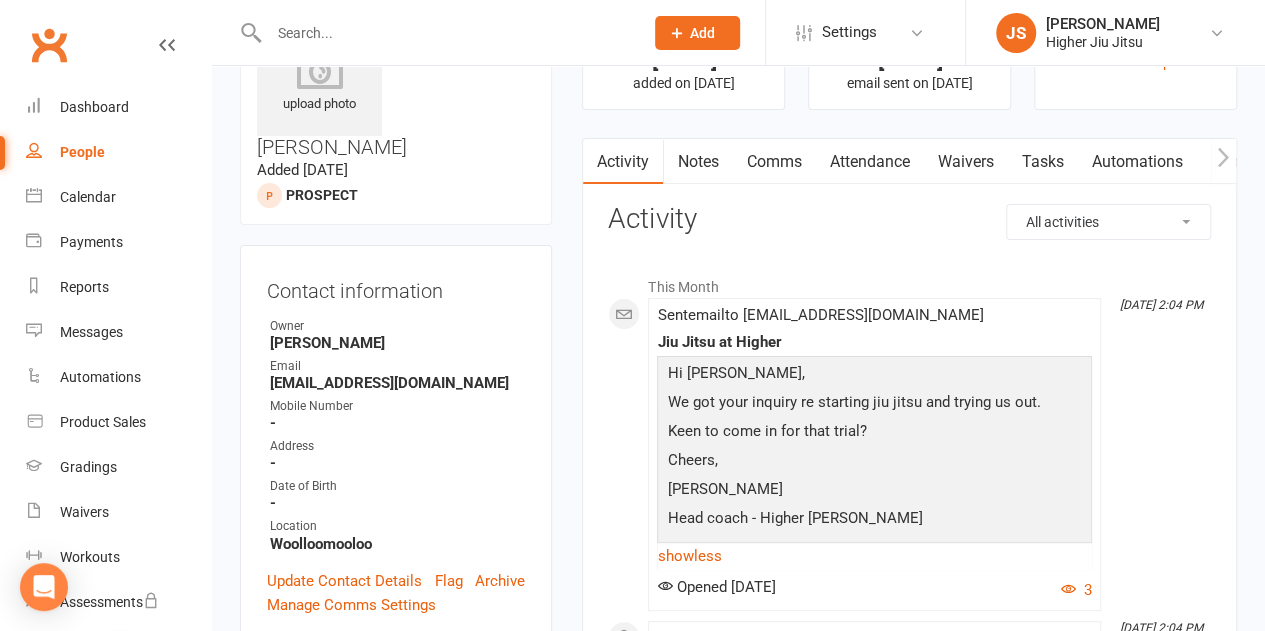 click on "Comms" at bounding box center [773, 162] 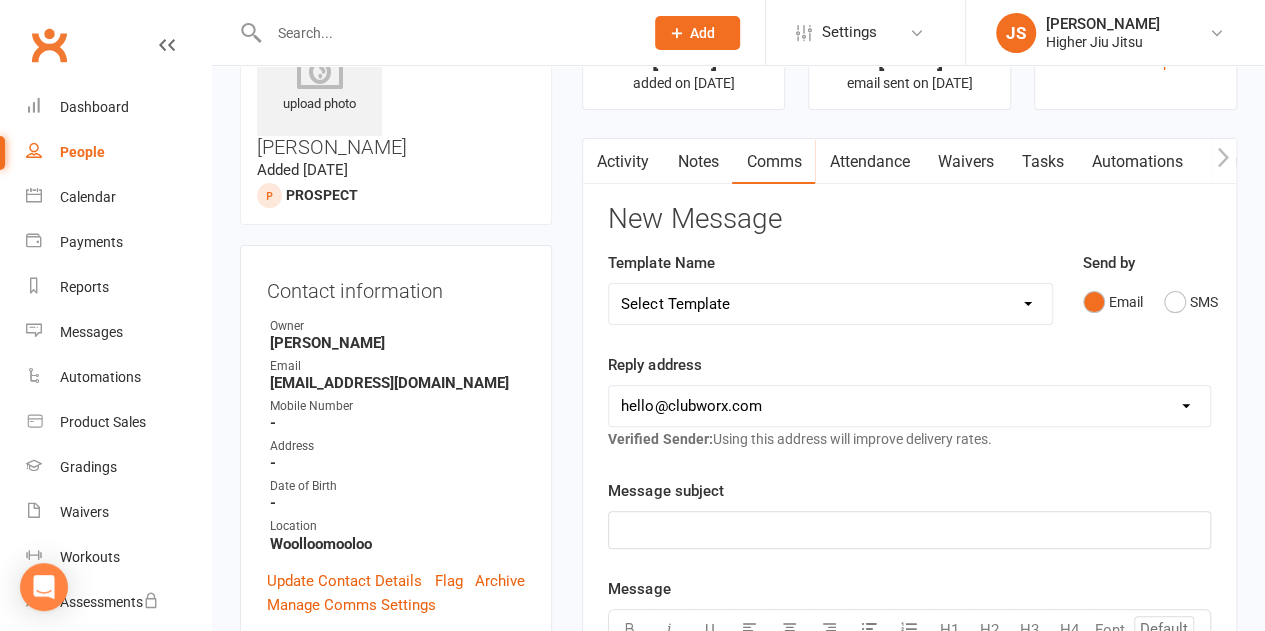 click on "hello@clubworx.com john@higherhealth.net.au david@allreadydone.com.au" at bounding box center [909, 406] 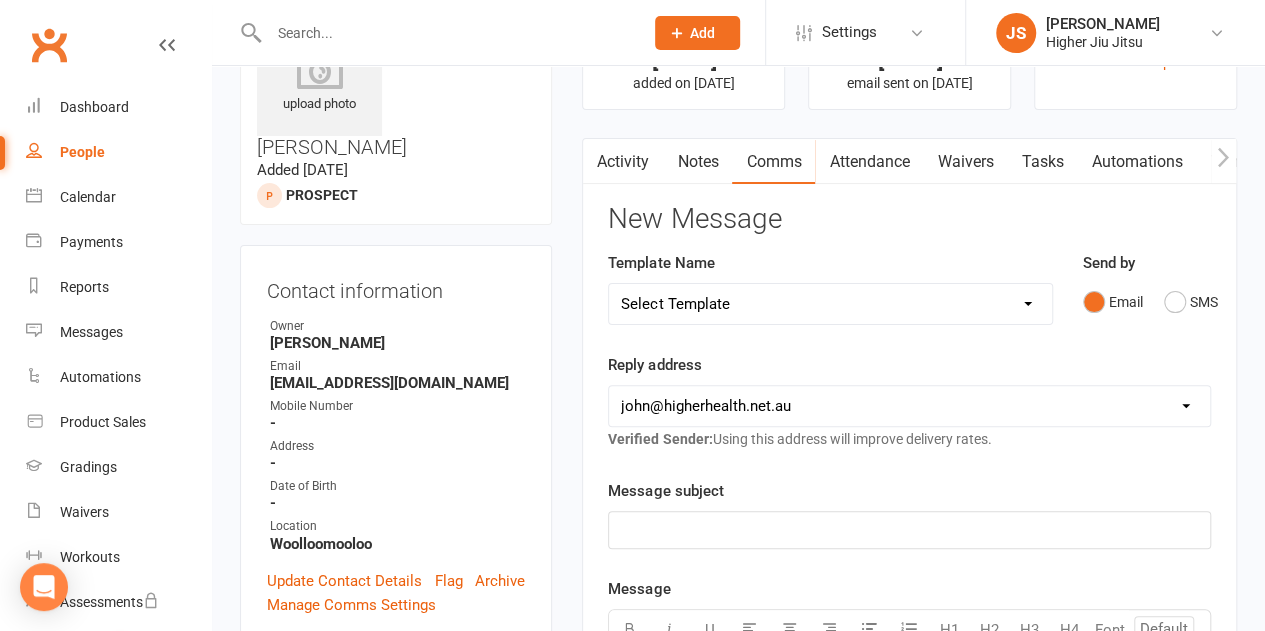click on "hello@clubworx.com john@higherhealth.net.au david@allreadydone.com.au" at bounding box center (909, 406) 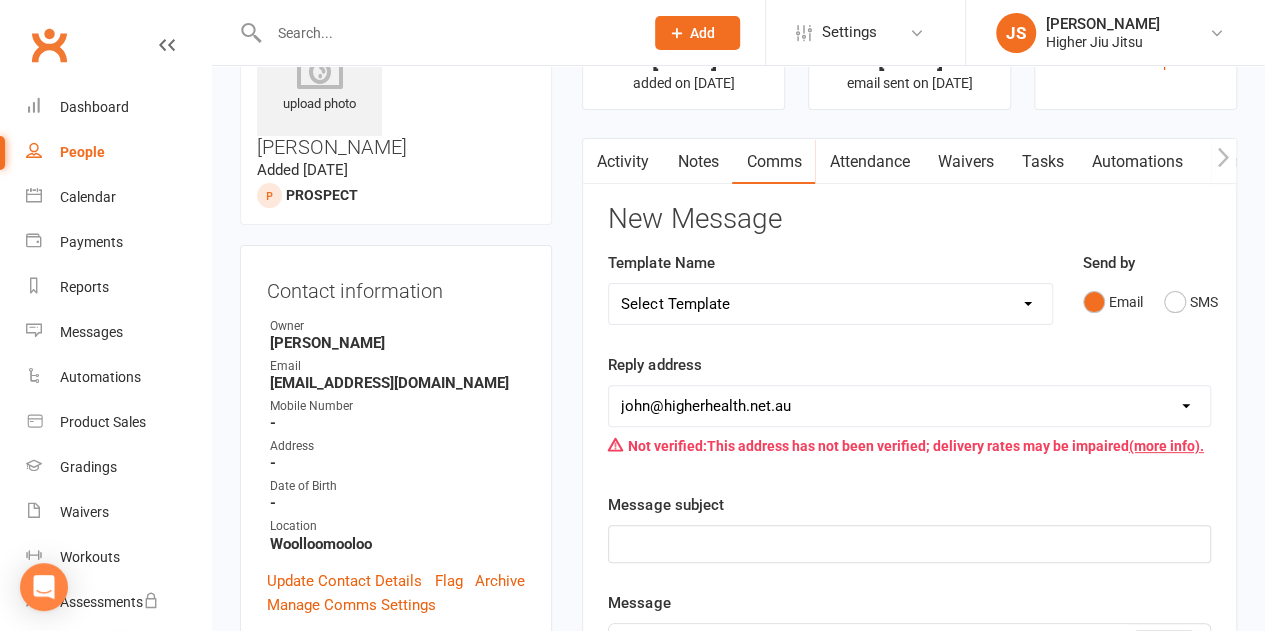 click on "﻿" 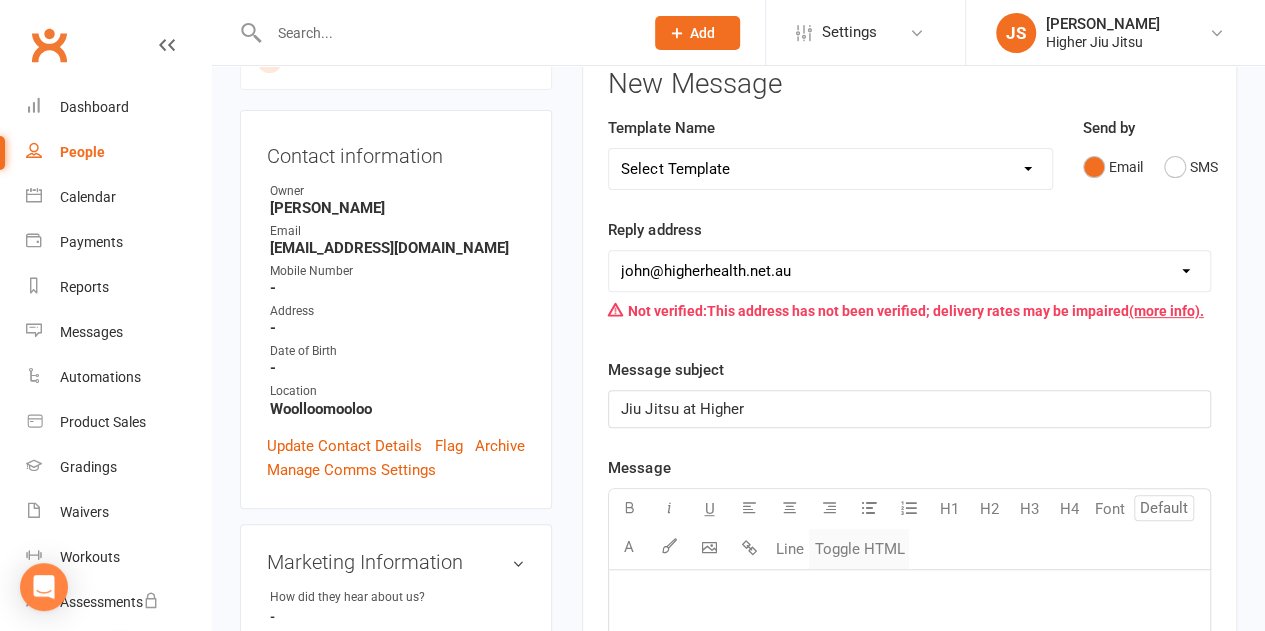 scroll, scrollTop: 400, scrollLeft: 0, axis: vertical 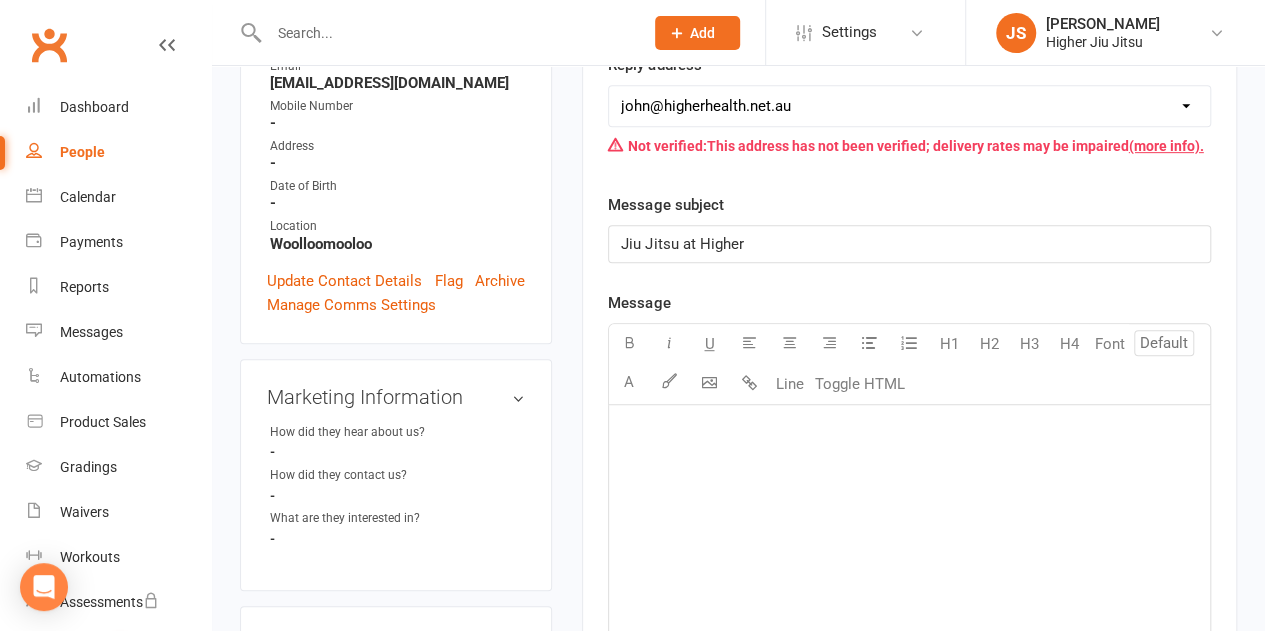 click on "﻿" 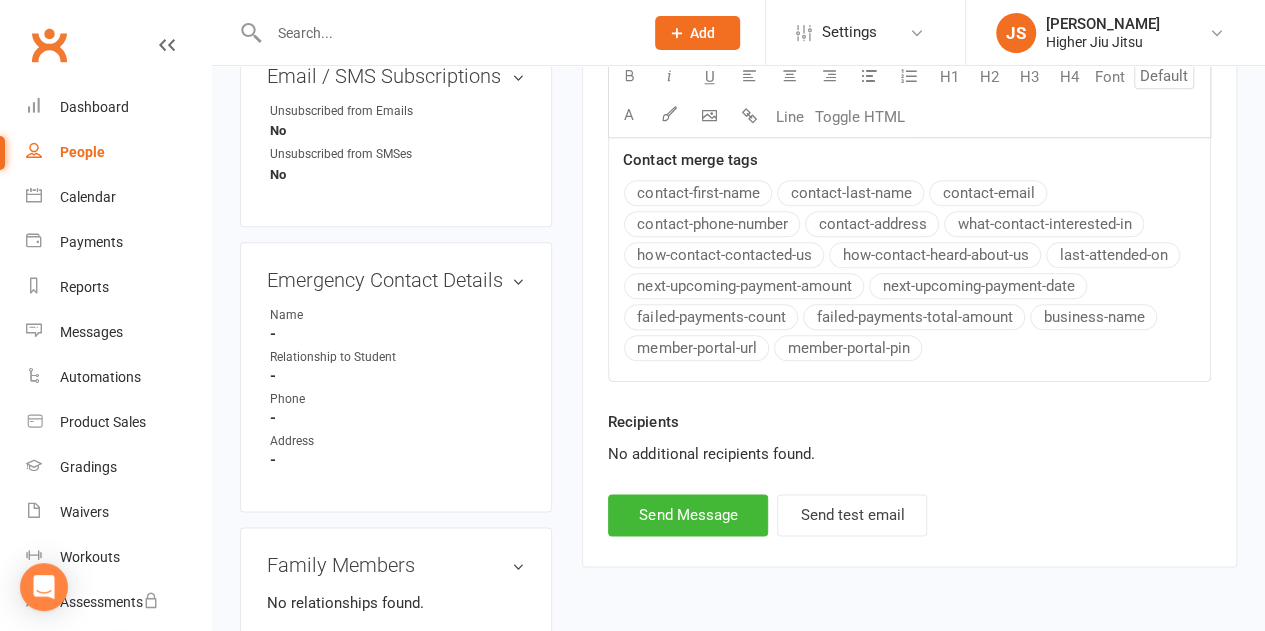 scroll, scrollTop: 1000, scrollLeft: 0, axis: vertical 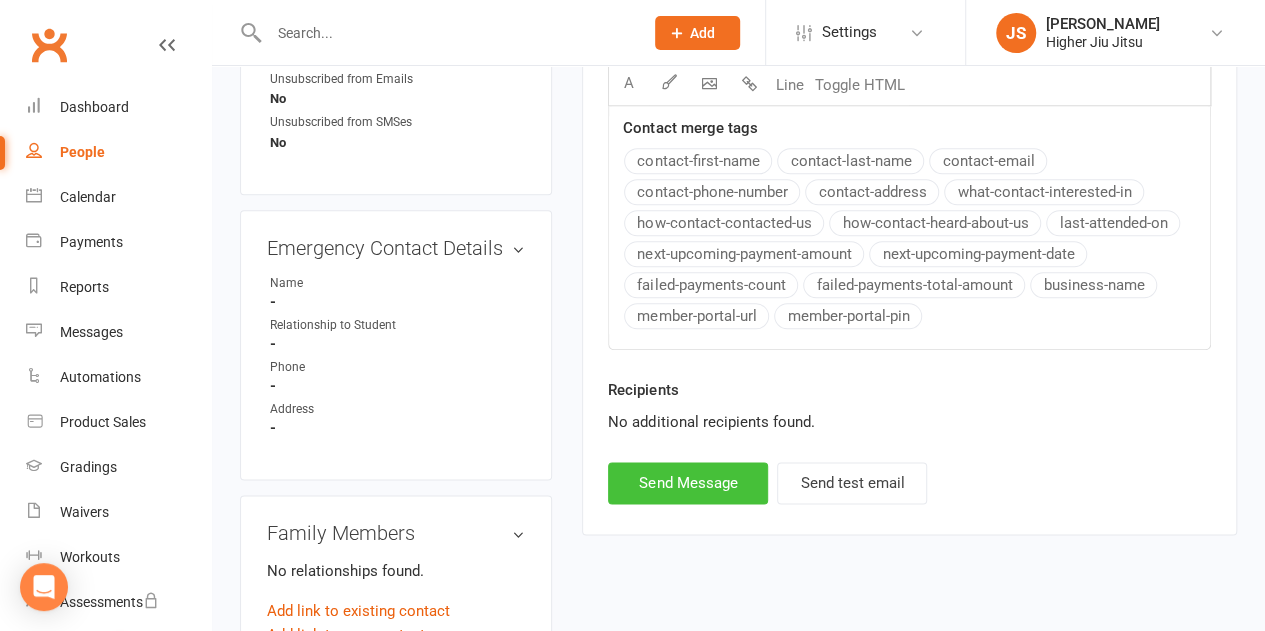click on "Send Message" at bounding box center [688, 483] 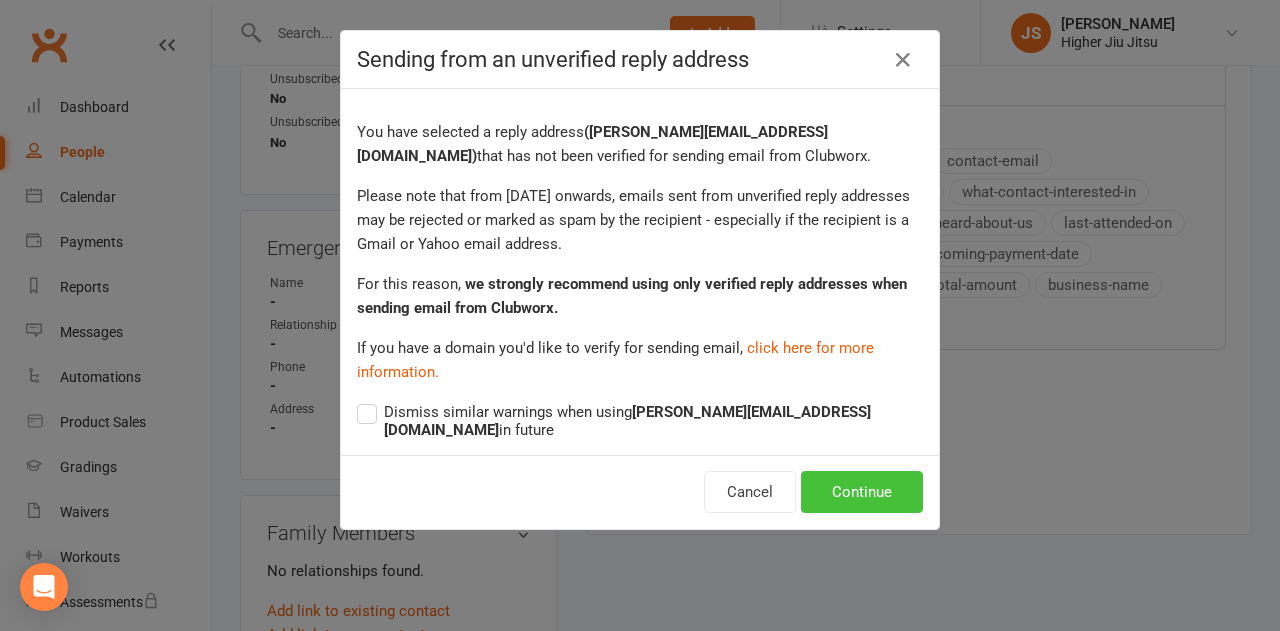 click on "Continue" at bounding box center [862, 492] 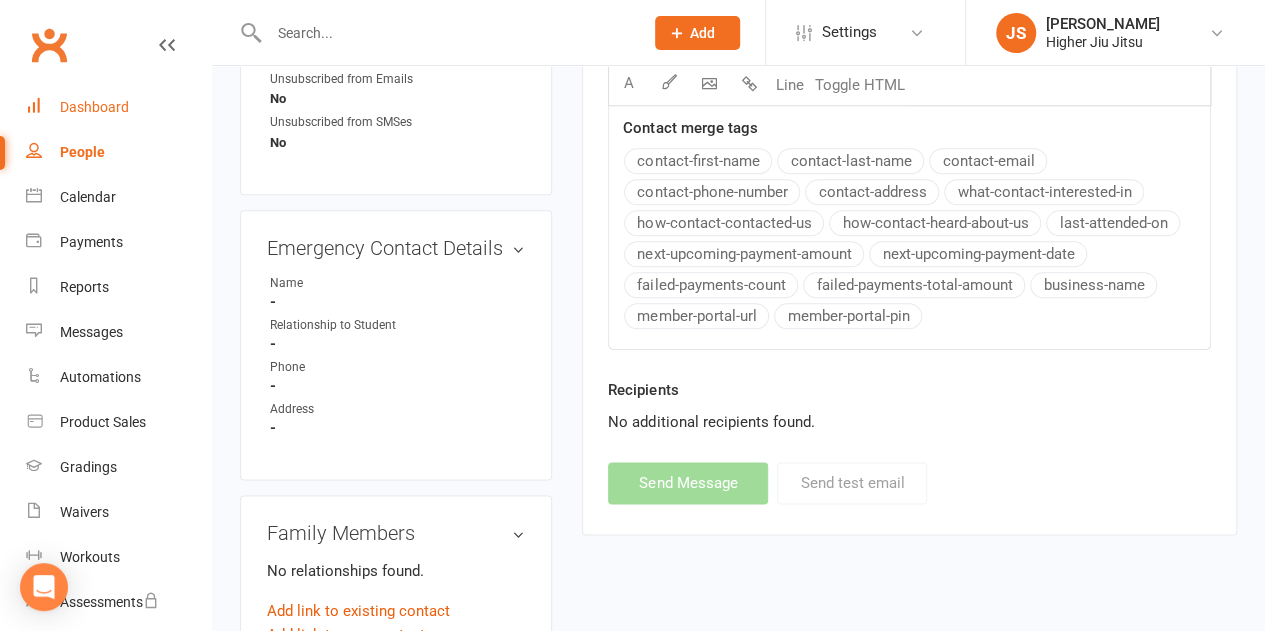 select on "0" 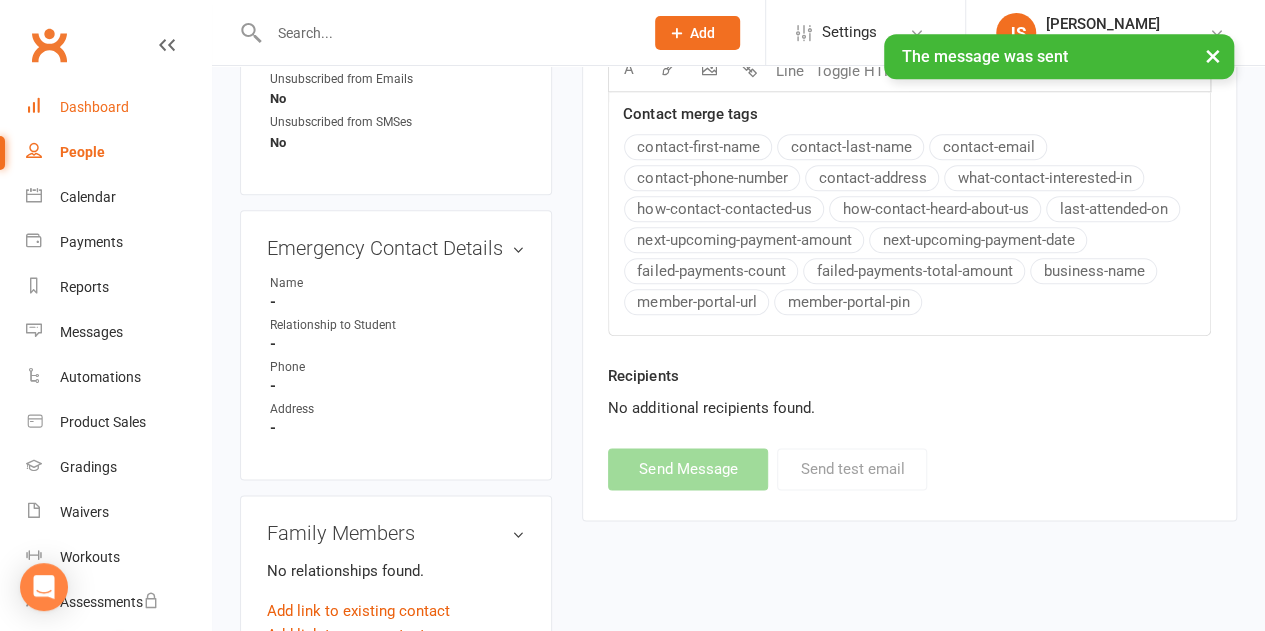 click on "Dashboard" at bounding box center (94, 107) 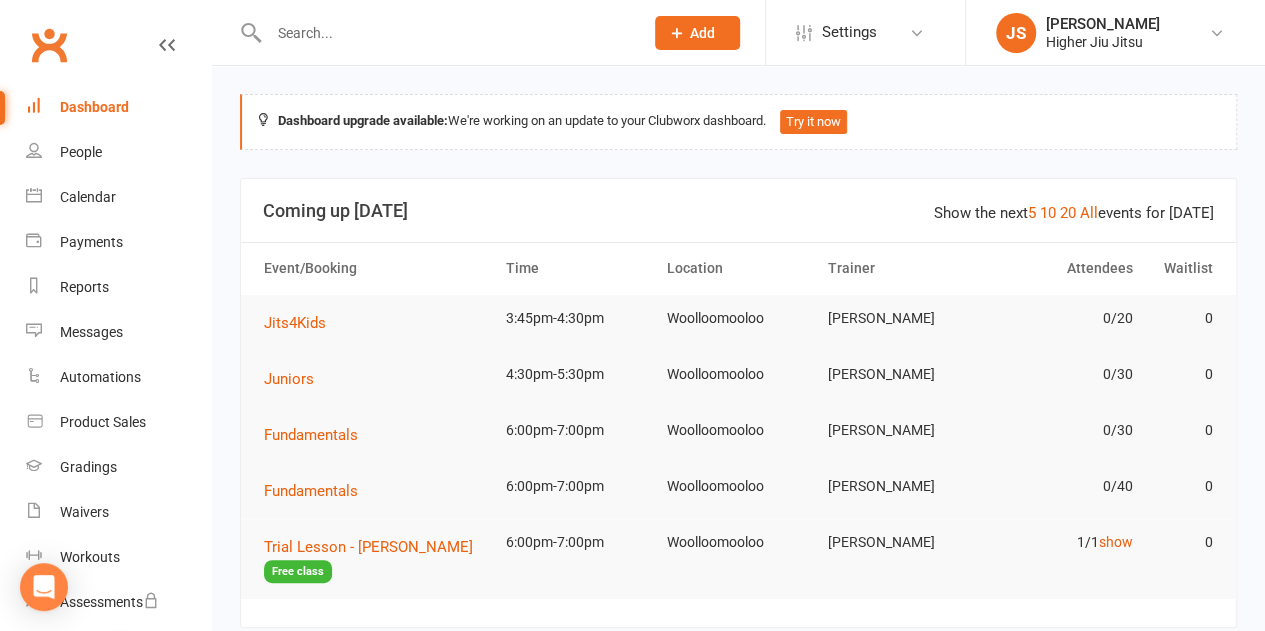 click at bounding box center (446, 33) 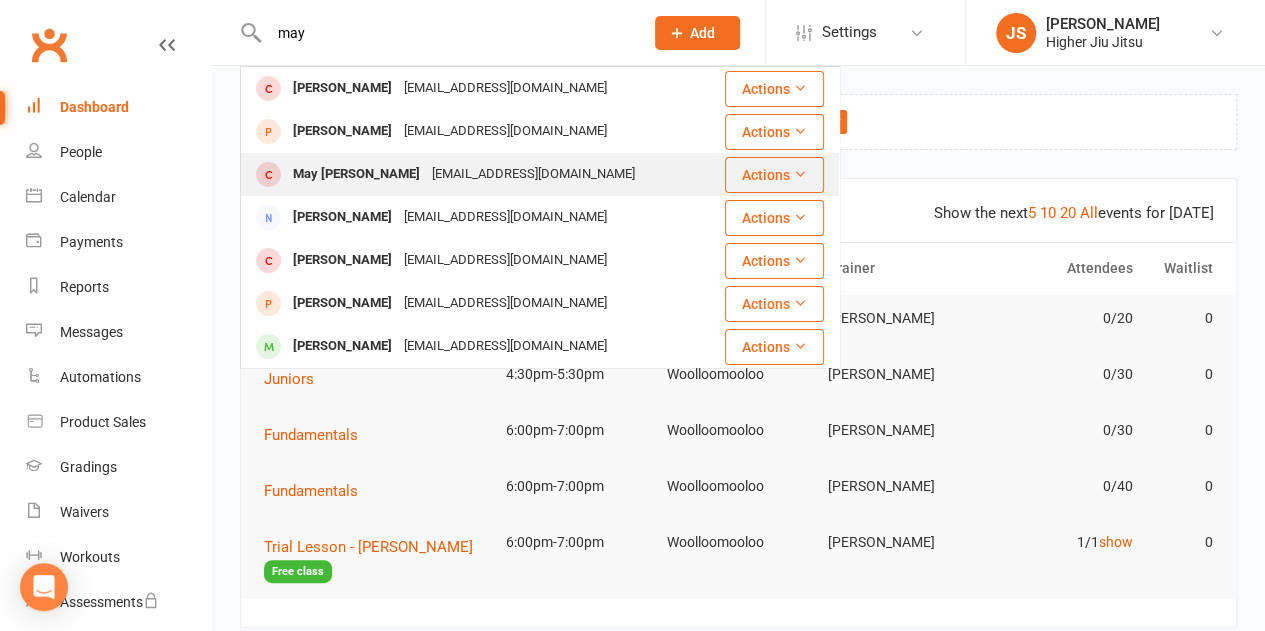 type on "may" 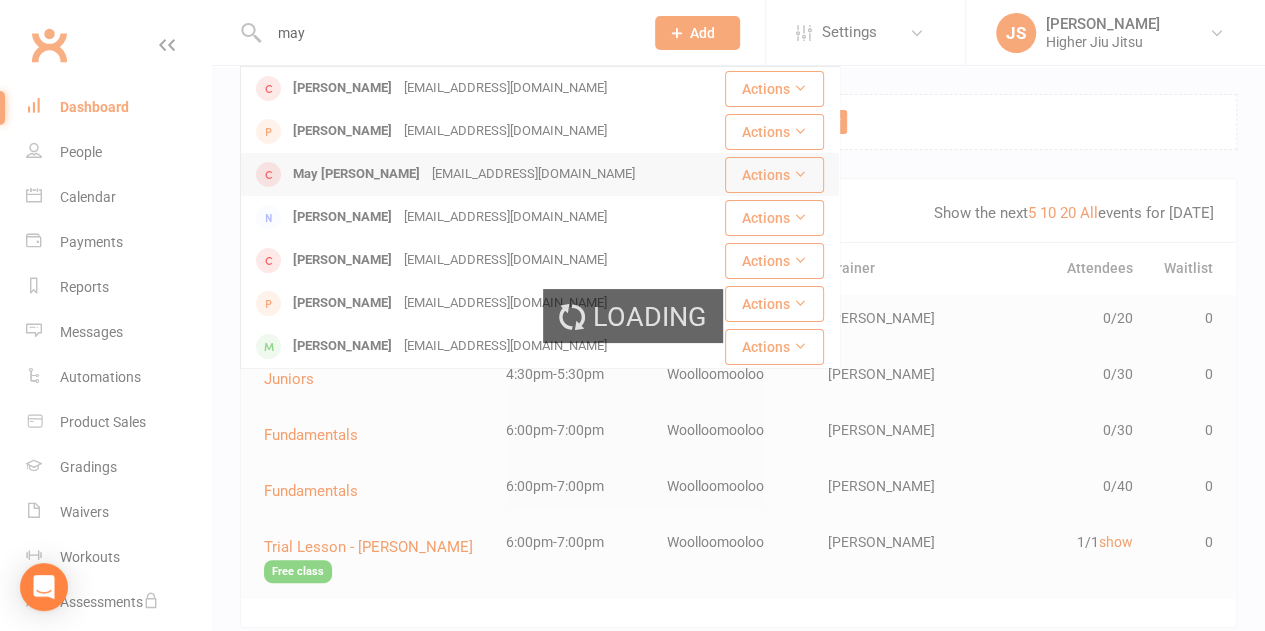 type 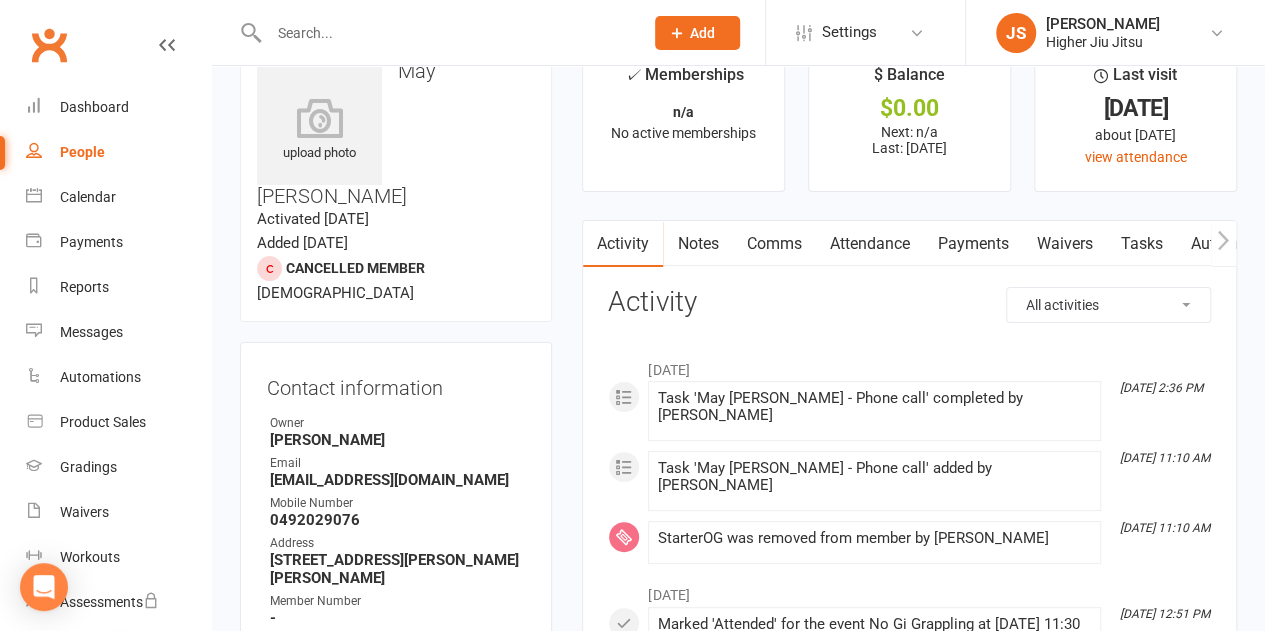 scroll, scrollTop: 0, scrollLeft: 0, axis: both 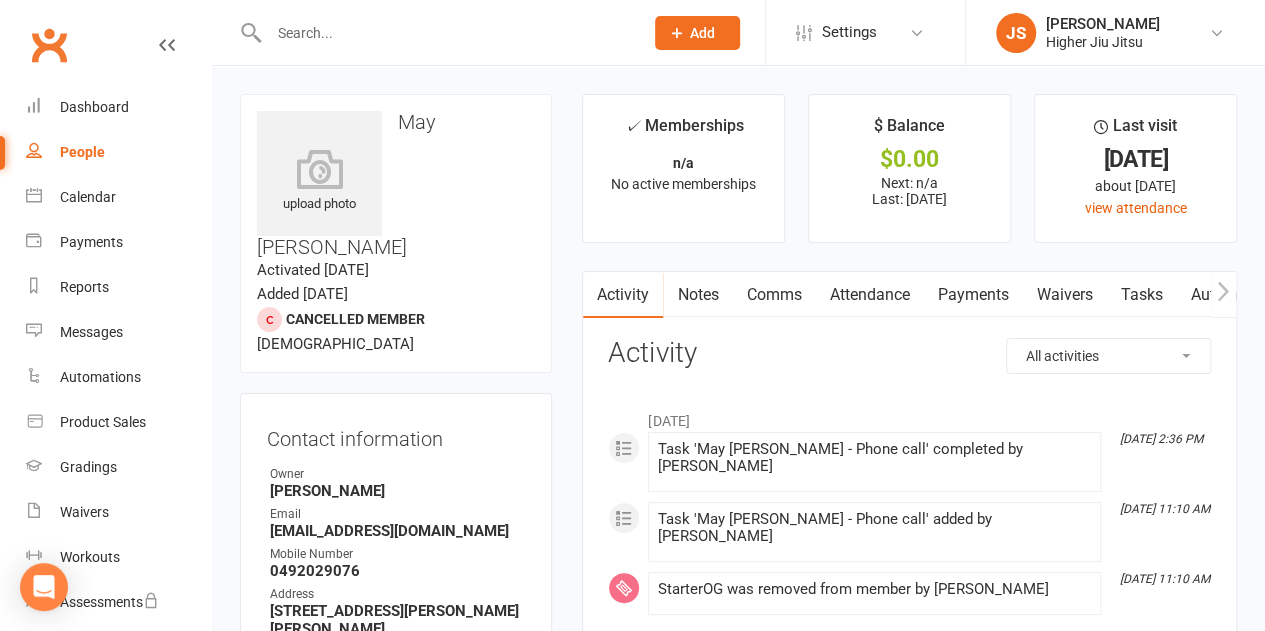 click on "Payments" at bounding box center [972, 295] 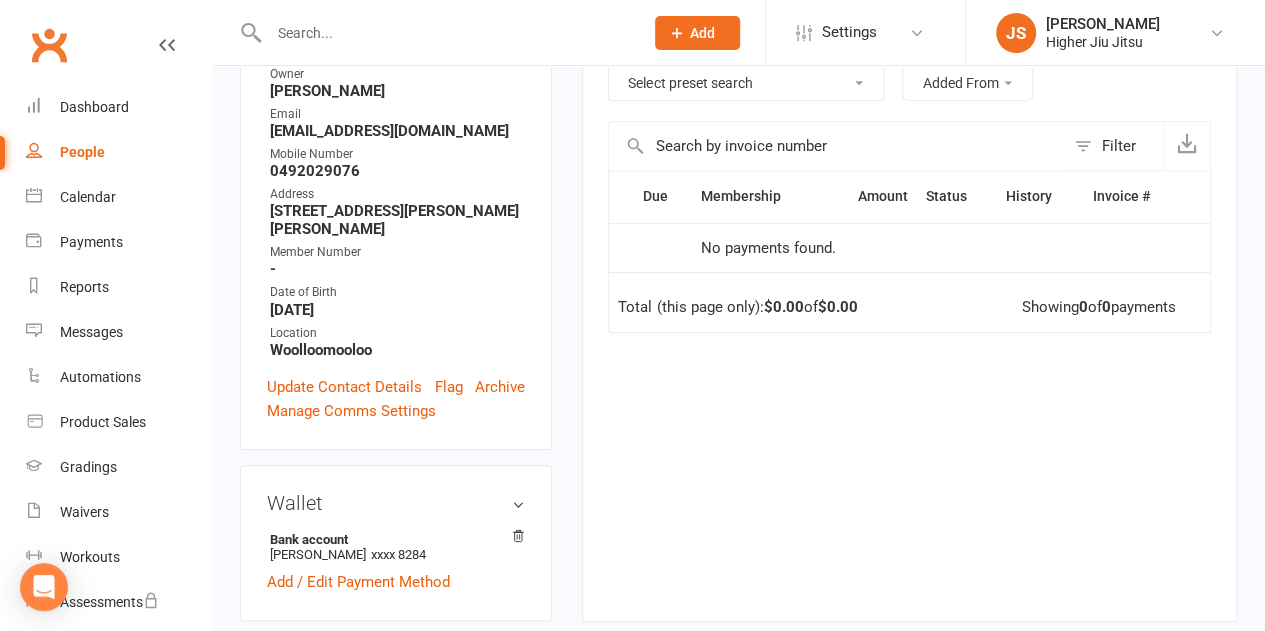 scroll, scrollTop: 200, scrollLeft: 0, axis: vertical 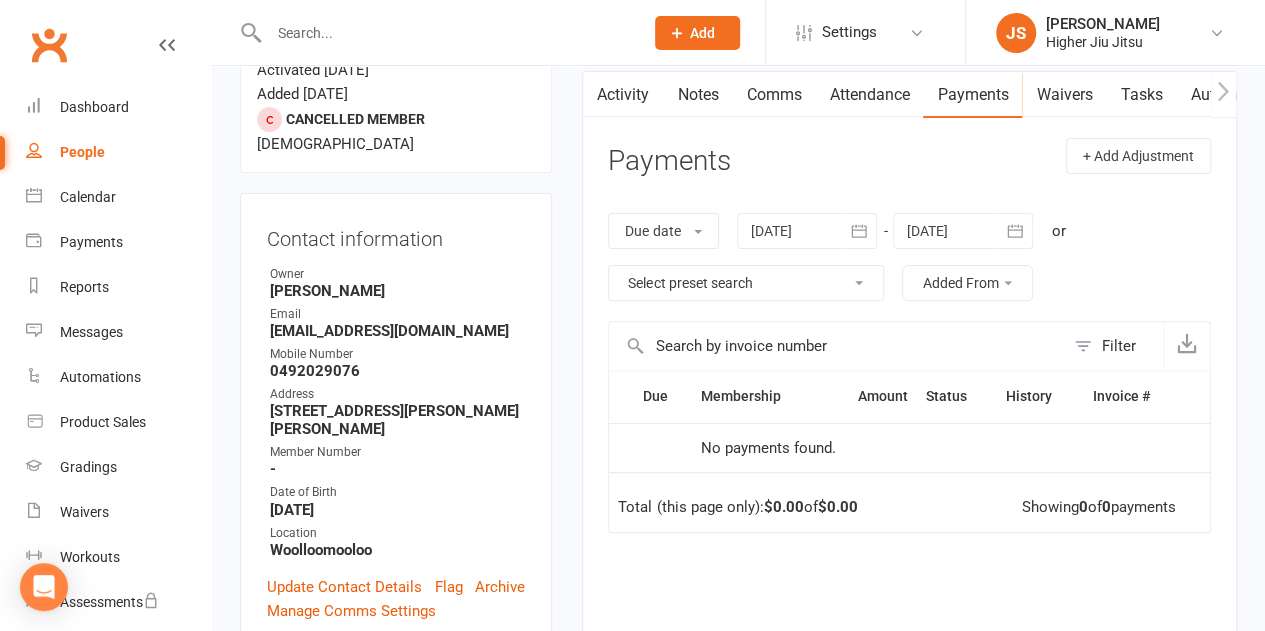 click on "Notes" at bounding box center (697, 95) 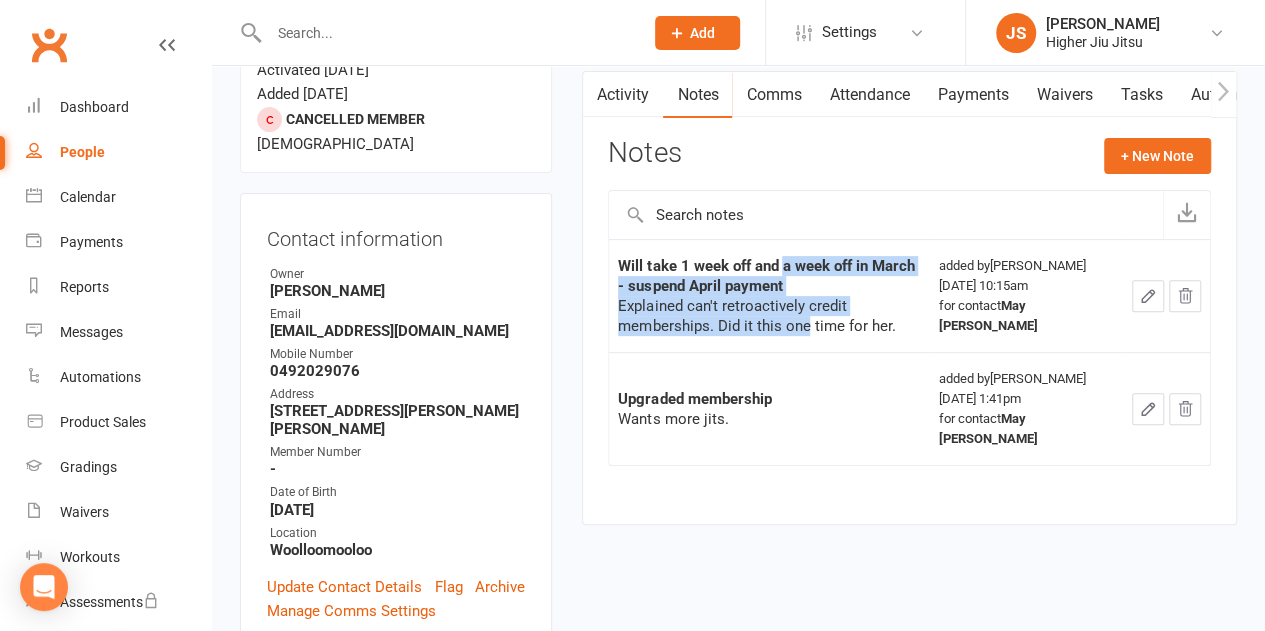 drag, startPoint x: 798, startPoint y: 303, endPoint x: 780, endPoint y: 250, distance: 55.97321 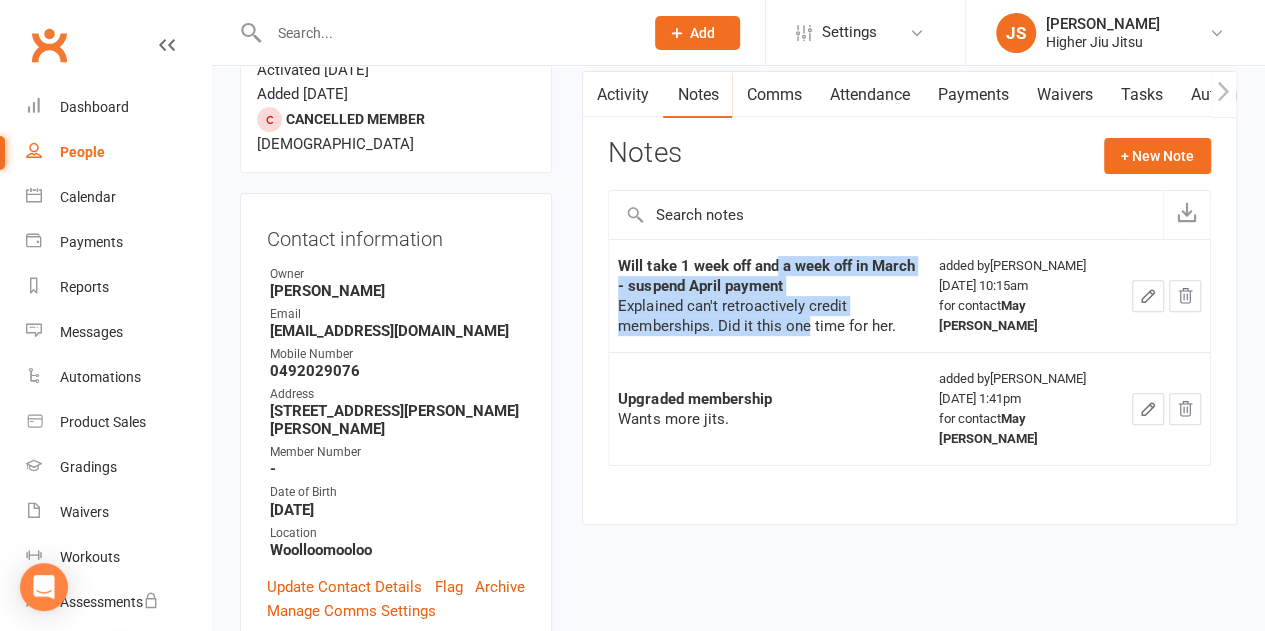 click on "Will take 1 week off and a week off in March - suspend April payment Explained can't retroactively credit memberships. Did it this one time for her." 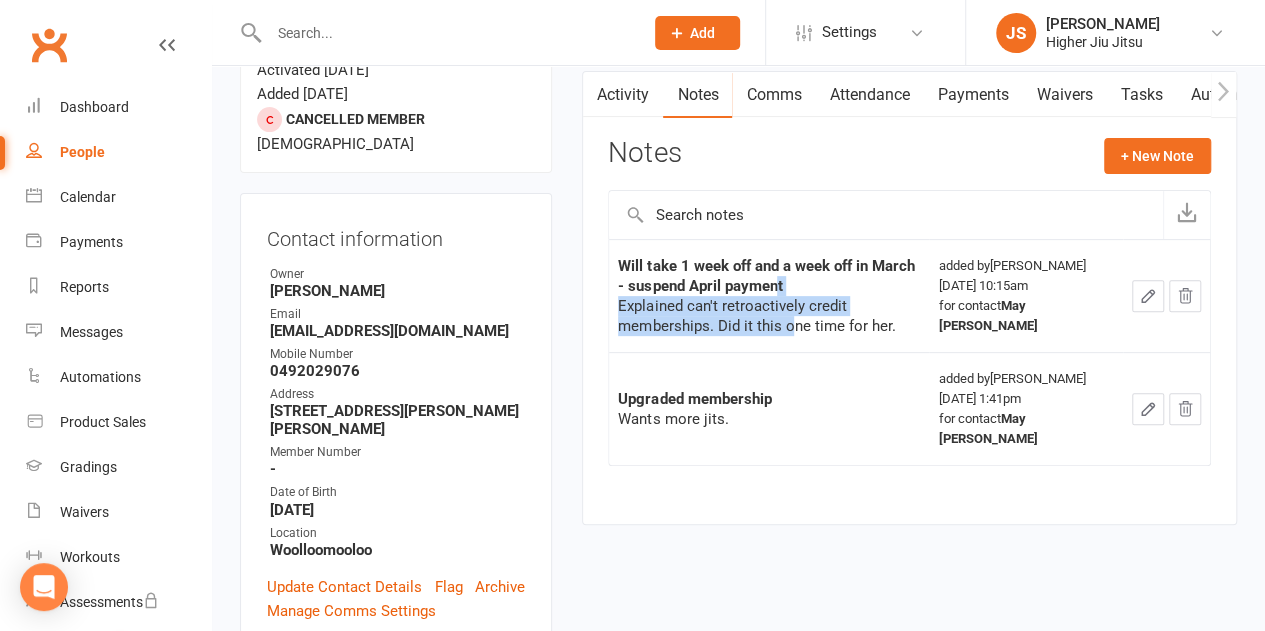 drag, startPoint x: 788, startPoint y: 321, endPoint x: 762, endPoint y: 263, distance: 63.560993 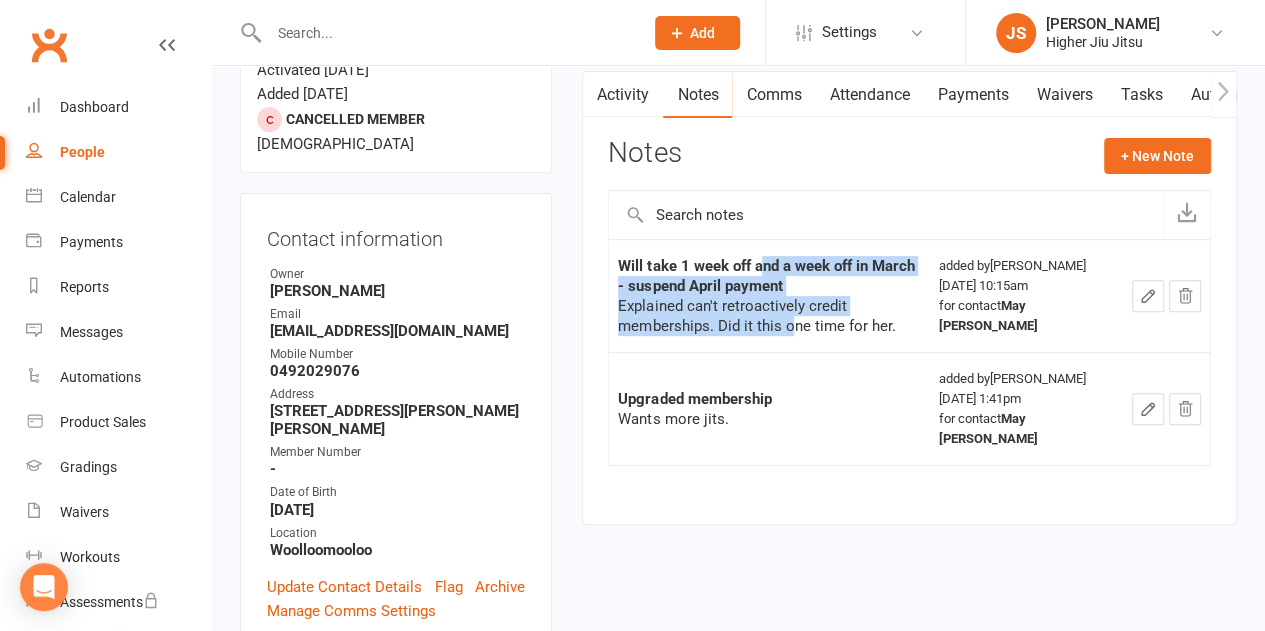 click on "Will take 1 week off and a week off in March - suspend April payment" 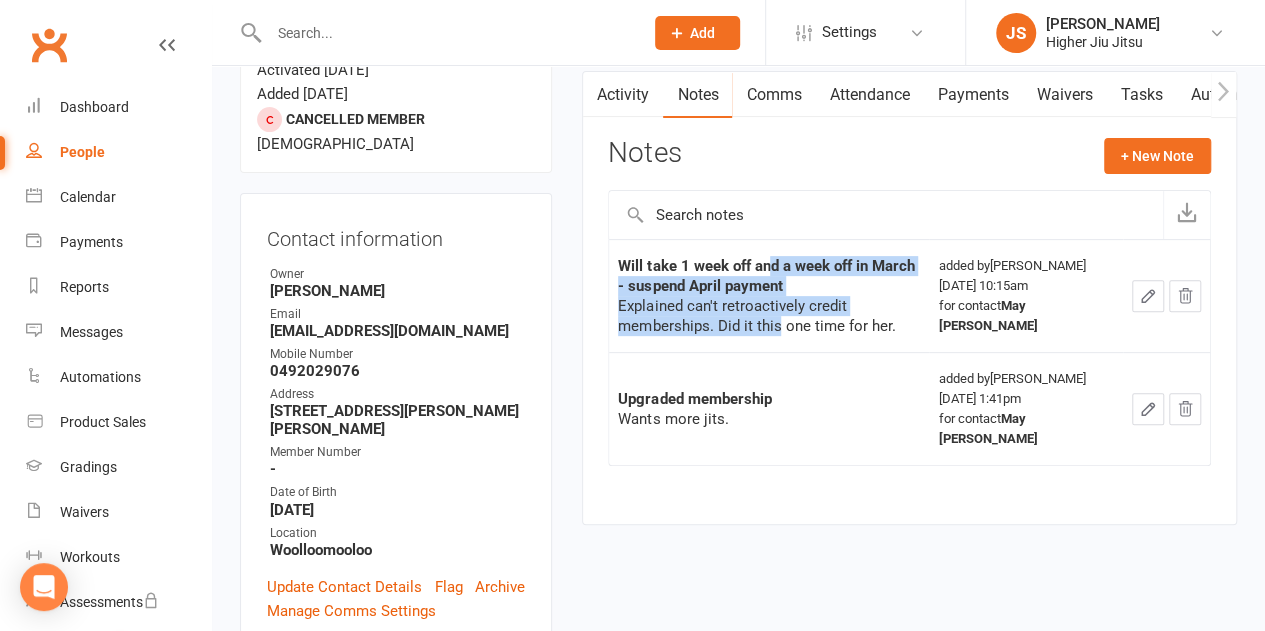 drag, startPoint x: 780, startPoint y: 328, endPoint x: 766, endPoint y: 263, distance: 66.4906 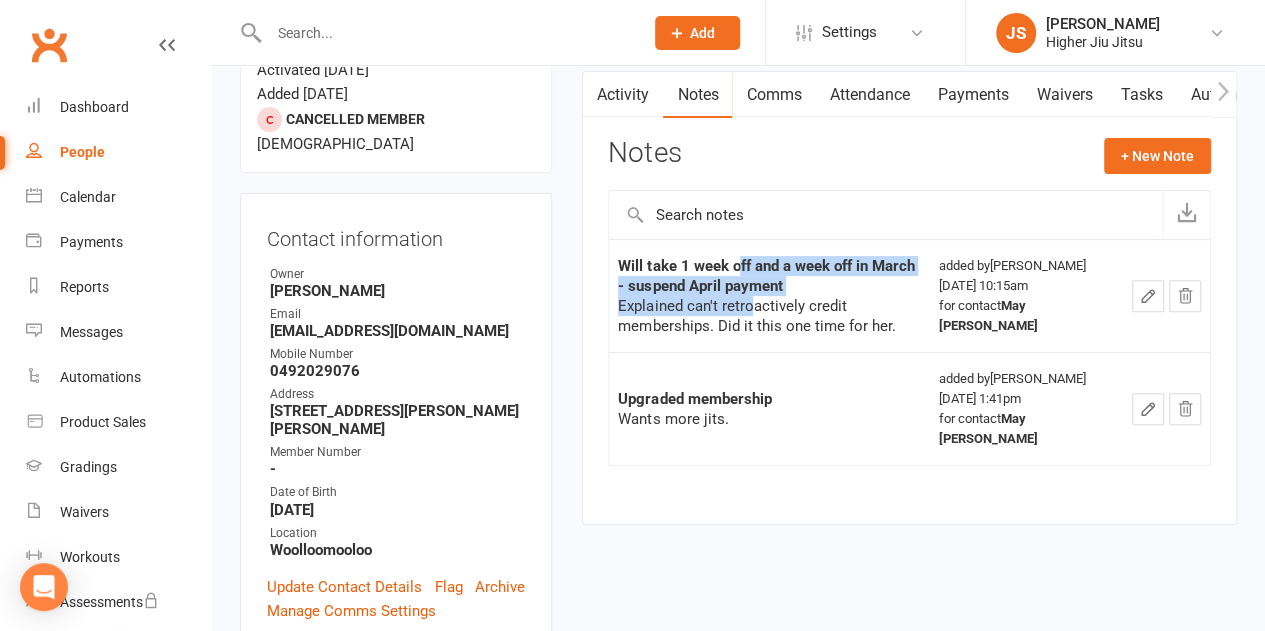 drag, startPoint x: 736, startPoint y: 268, endPoint x: 733, endPoint y: 258, distance: 10.440307 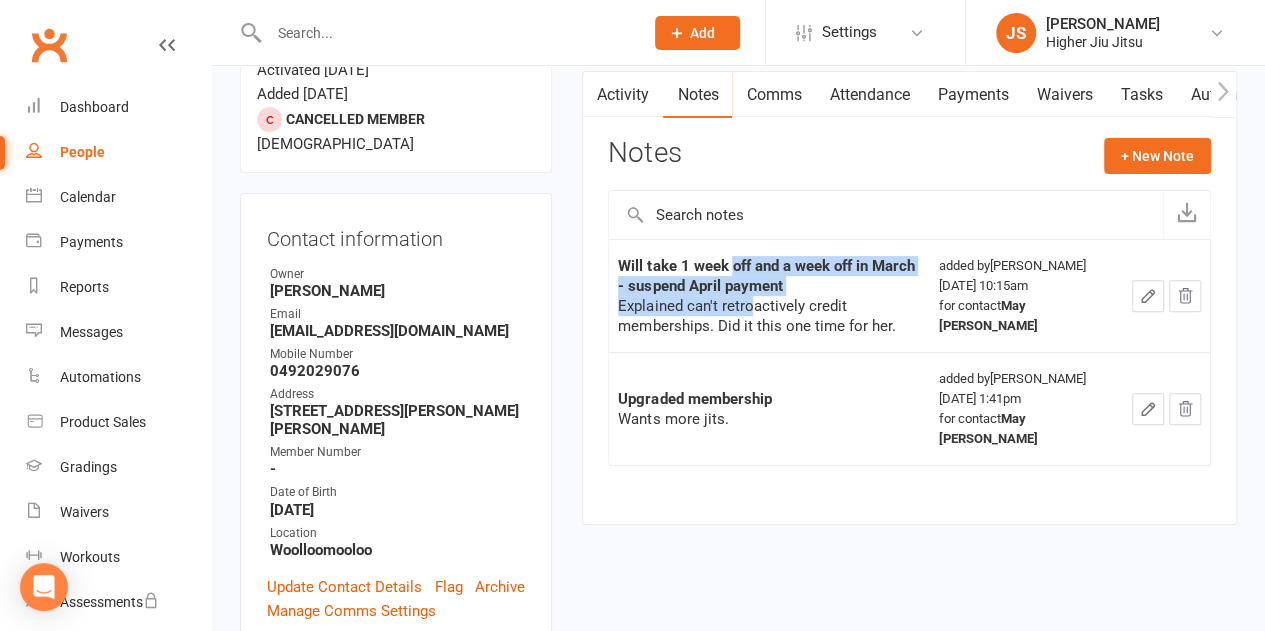 click on "Will take 1 week off and a week off in March - suspend April payment" 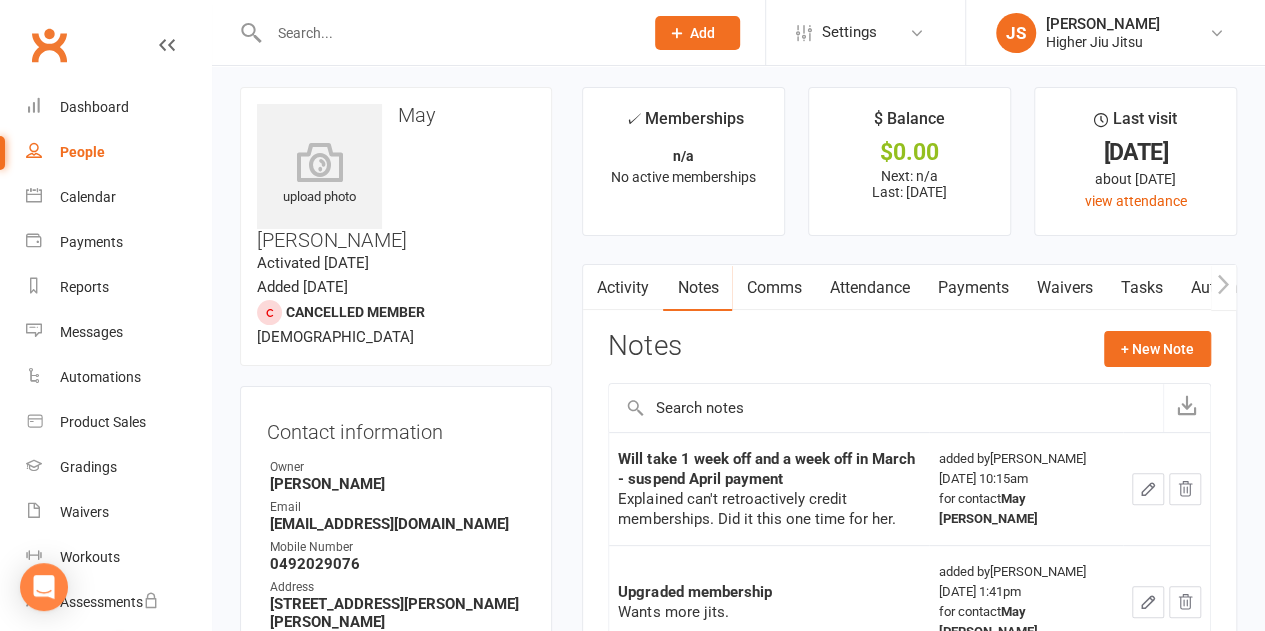 scroll, scrollTop: 0, scrollLeft: 0, axis: both 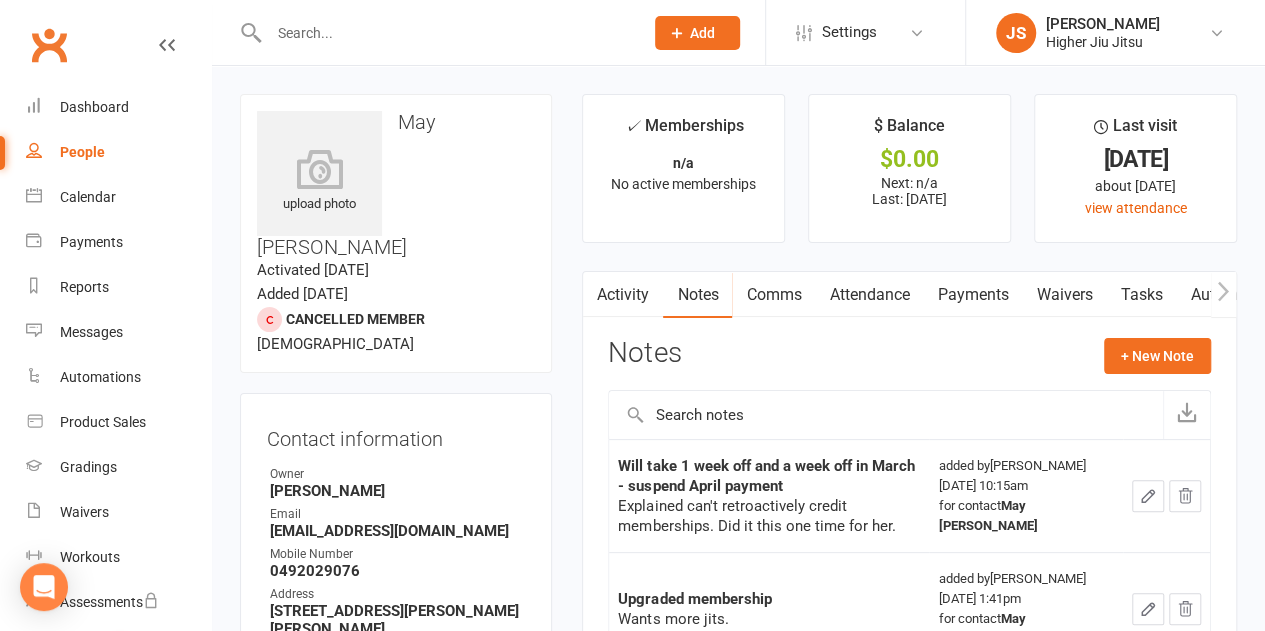click on "Comms" at bounding box center (773, 295) 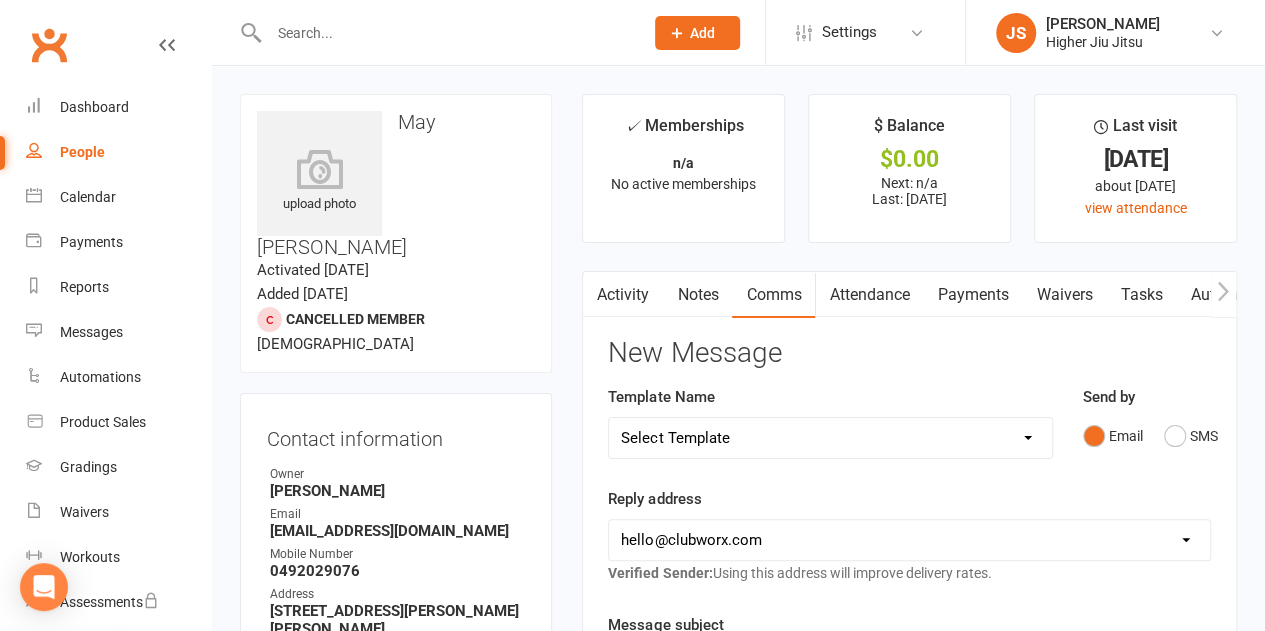 click on "Select Template [Email] 10 Pass Bank Details [Email] Birthday Wishes [Email] Cancelled Class in Schedule [Email] Invitation to Grade to Blue Belt [Email] Jits4Kids Signup [Email] Member Welcome [Email] Payment Failure [Email] Prospect Email [Email] Referral Benefit Confirmation [Email] Where you Been? [Email] Women's Only Membership Email [Email] Jits4Kids Sign Up [Email] Juniors SignUp [Email] Jits4Kids Trial Form [Email] Juniors Trial Form [Email] Member Intake Form [Email] New Student Check In [Email] Privates Structure [Email] Thanks for signing up! [Email] Visitor [Email] We're Sorry to See you Go! [Email] Let's Reconnect! [Email] Still Interested? [Email] Still Keen on a Trial?" at bounding box center (830, 438) 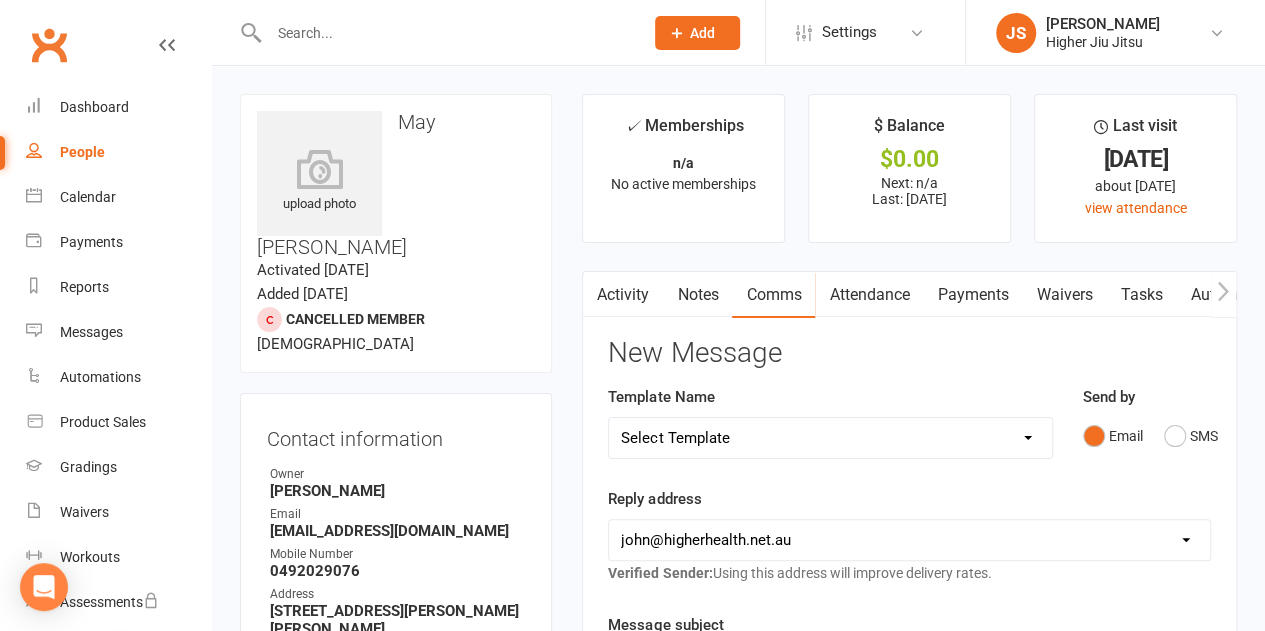 click on "hello@clubworx.com john@higherhealth.net.au david@allreadydone.com.au" at bounding box center (909, 540) 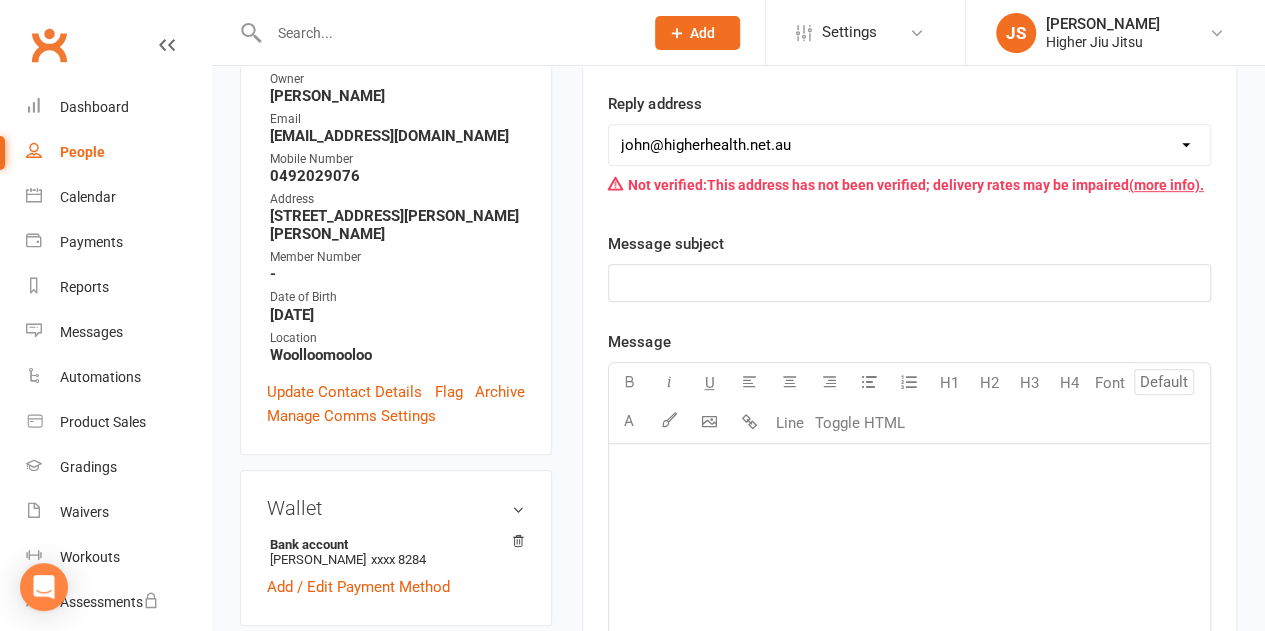 scroll, scrollTop: 500, scrollLeft: 0, axis: vertical 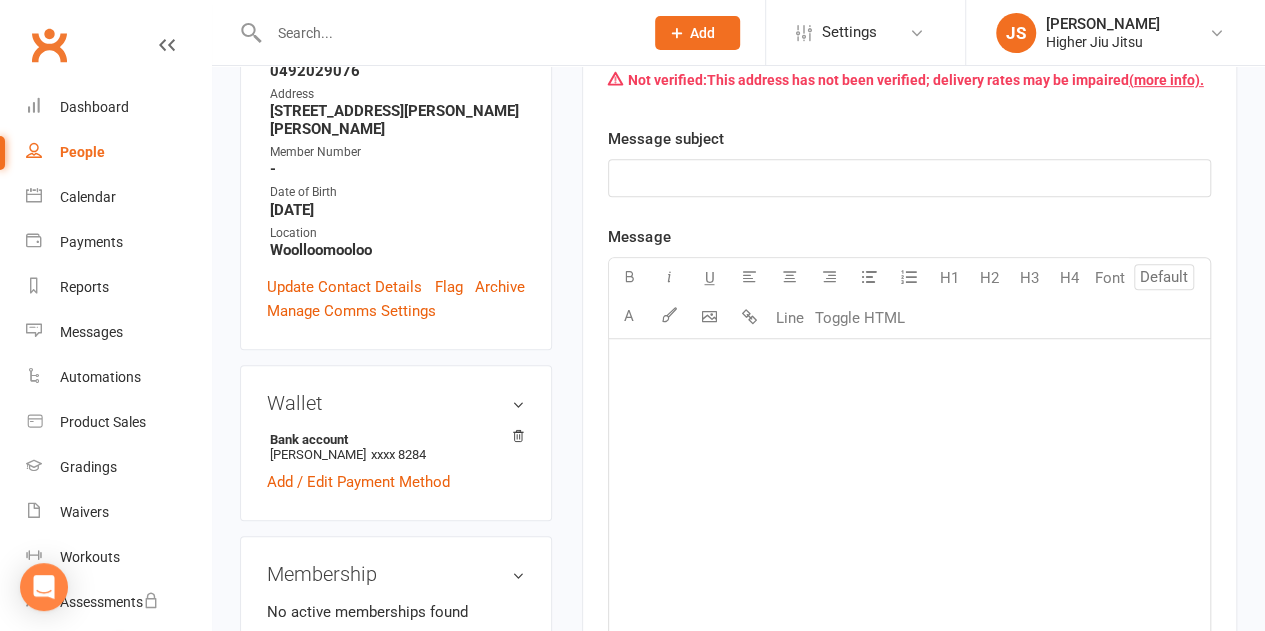 click on "﻿" 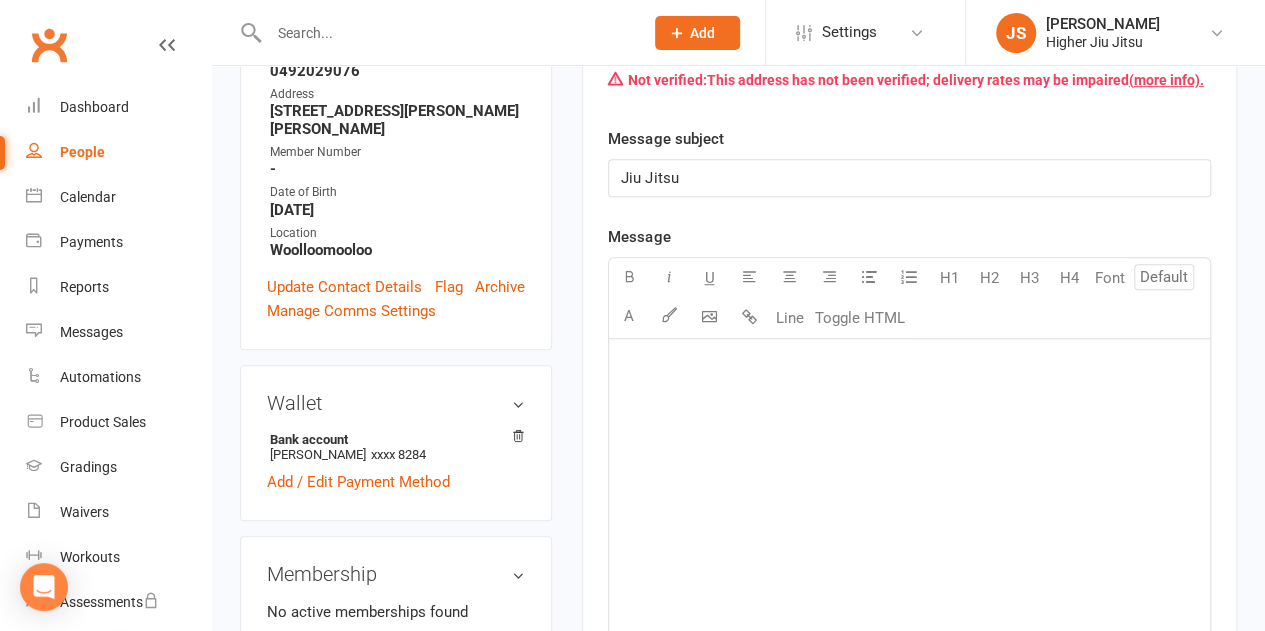 click on "﻿" 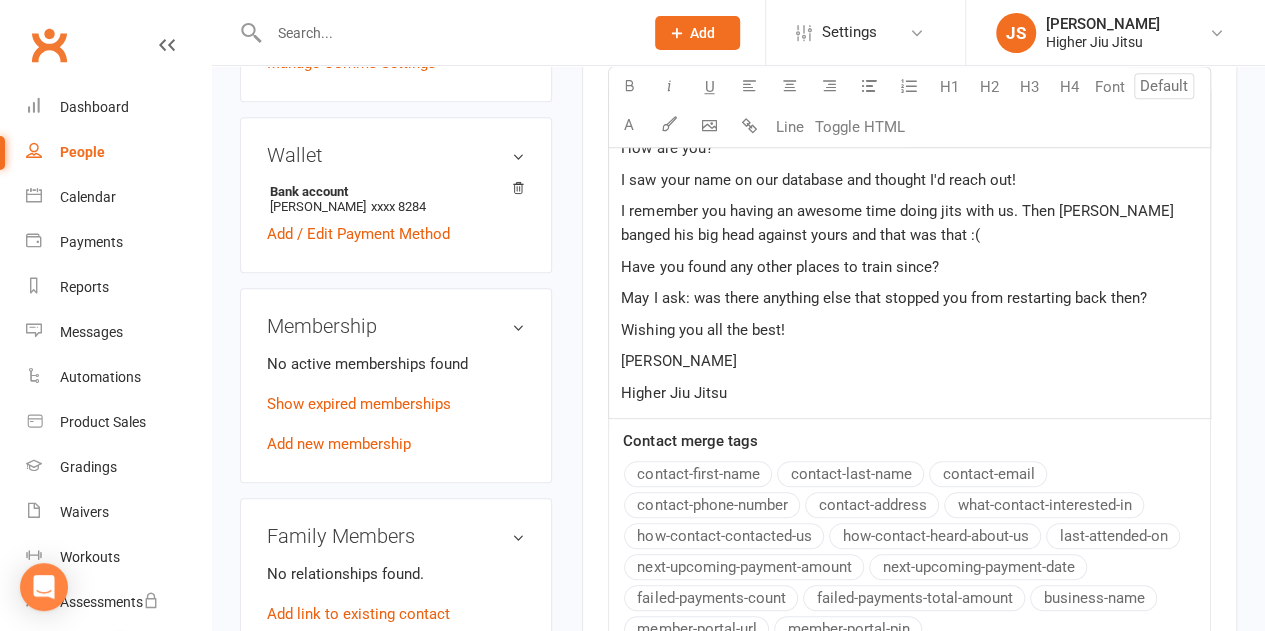 scroll, scrollTop: 721, scrollLeft: 0, axis: vertical 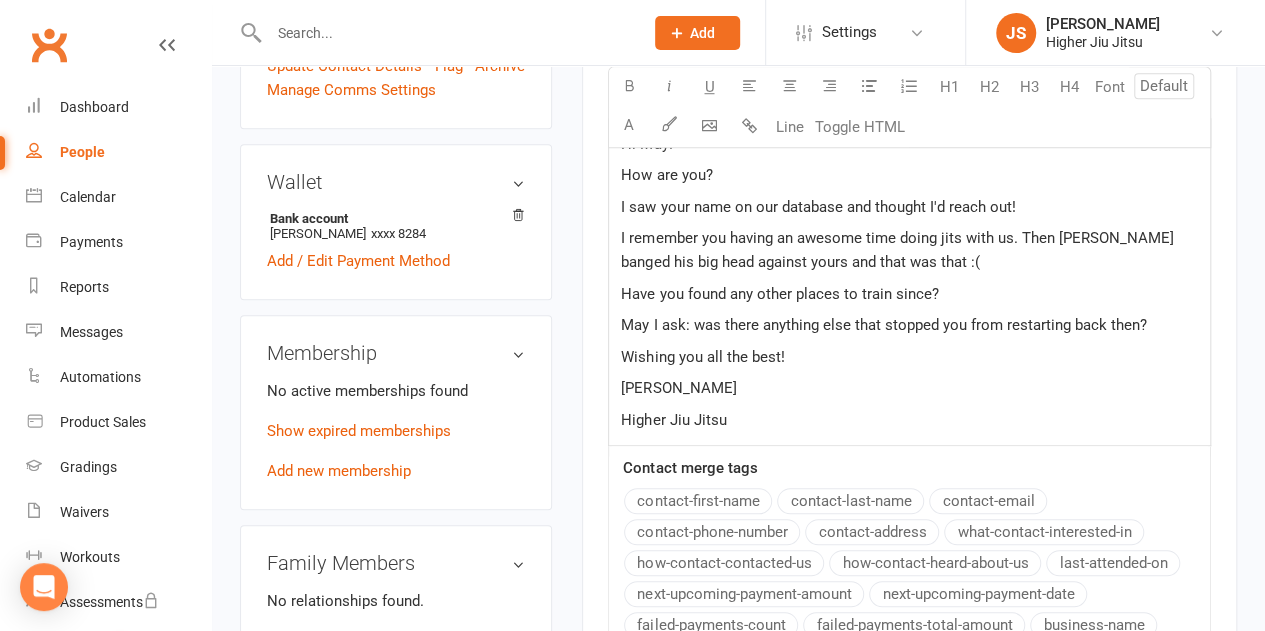 click on "Have you found any other places to train since?" 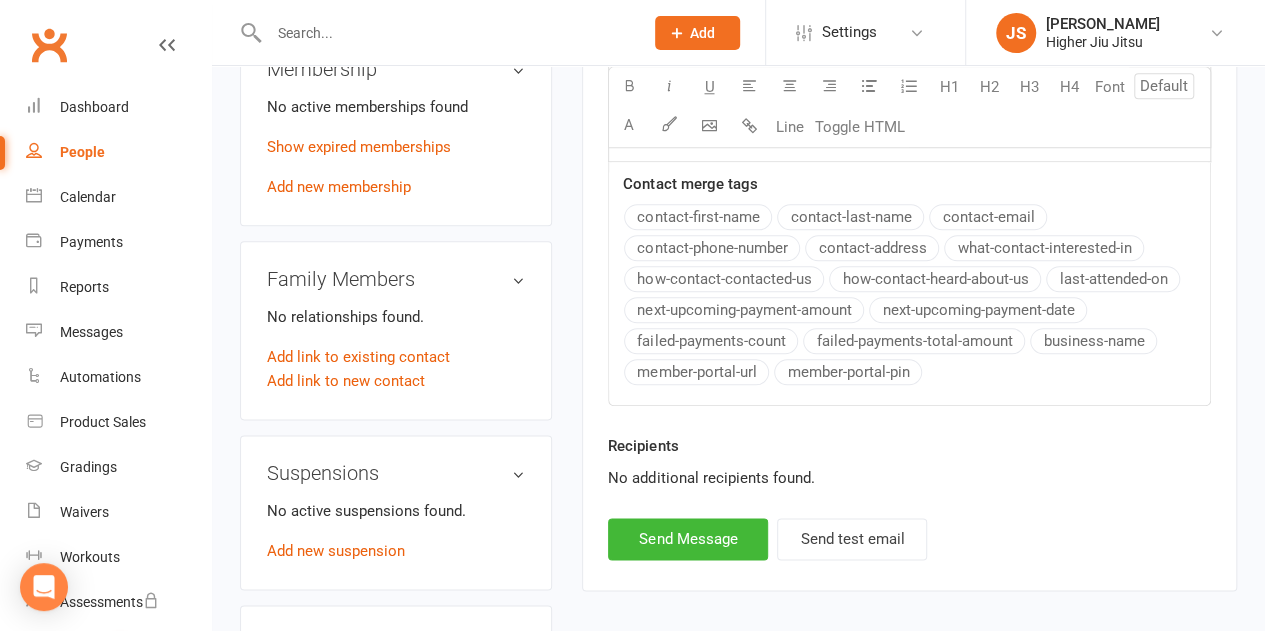 scroll, scrollTop: 1121, scrollLeft: 0, axis: vertical 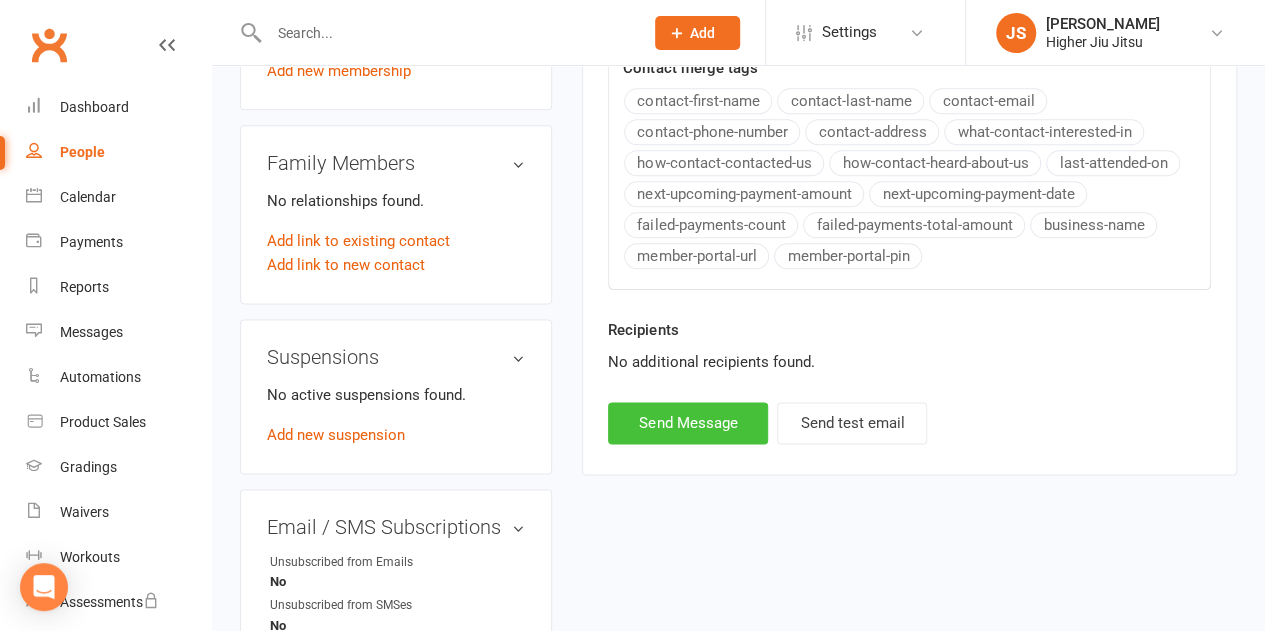 click on "Send Message" at bounding box center (688, 423) 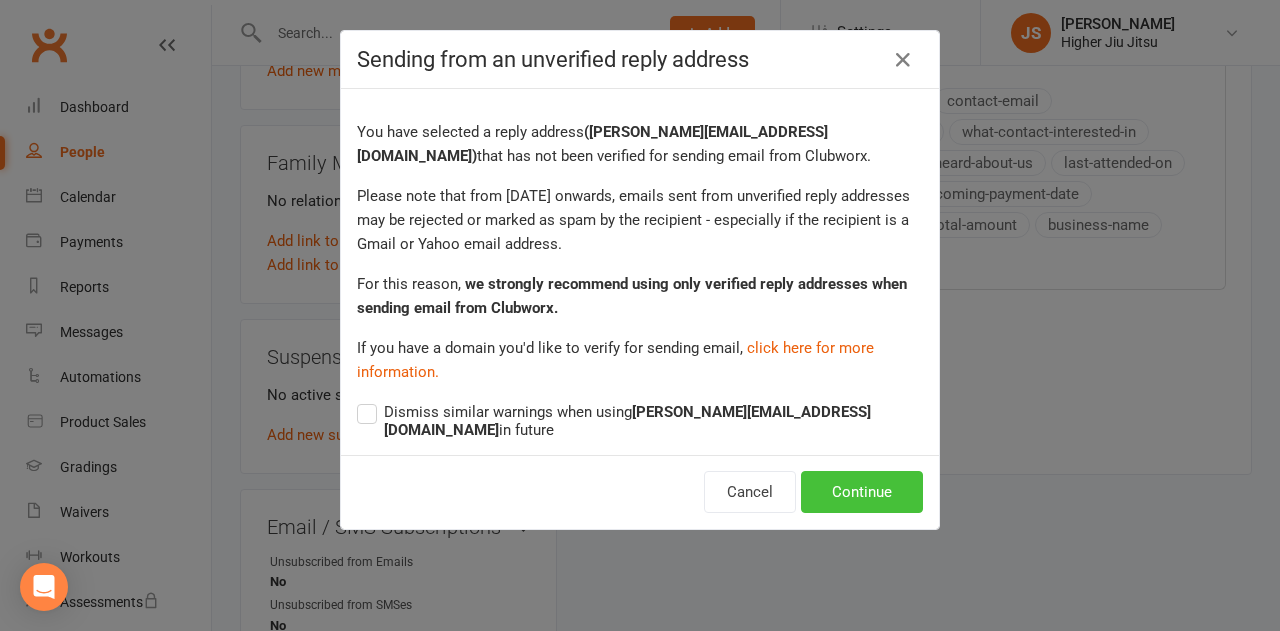 click on "Continue" at bounding box center (862, 492) 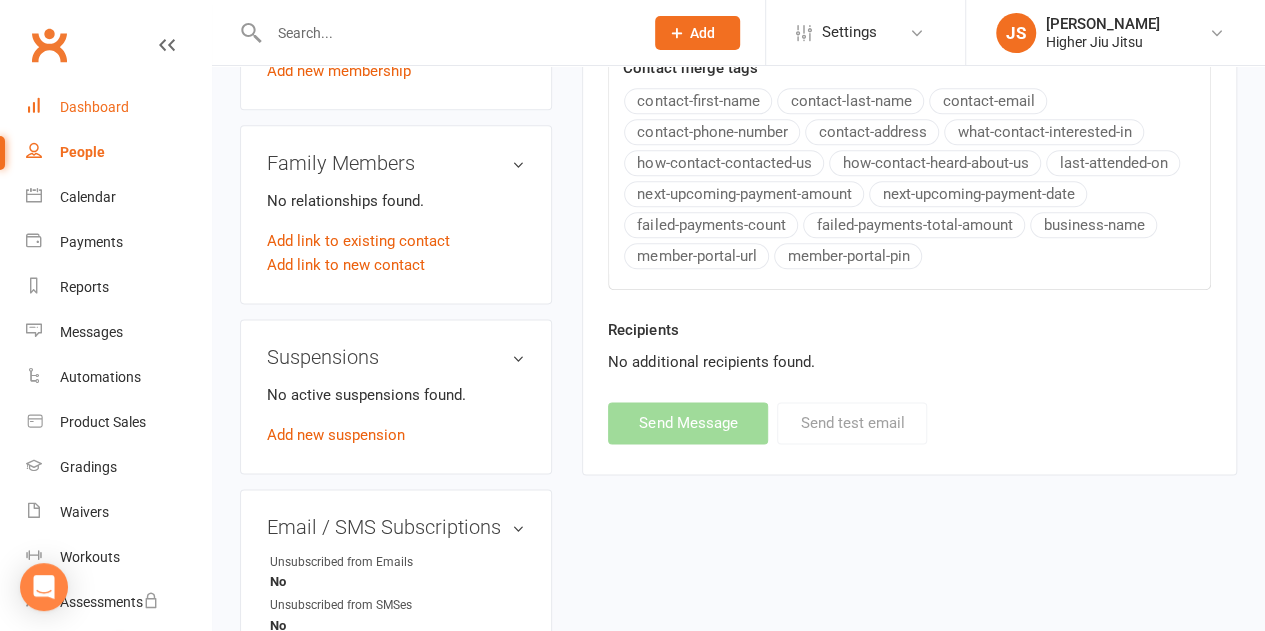 select on "0" 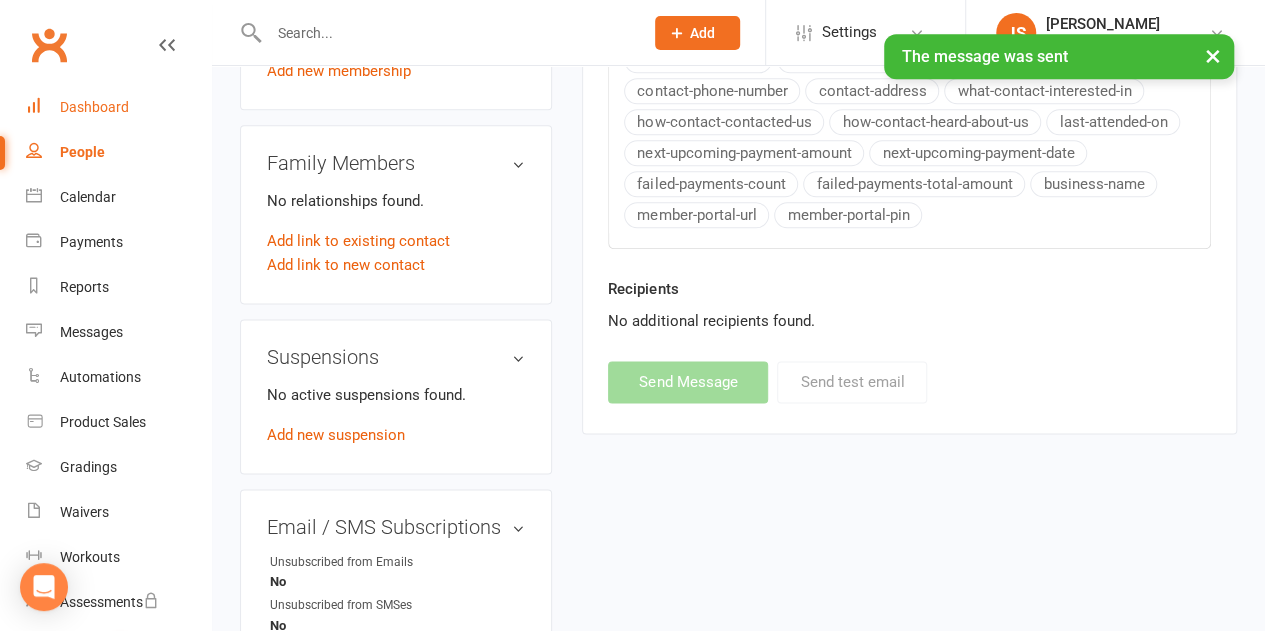 click on "Dashboard" at bounding box center (94, 107) 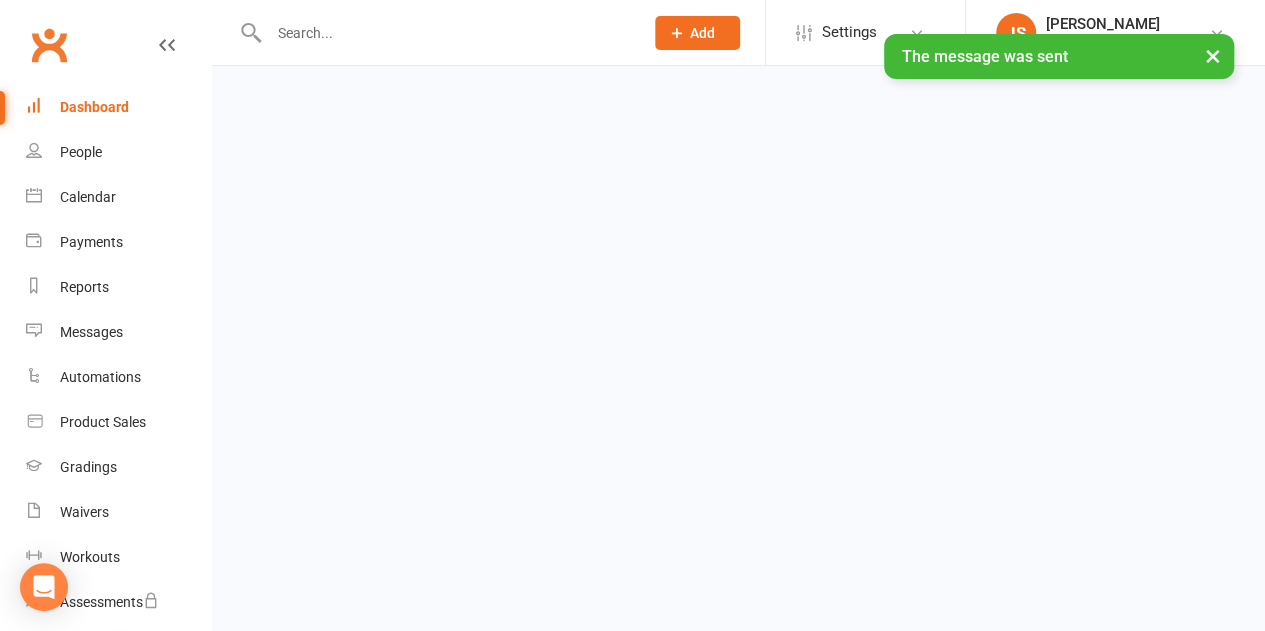 scroll, scrollTop: 0, scrollLeft: 0, axis: both 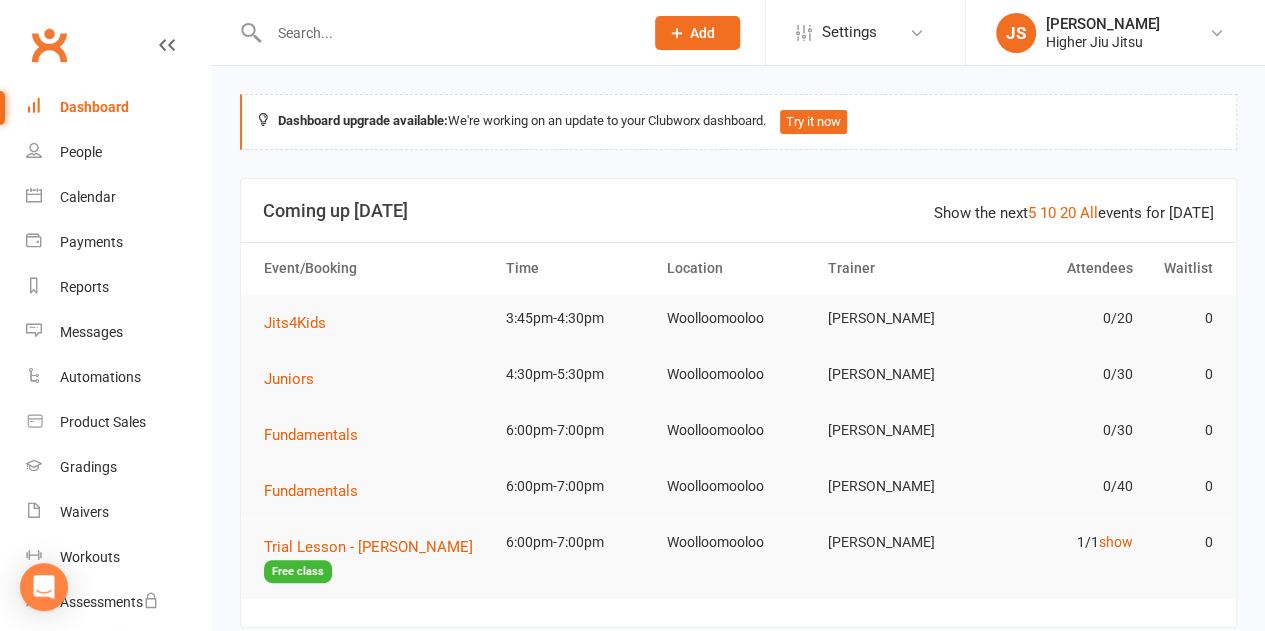 click at bounding box center (446, 33) 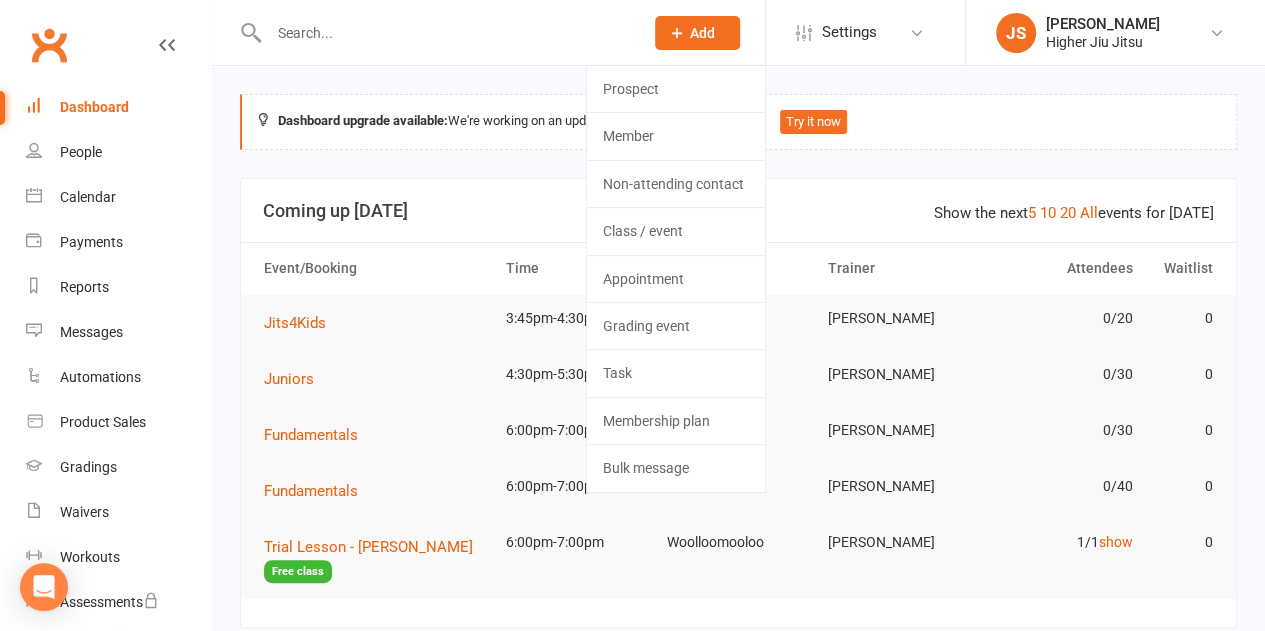 click on "Dashboard upgrade available:  We're working on an update to your Clubworx dashboard. Try it now Show the next  5   10   20   All  events for today Coming up Today Event/Booking Time Location Trainer Attendees Waitlist Jits4Kids  3:45pm-4:30pm Woolloomooloo John Smallios 0/20  0  Juniors  4:30pm-5:30pm Woolloomooloo John Smallios 0/30  0  Fundamentals  6:00pm-7:00pm Woolloomooloo John Smallios 0/30  0  Fundamentals  6:00pm-7:00pm Woolloomooloo John Smallios 0/40  0  Trial Lesson - Nick Shulhin  Free class 6:00pm-7:00pm Woolloomooloo John Smallios 1/1  show 0
Class kiosk mode Member self check-in Roll call kiosk mode Staff check-in for members General attendance kiosk mode Great for the front desk Kiosk modes:  General attendance  General attendance Class Roll call
Members  show more 5.5% Last 30 Days Active / Suspended Members Apr Month 17-Jan 14-Jul  0 100 200 212 Active / Suspended 2 New this week 3 New this month 1 Canx. this month
Attendance 0 Right Now (in session) show more 15 Today (so far)  67" at bounding box center [738, 1575] 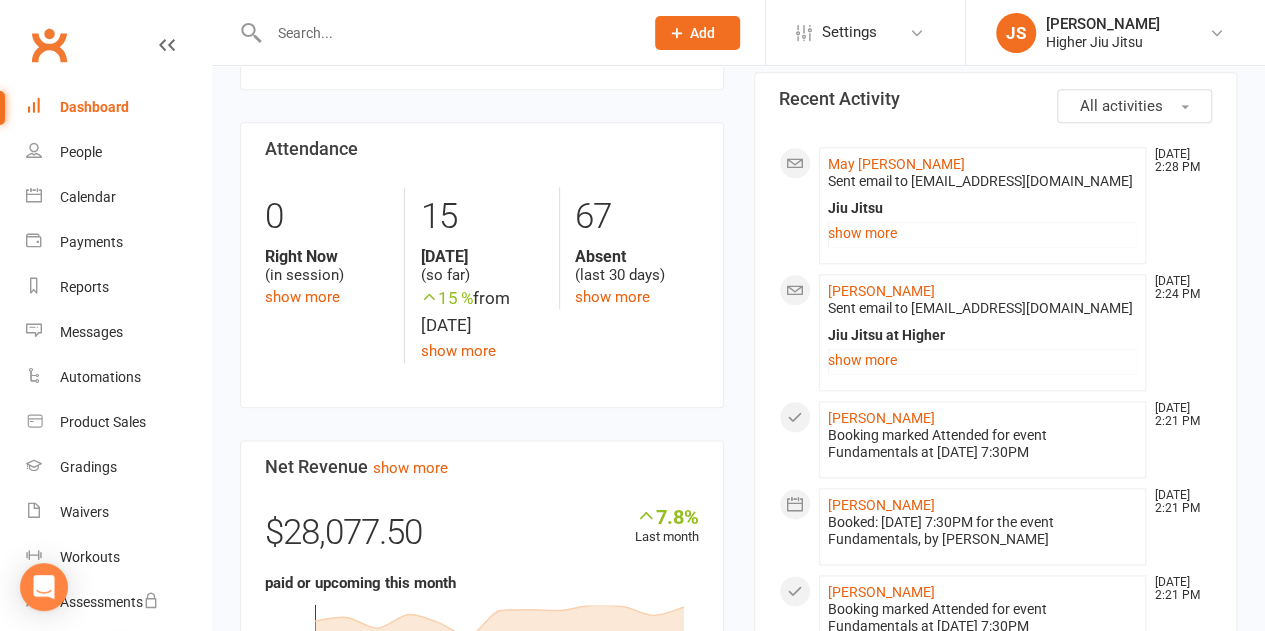 scroll, scrollTop: 1000, scrollLeft: 0, axis: vertical 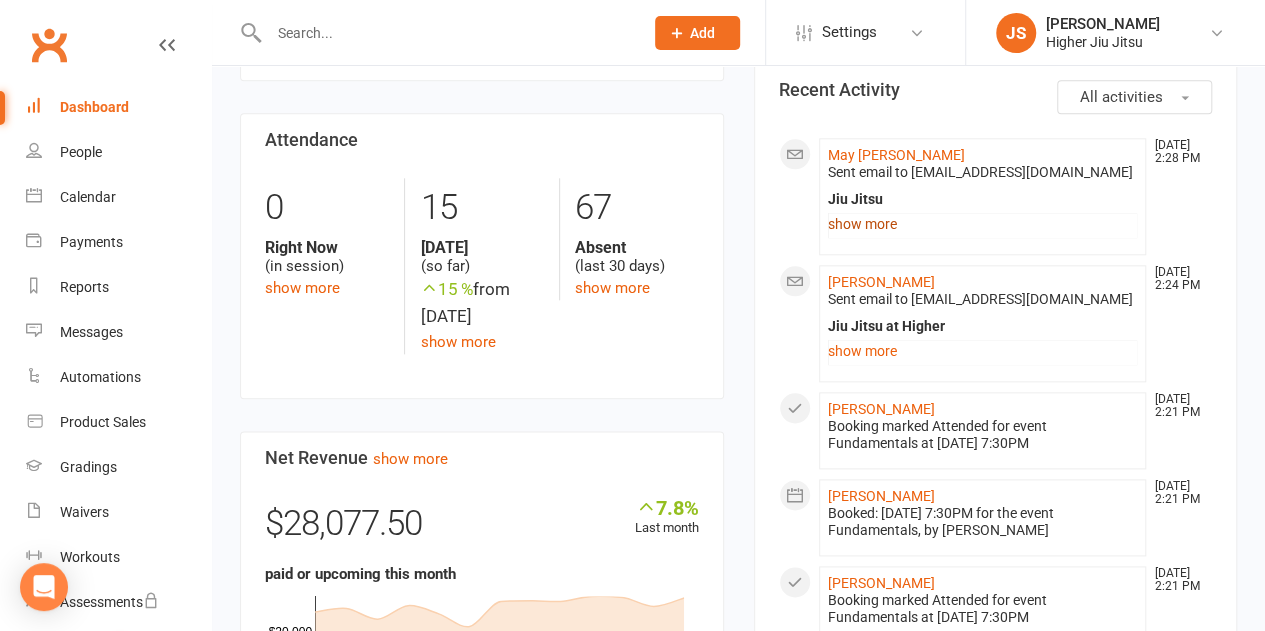 click on "show more" 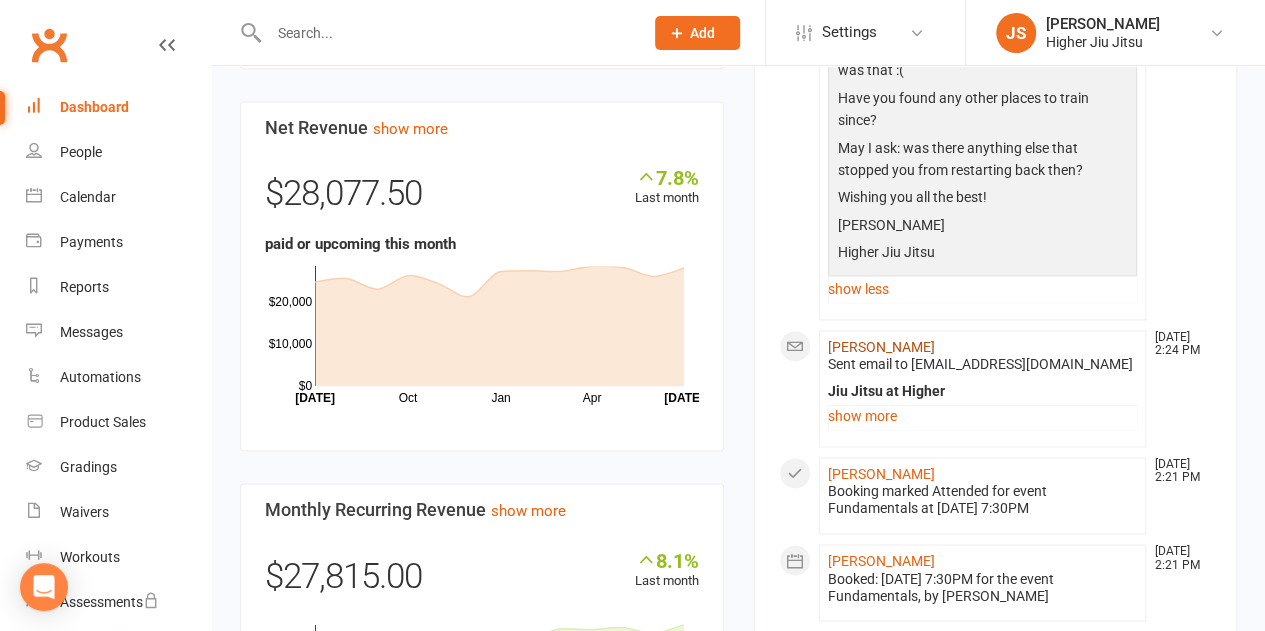 scroll, scrollTop: 1300, scrollLeft: 0, axis: vertical 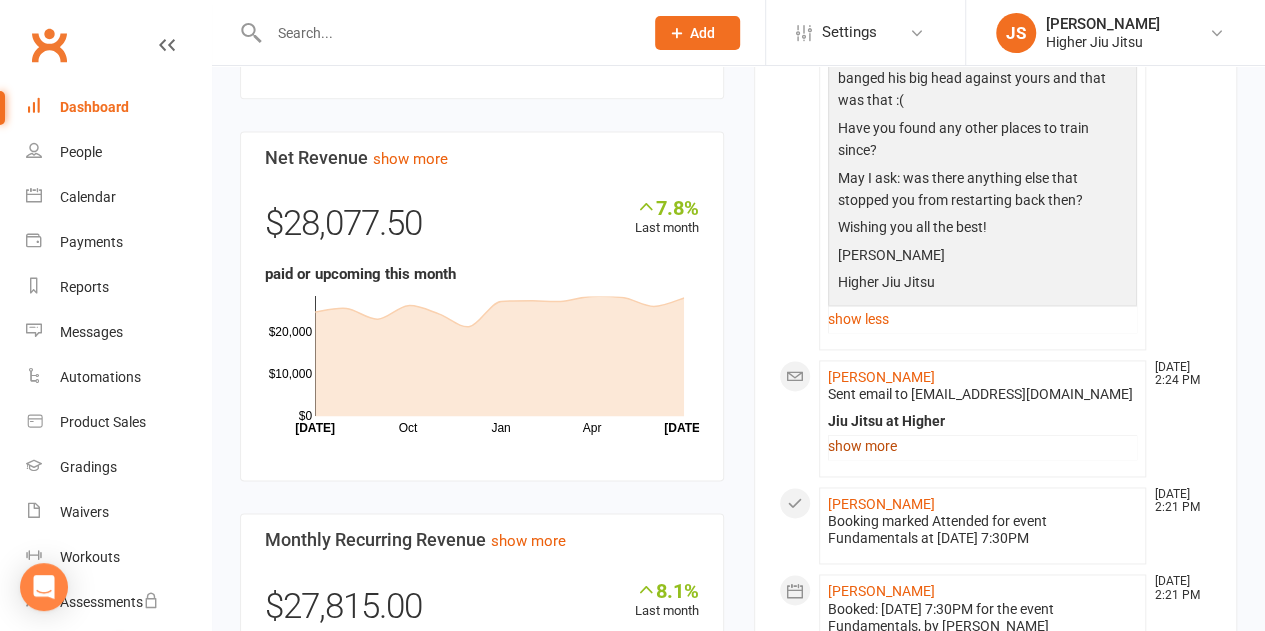 click on "show more" 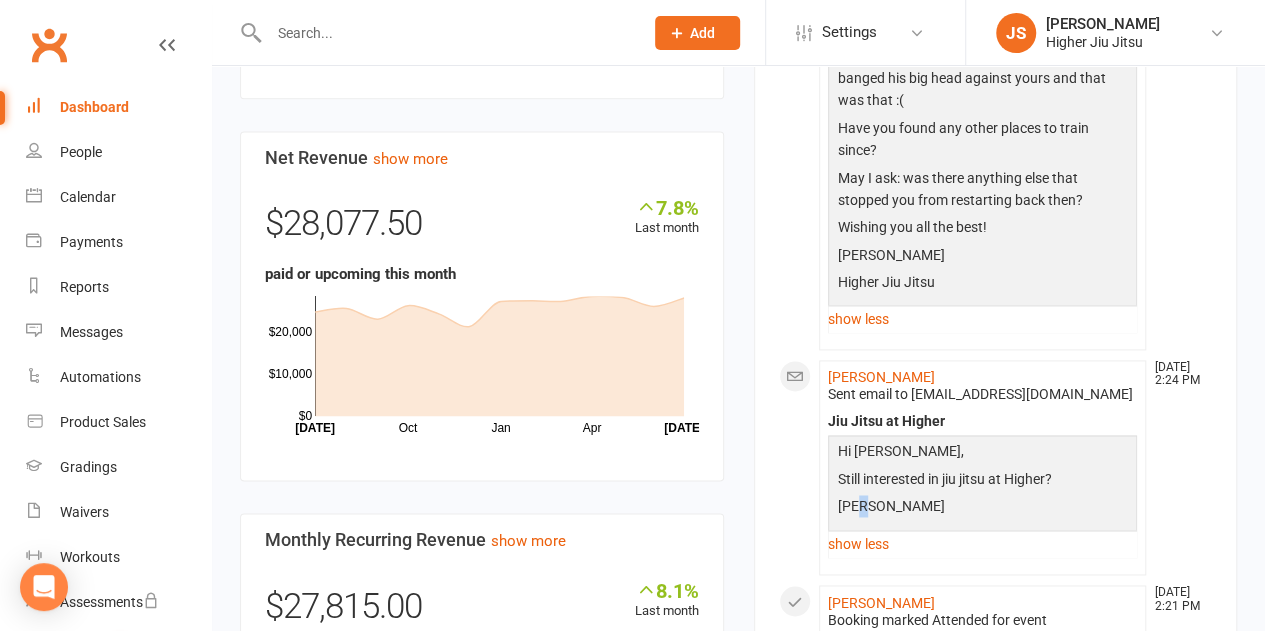 drag, startPoint x: 856, startPoint y: 455, endPoint x: 859, endPoint y: 478, distance: 23.194826 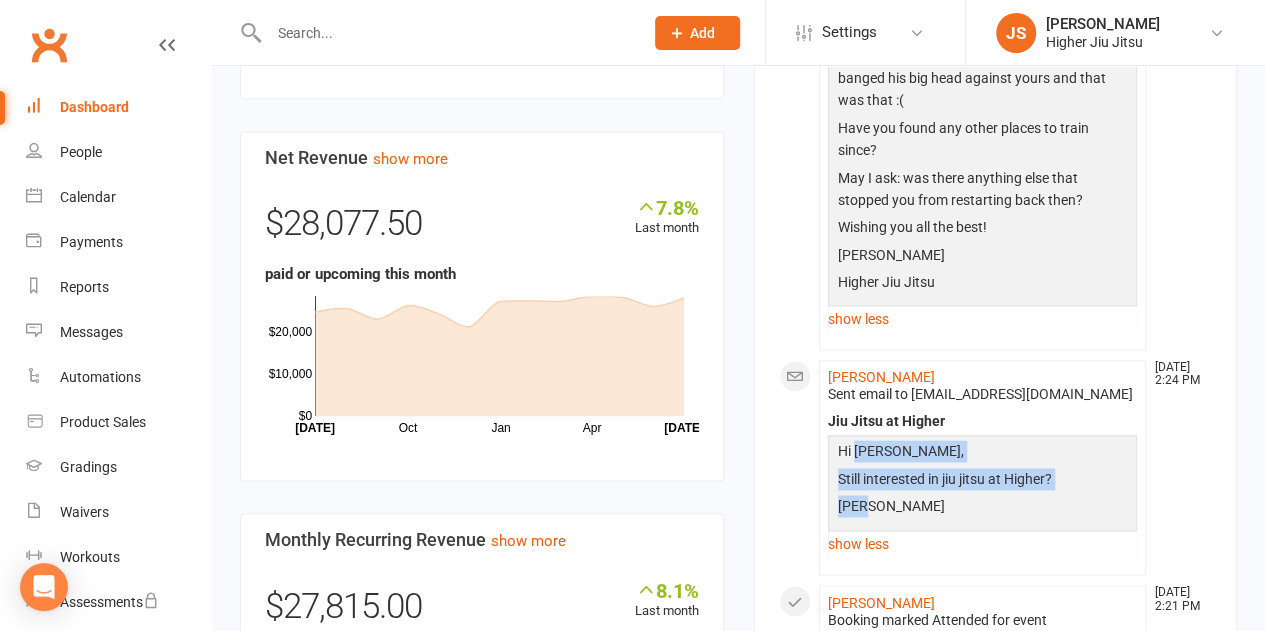 drag, startPoint x: 876, startPoint y: 479, endPoint x: 853, endPoint y: 423, distance: 60.53924 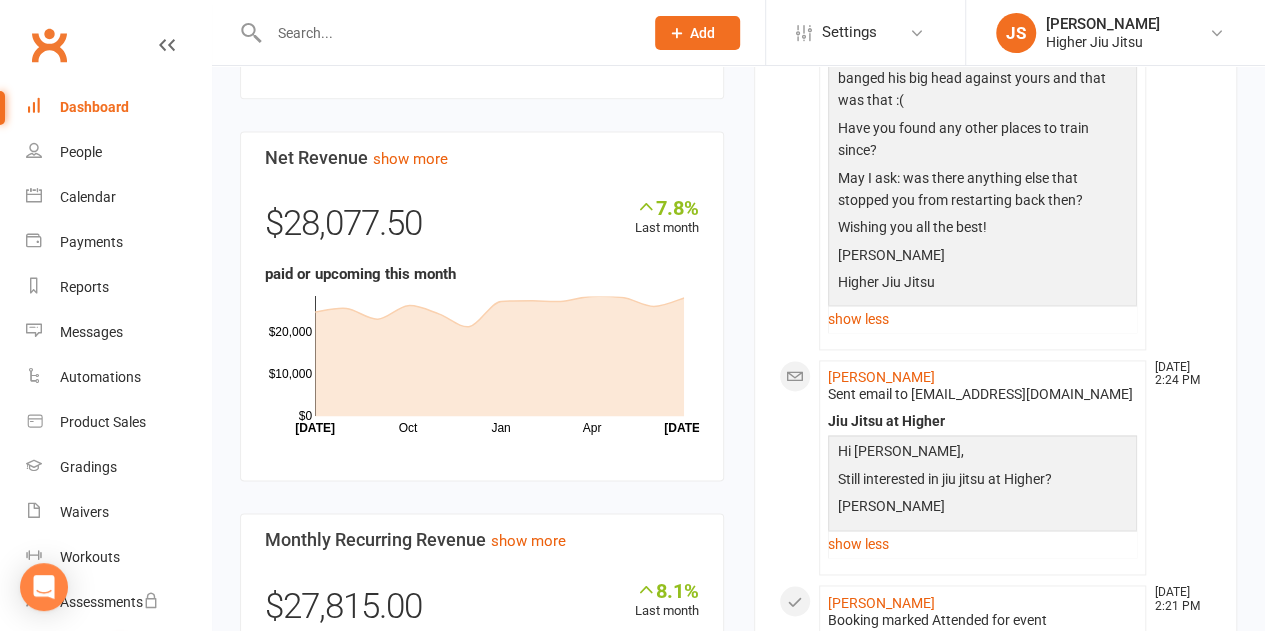 click on "Add" 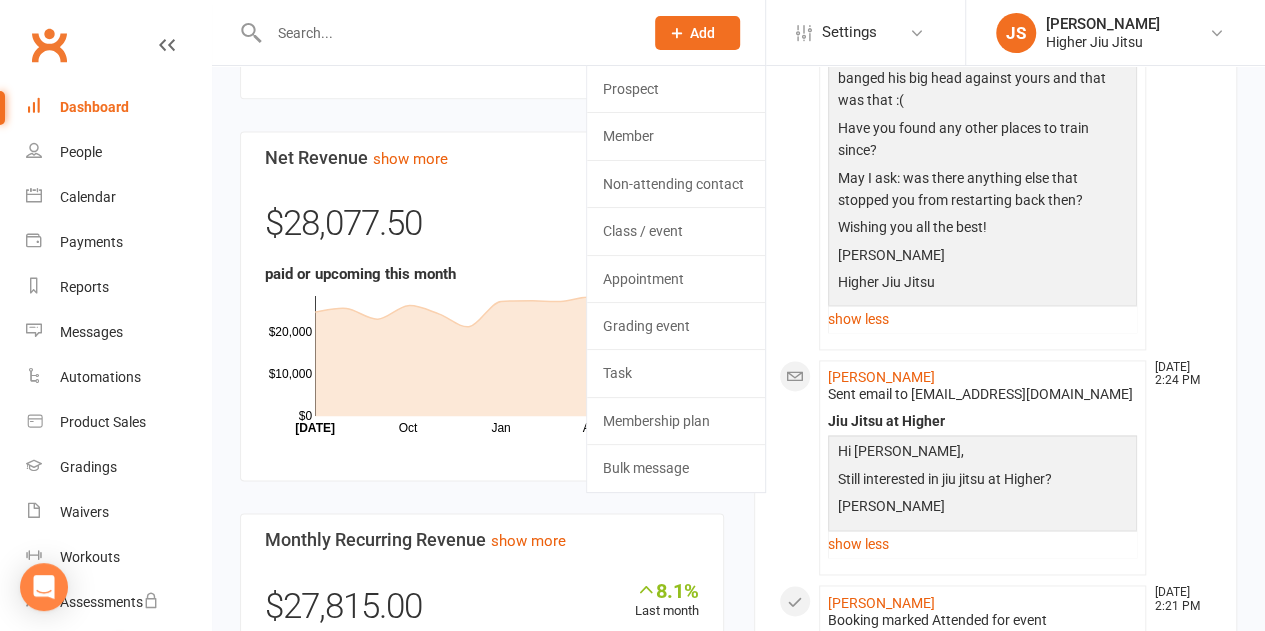 click at bounding box center (446, 33) 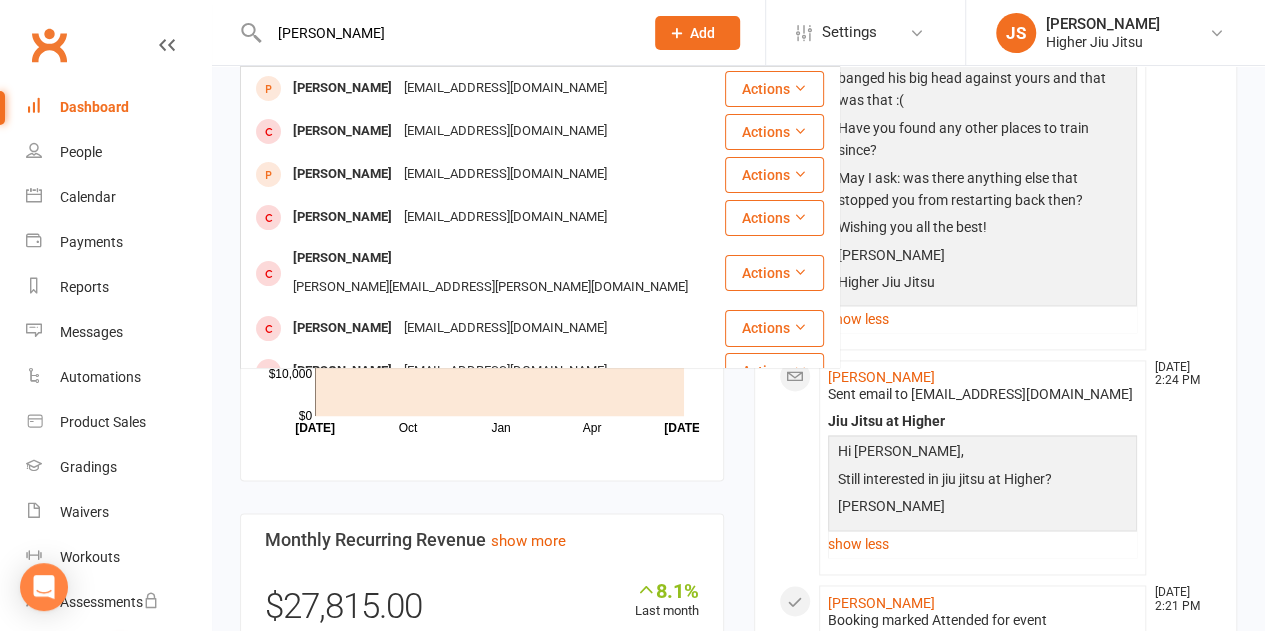 type on "ethan french" 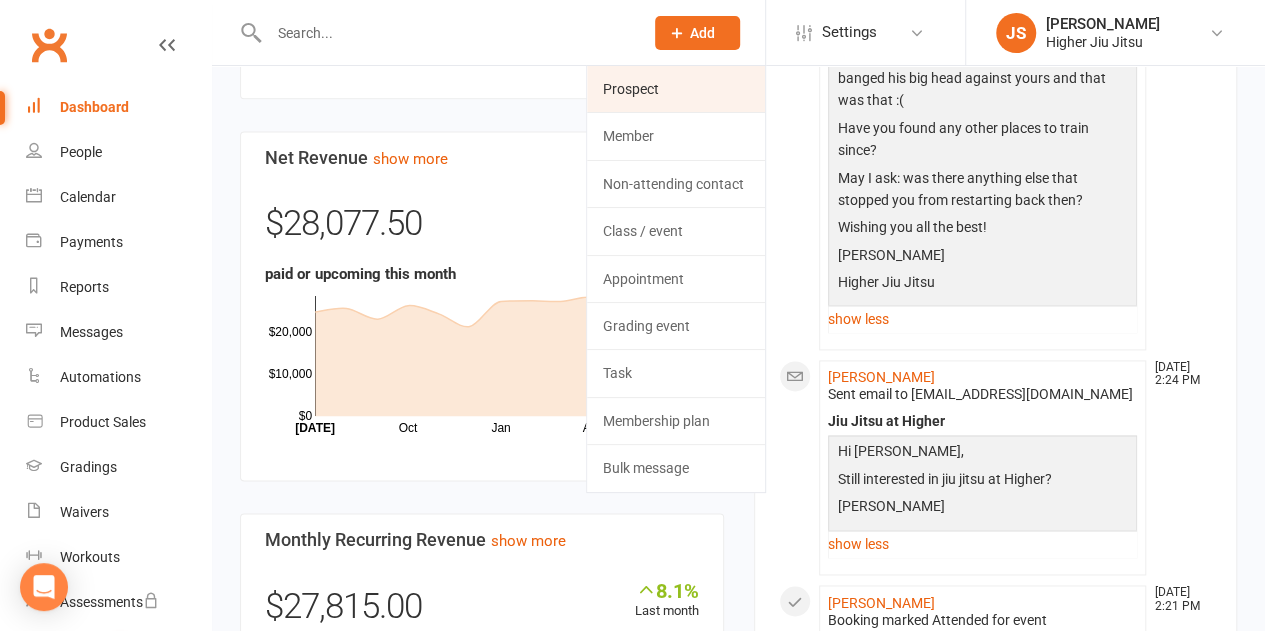 click on "Prospect" 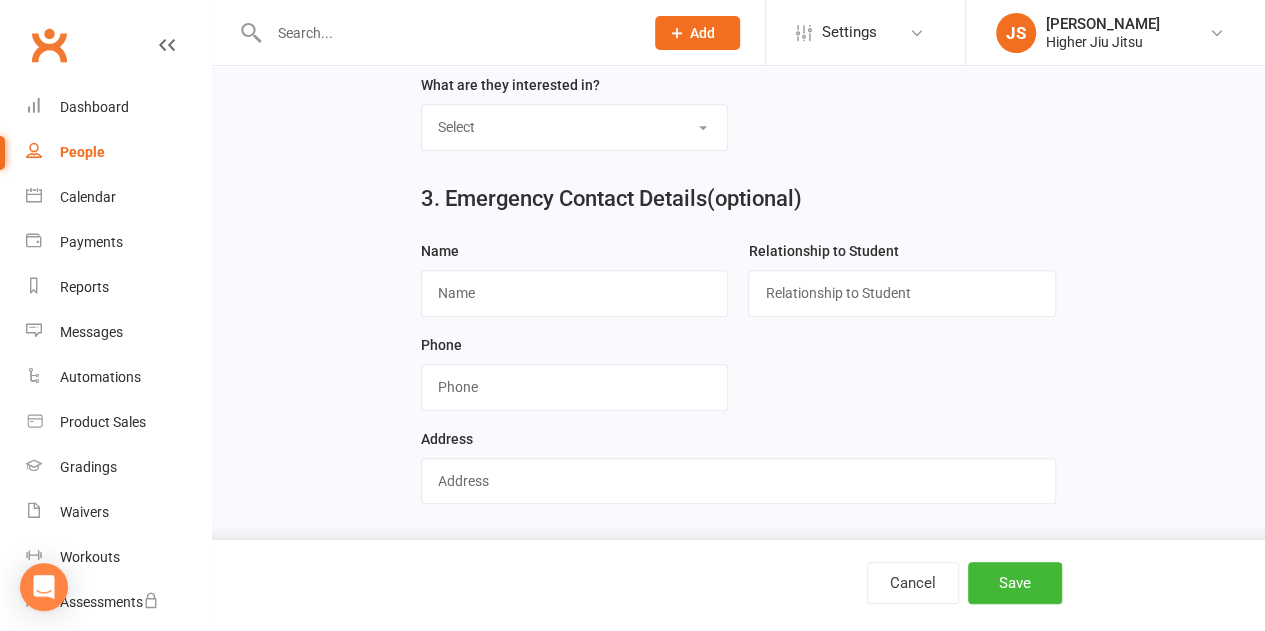 scroll, scrollTop: 0, scrollLeft: 0, axis: both 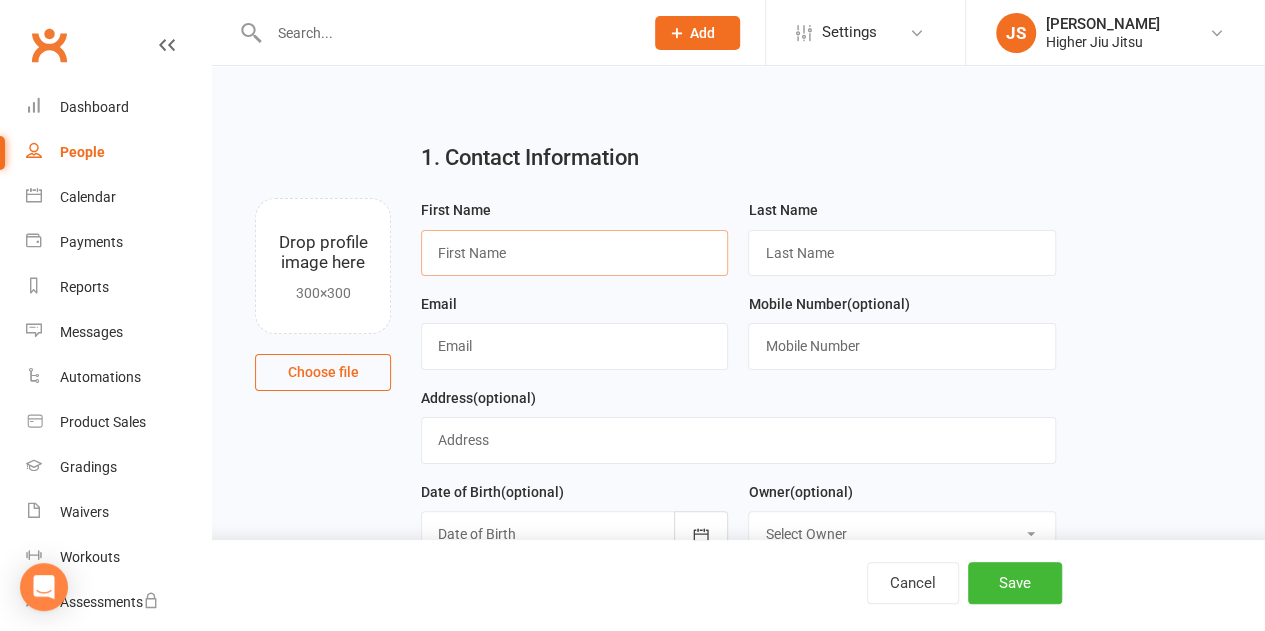 click at bounding box center (574, 253) 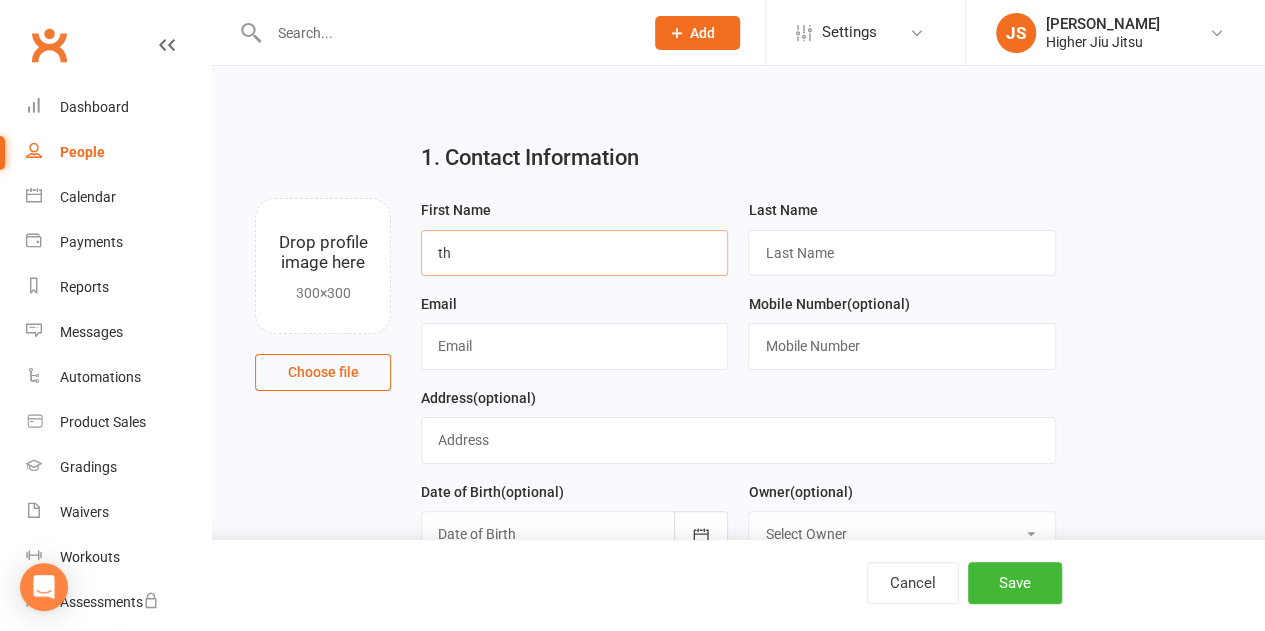 type on "t" 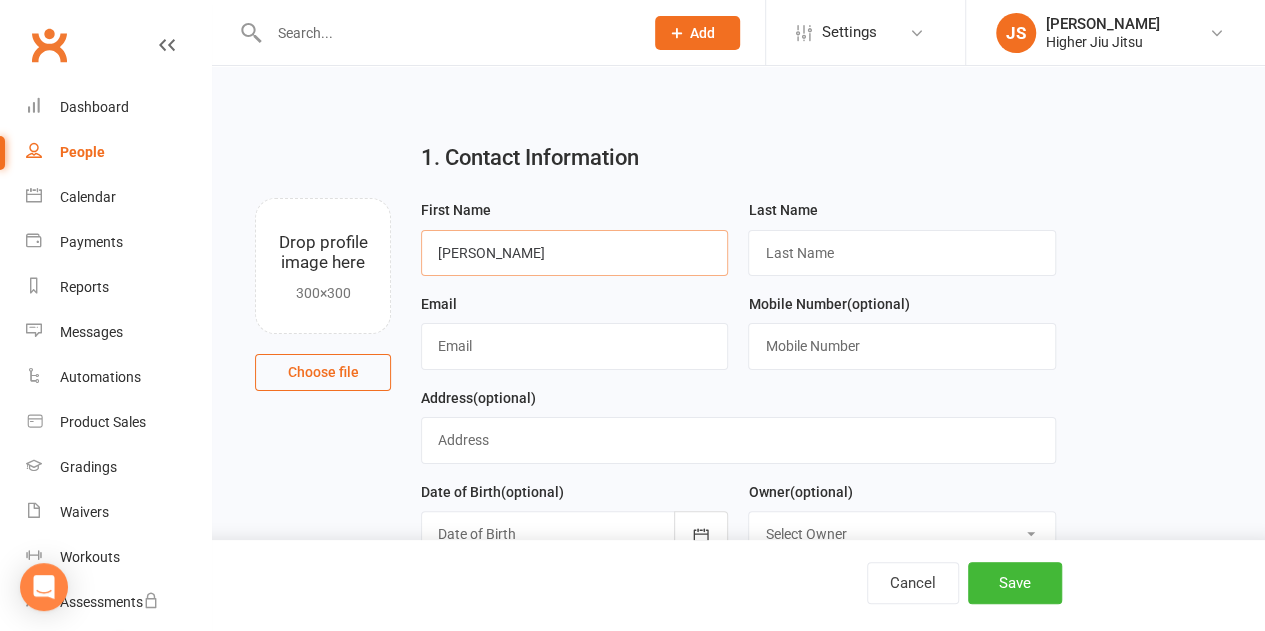 type on "Ethan" 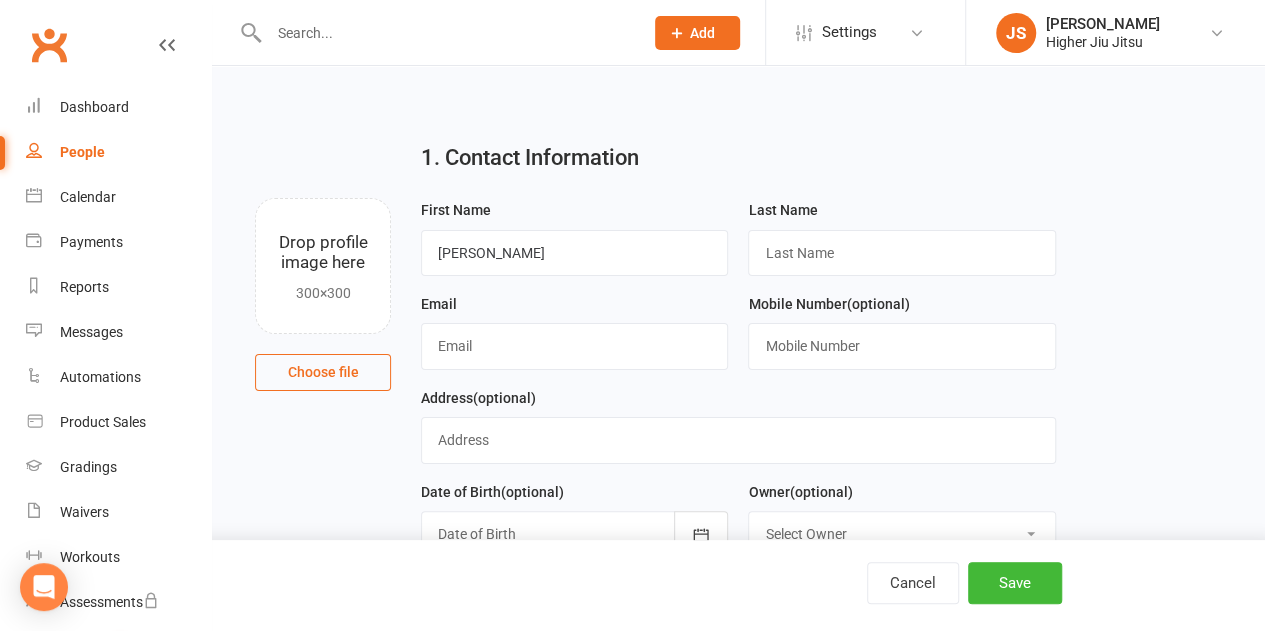 type 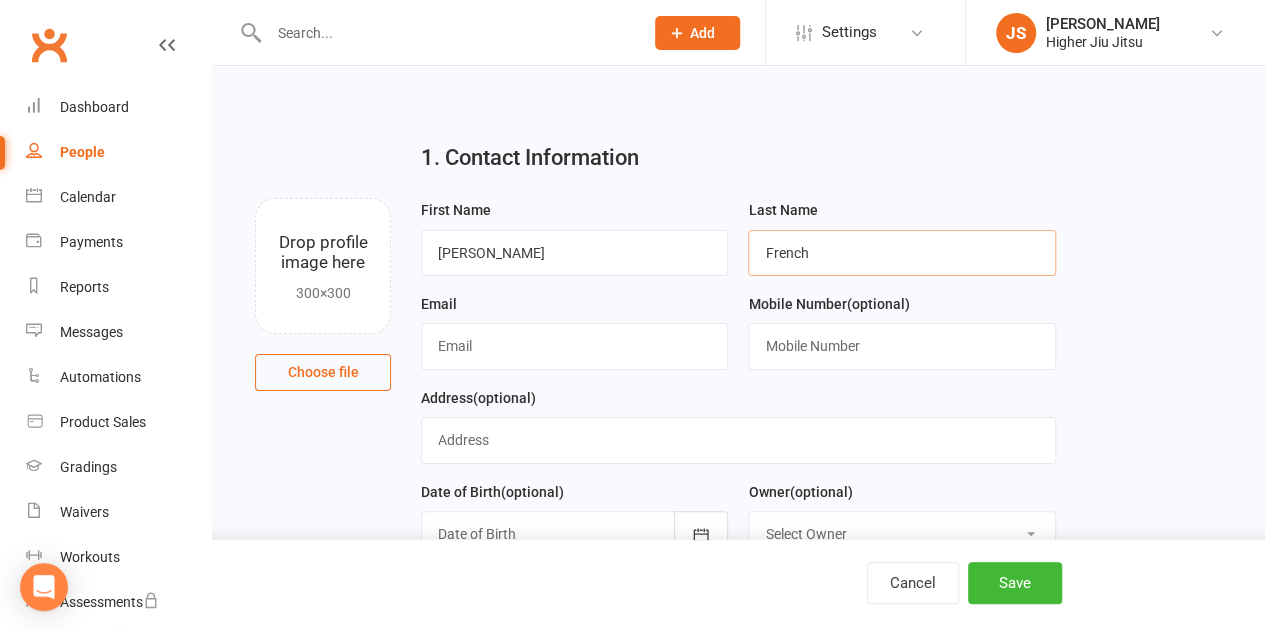 type on "French" 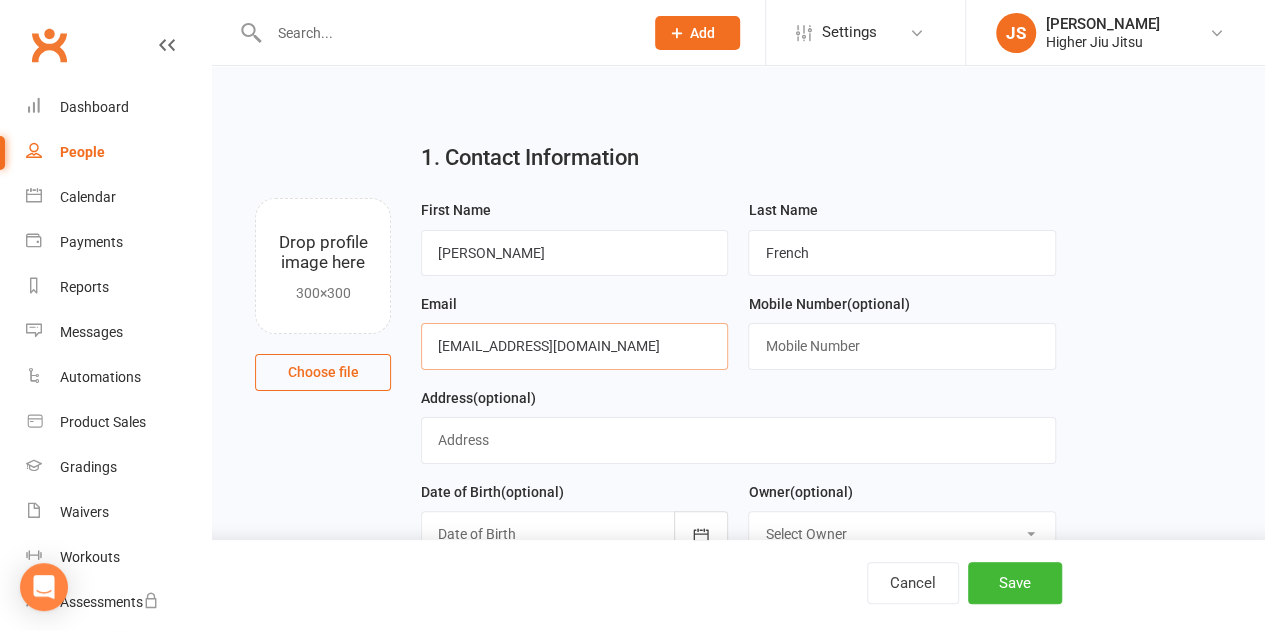 type on "ethanfrench02@gmail.com" 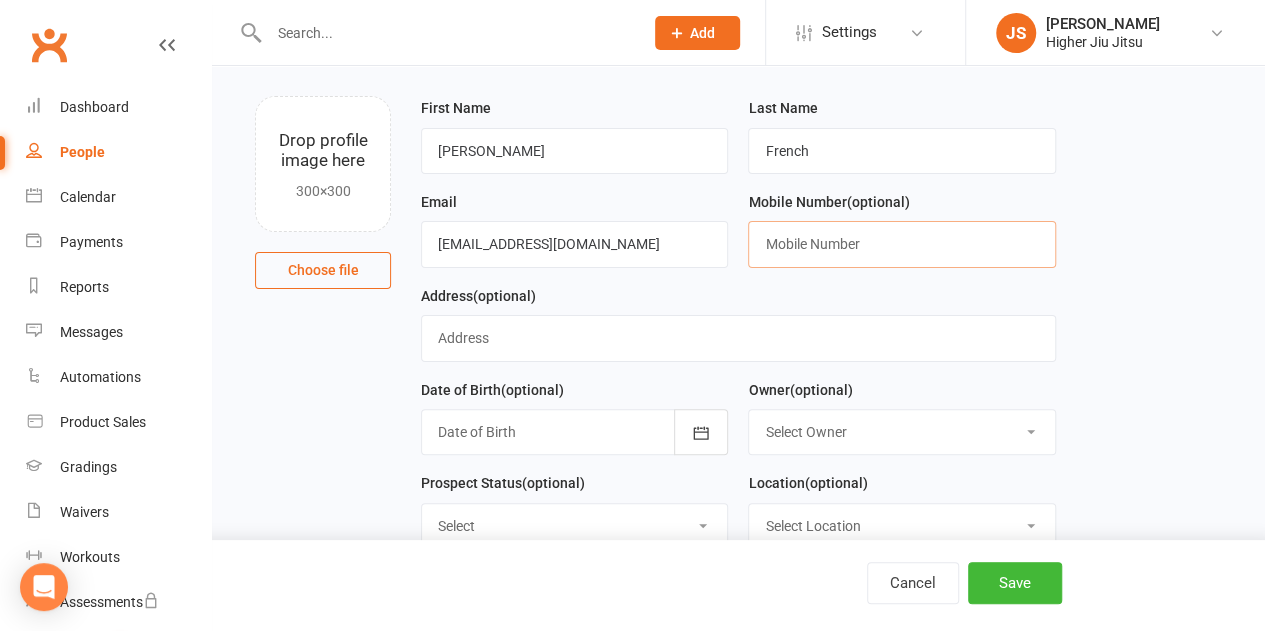 scroll, scrollTop: 300, scrollLeft: 0, axis: vertical 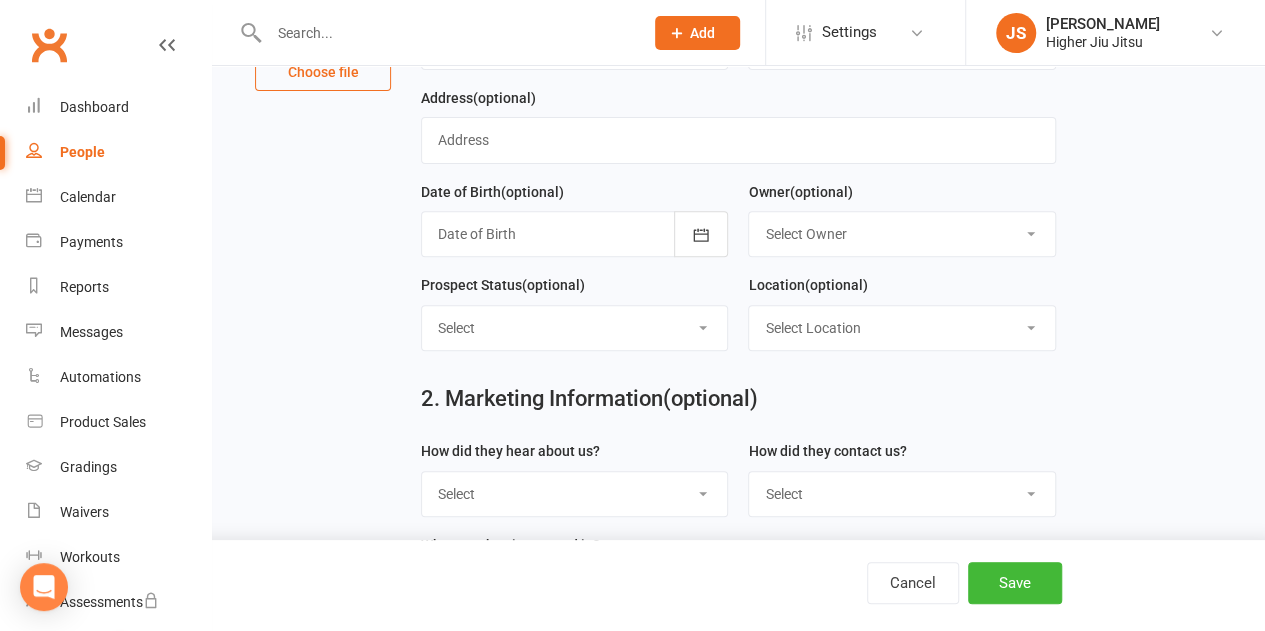 click on "Select Owner John Smallios Matthew Voger Mason Bradley Hampson Kristel Cassidy David Lu Danny Willmott AJ Bhardwaj Angela Ferla Cam Byrne Katie Hynes Max Dawson" at bounding box center [901, 234] 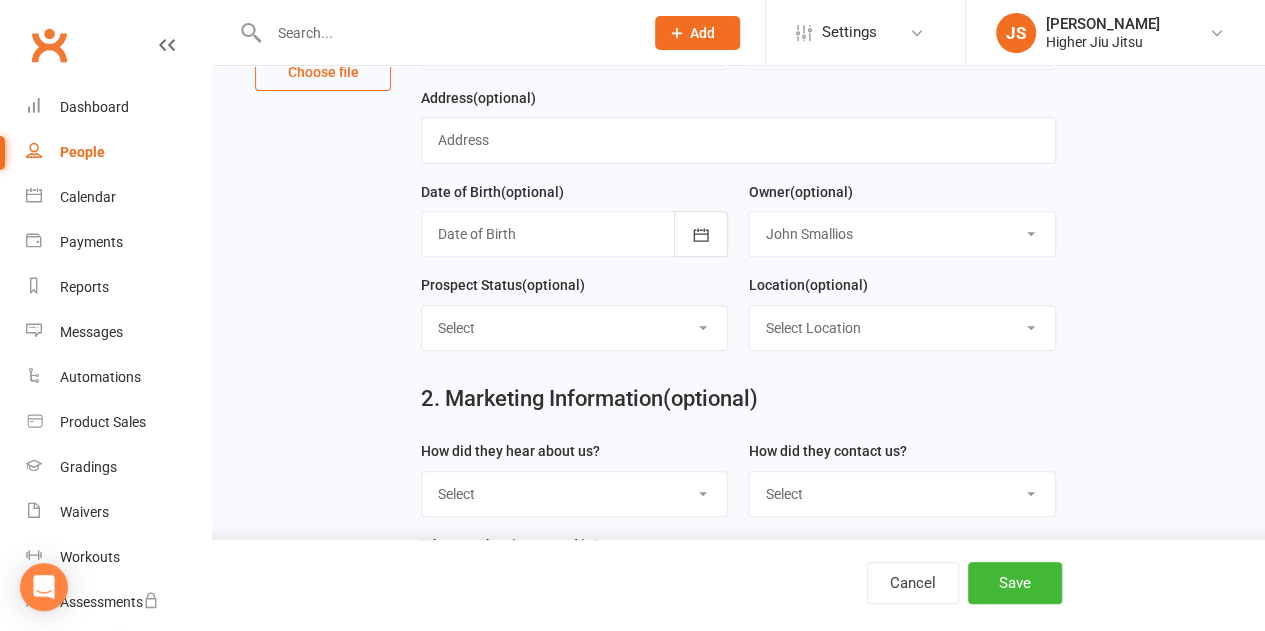 click on "Select Owner John Smallios Matthew Voger Mason Bradley Hampson Kristel Cassidy David Lu Danny Willmott AJ Bhardwaj Angela Ferla Cam Byrne Katie Hynes Max Dawson" at bounding box center [901, 234] 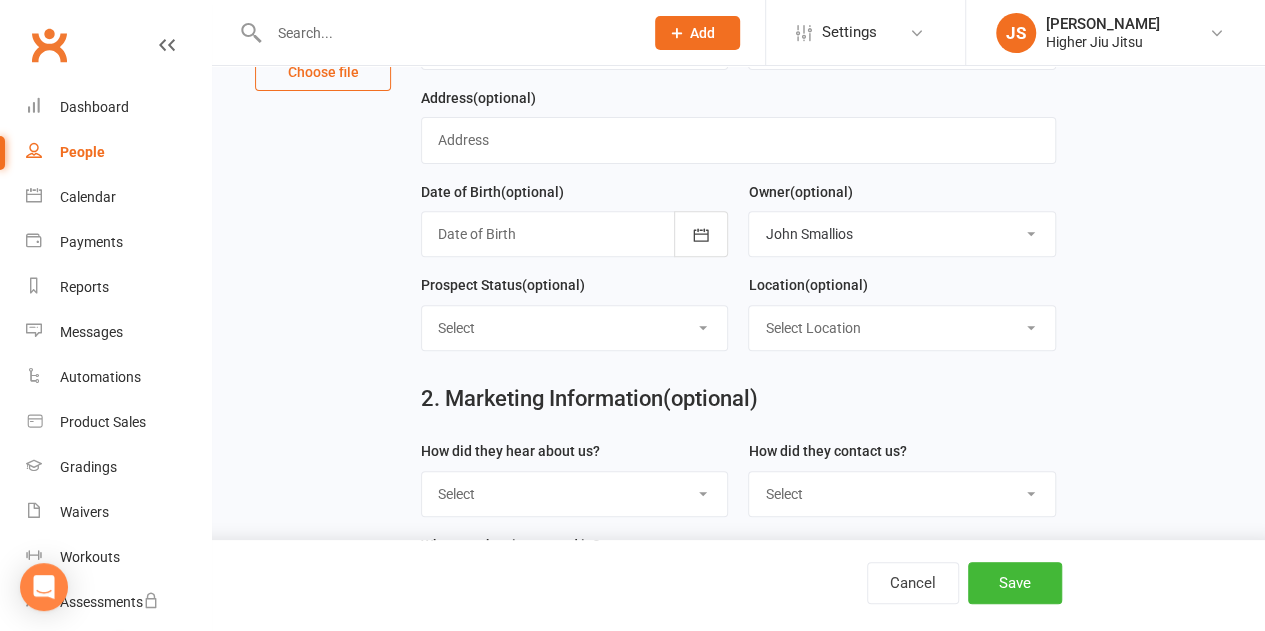 click on "Select Location Woolloomooloo" at bounding box center [901, 328] 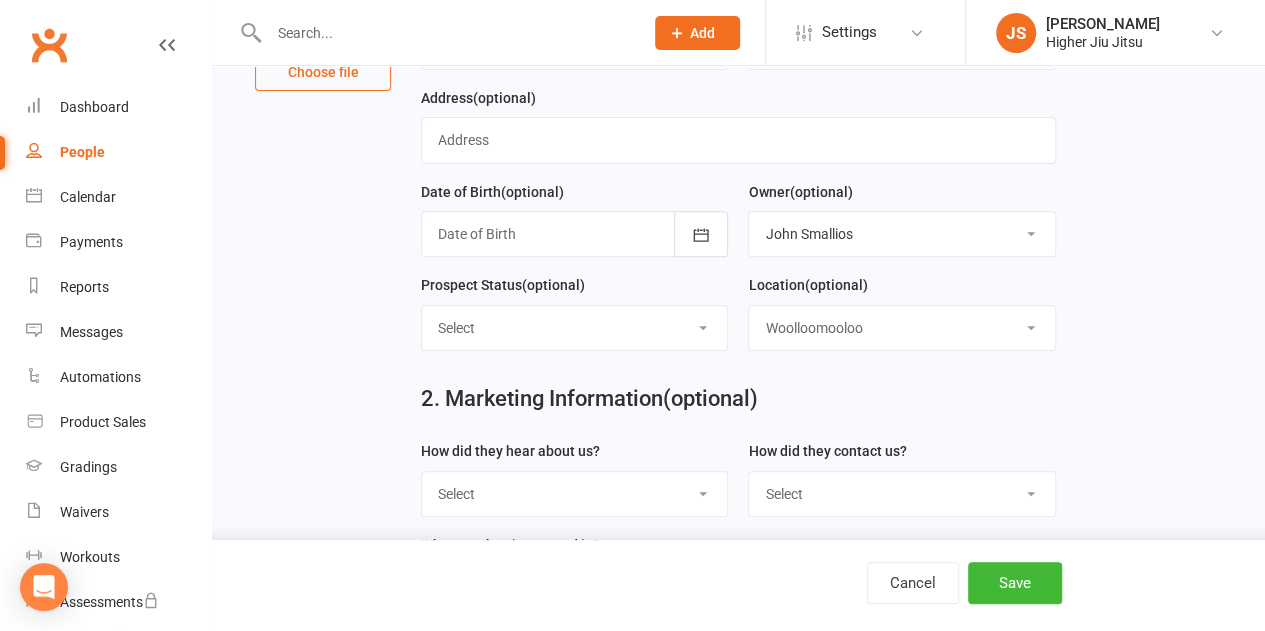 click on "Select Location Woolloomooloo" at bounding box center (901, 328) 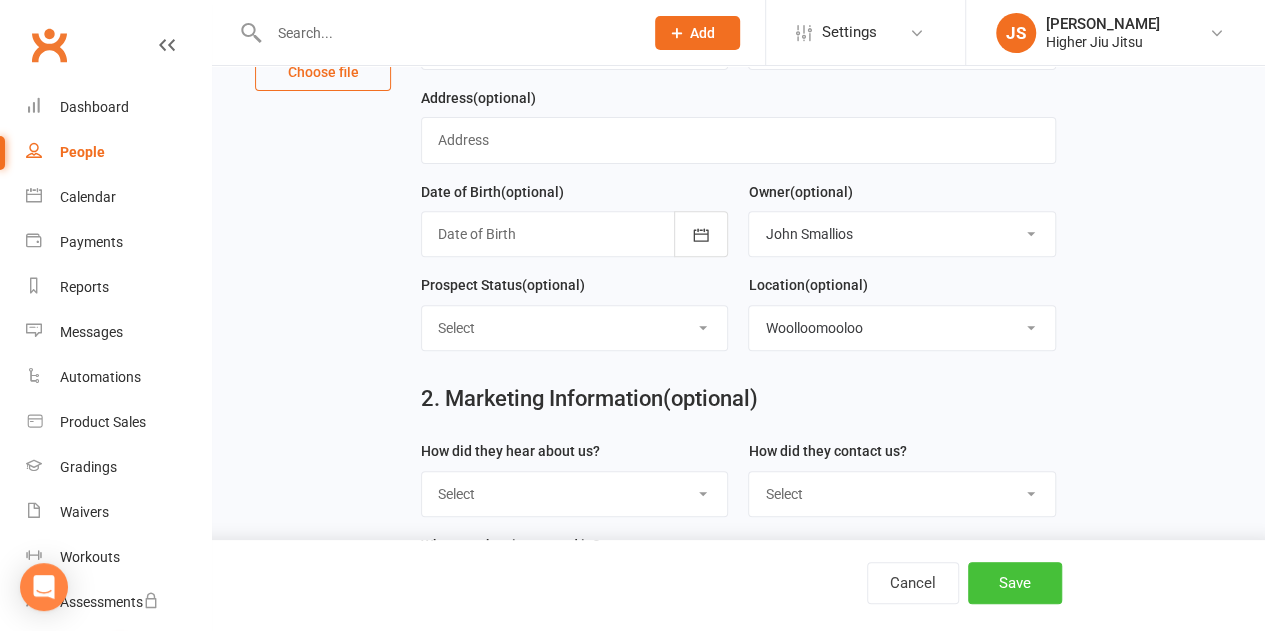 click on "Save" at bounding box center (1015, 583) 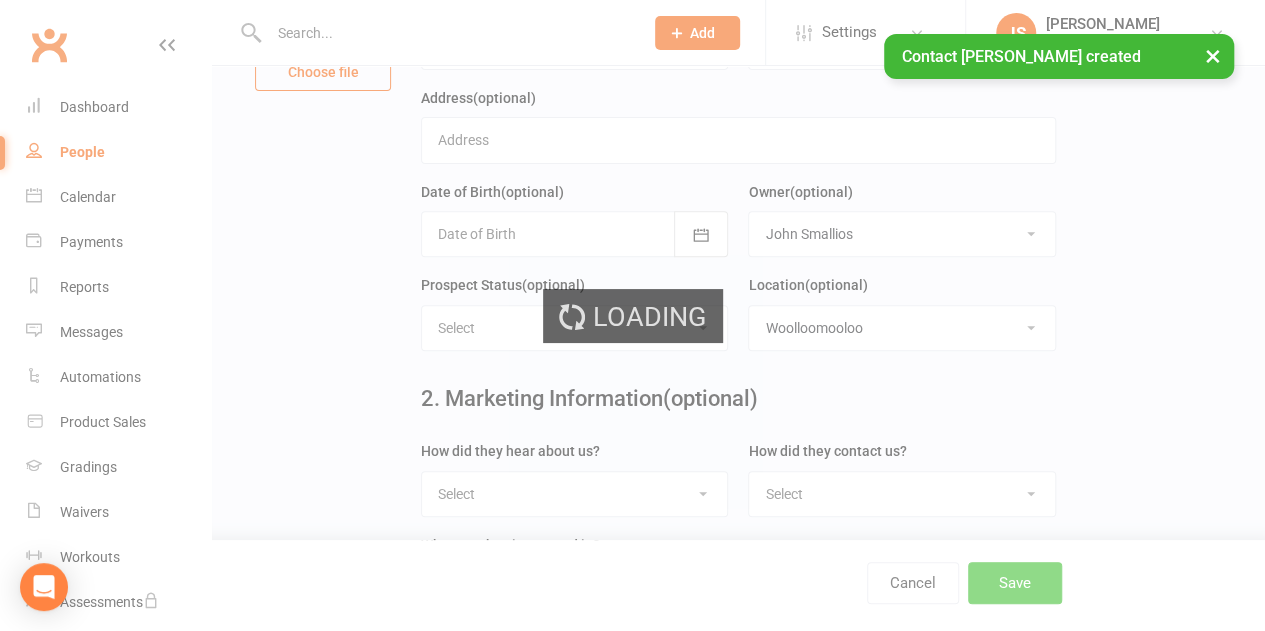 scroll, scrollTop: 0, scrollLeft: 0, axis: both 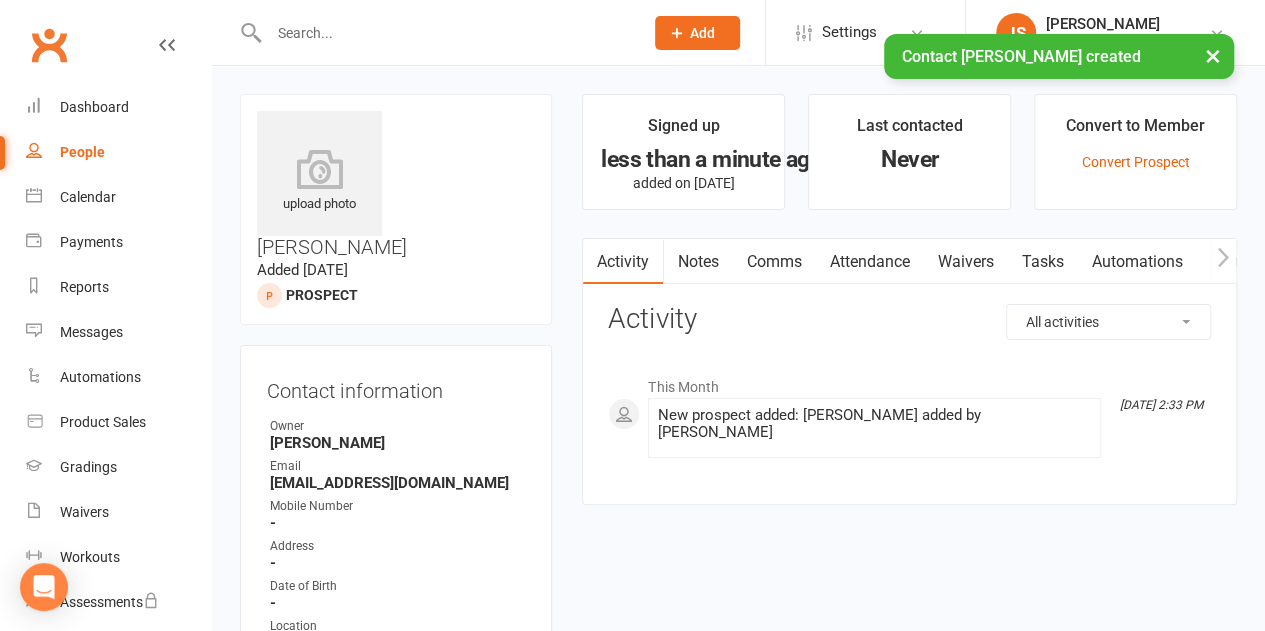 click on "Comms" at bounding box center [773, 262] 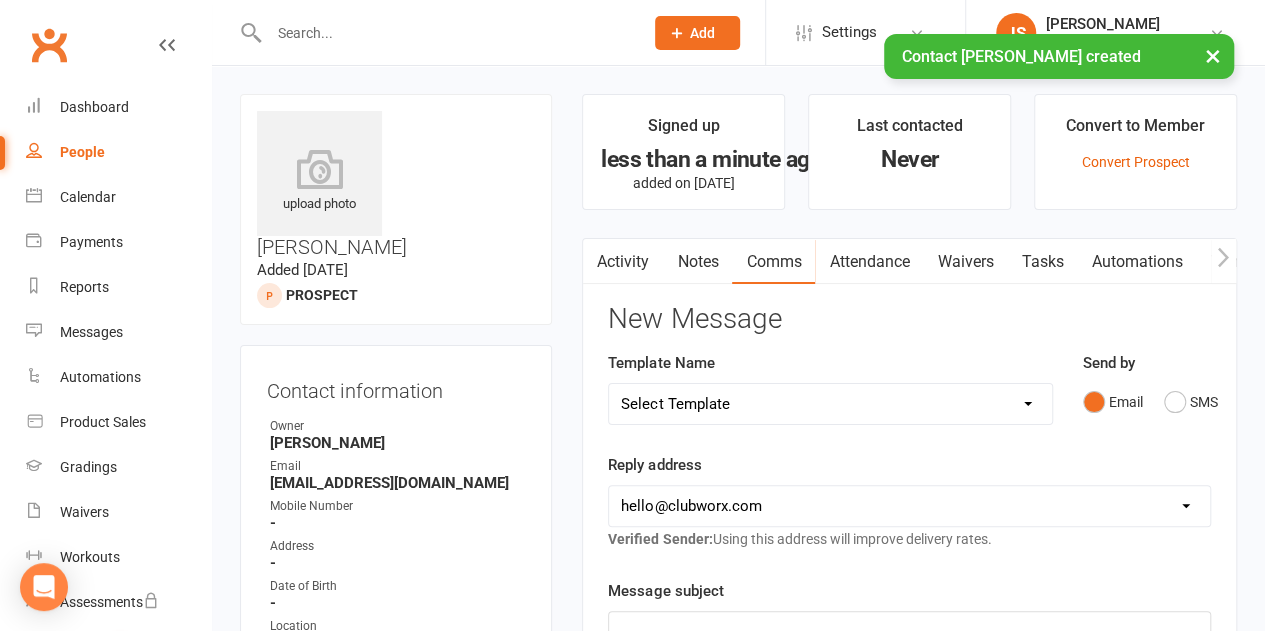 click on "Select Template [Email] 10 Pass Bank Details [Email] Birthday Wishes [Email] Cancelled Class in Schedule [Email] Invitation to Grade to Blue Belt [Email] Jits4Kids Signup [Email] Member Welcome [Email] Payment Failure [Email] Prospect Email [Email] Referral Benefit Confirmation [Email] Where you Been? [Email] Women's Only Membership Email [Email] Jits4Kids Sign Up [Email] Juniors SignUp [Email] Jits4Kids Trial Form [Email] Juniors Trial Form [Email] Member Intake Form [Email] New Student Check In [Email] Privates Structure [Email] Thanks for signing up! [Email] Visitor [Email] We're Sorry to See you Go! [Email] Let's Reconnect! [Email] Still Interested? [Email] Still Keen on a Trial?" at bounding box center (830, 404) 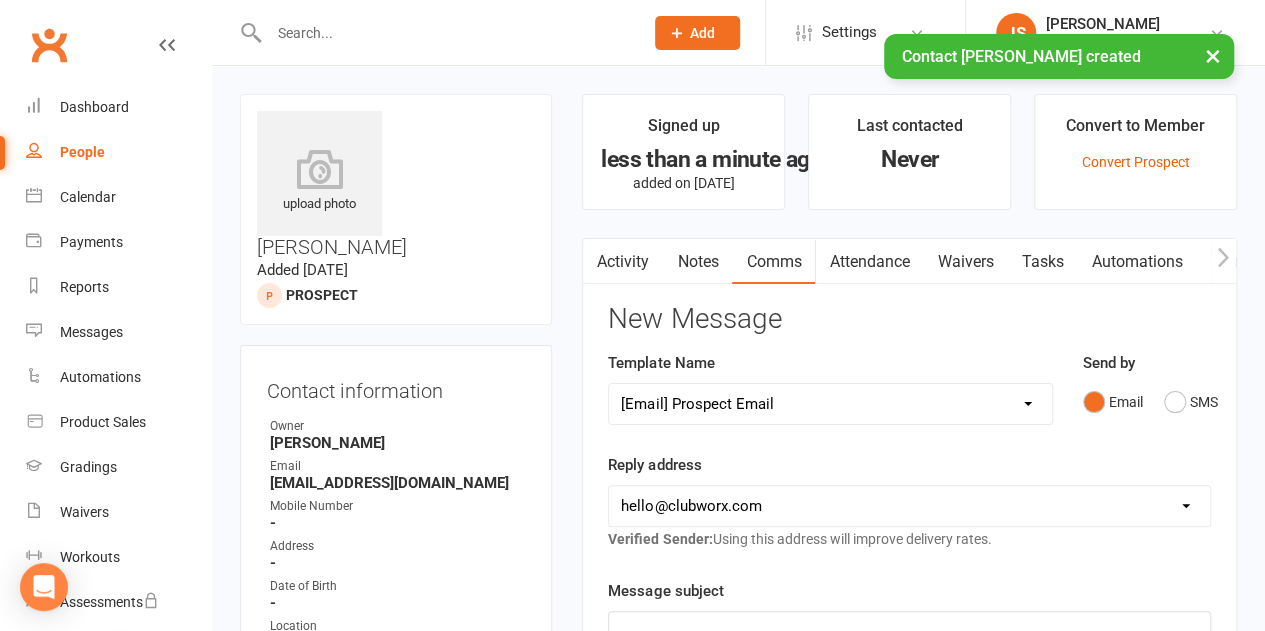 click on "Select Template [Email] 10 Pass Bank Details [Email] Birthday Wishes [Email] Cancelled Class in Schedule [Email] Invitation to Grade to Blue Belt [Email] Jits4Kids Signup [Email] Member Welcome [Email] Payment Failure [Email] Prospect Email [Email] Referral Benefit Confirmation [Email] Where you Been? [Email] Women's Only Membership Email [Email] Jits4Kids Sign Up [Email] Juniors SignUp [Email] Jits4Kids Trial Form [Email] Juniors Trial Form [Email] Member Intake Form [Email] New Student Check In [Email] Privates Structure [Email] Thanks for signing up! [Email] Visitor [Email] We're Sorry to See you Go! [Email] Let's Reconnect! [Email] Still Interested? [Email] Still Keen on a Trial?" at bounding box center [830, 404] 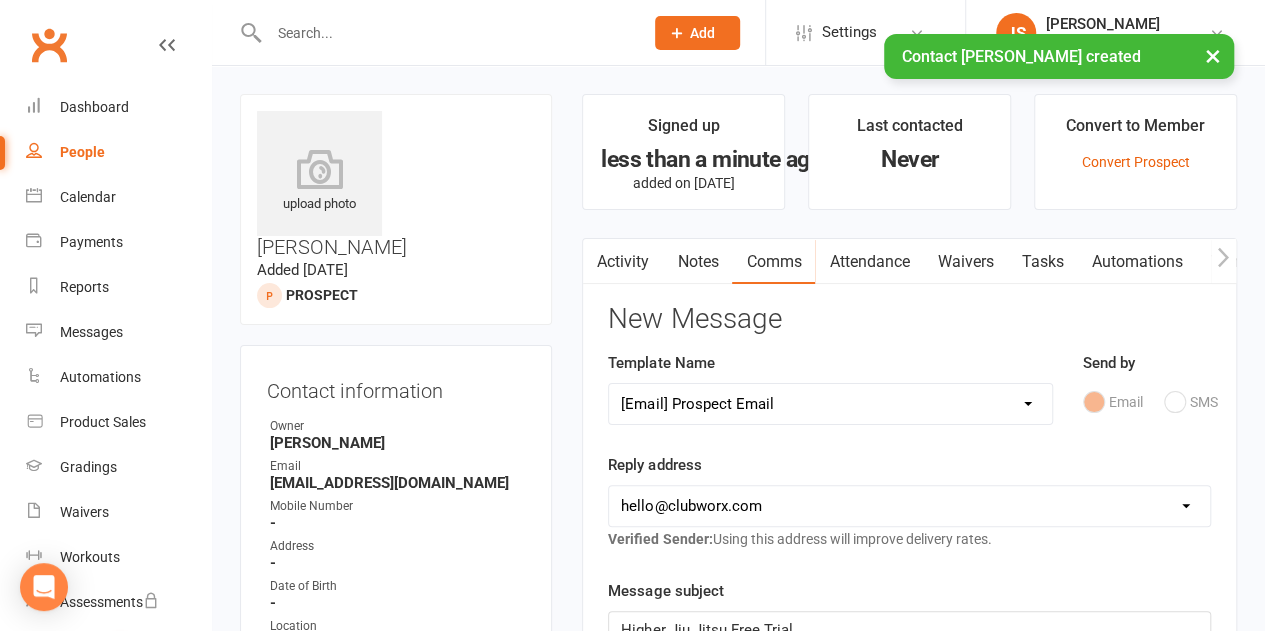 click on "hello@clubworx.com john@higherhealth.net.au david@allreadydone.com.au" at bounding box center (909, 506) 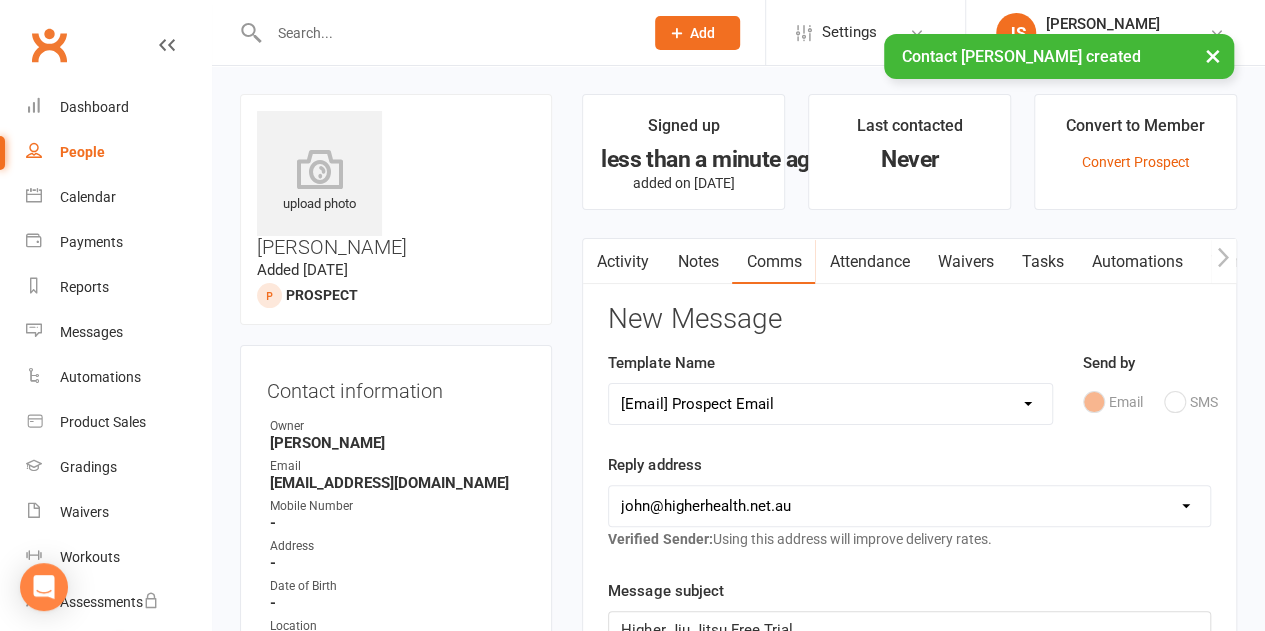 click on "hello@clubworx.com john@higherhealth.net.au david@allreadydone.com.au" at bounding box center [909, 506] 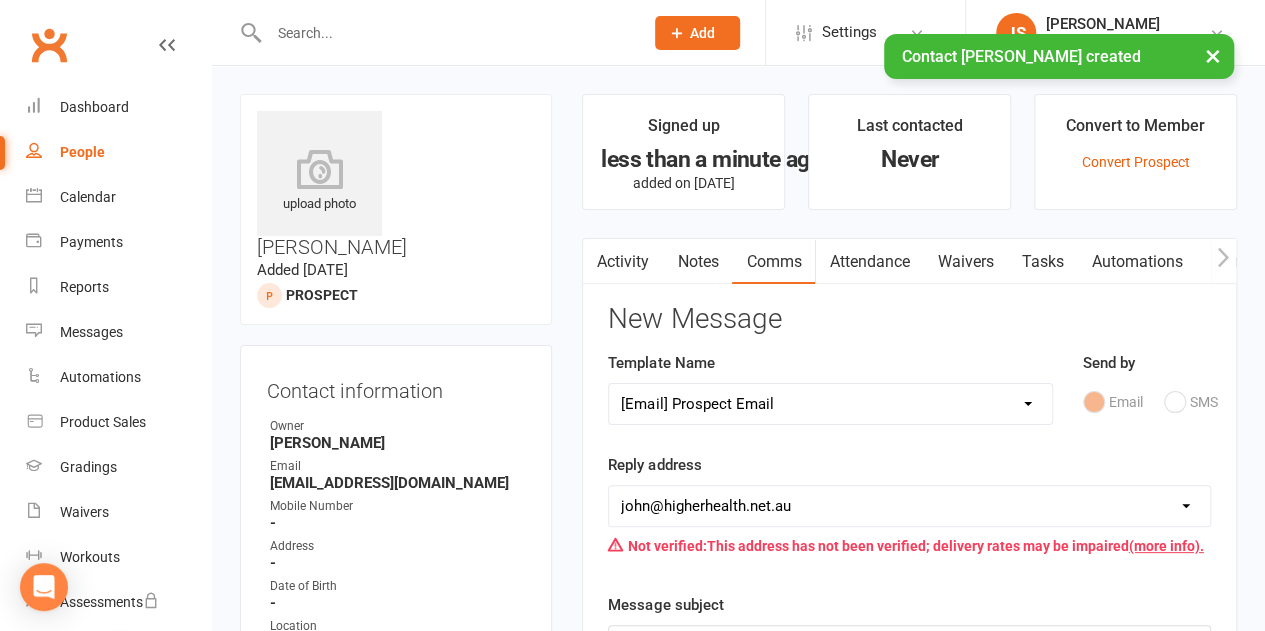 click on "Template Name Select Template [Email] 10 Pass Bank Details [Email] Birthday Wishes [Email] Cancelled Class in Schedule [Email] Invitation to Grade to Blue Belt [Email] Jits4Kids Signup [Email] Member Welcome [Email] Payment Failure [Email] Prospect Email [Email] Referral Benefit Confirmation [Email] Where you Been? [Email] Women's Only Membership Email [Email] Jits4Kids Sign Up [Email] Juniors SignUp [Email] Jits4Kids Trial Form [Email] Juniors Trial Form [Email] Member Intake Form [Email] New Student Check In [Email] Privates Structure [Email] Thanks for signing up! [Email] Visitor [Email] We're Sorry to See you Go! [Email] Let's Reconnect! [Email] Still Interested? [Email] Still Keen on a Trial?" at bounding box center (830, 402) 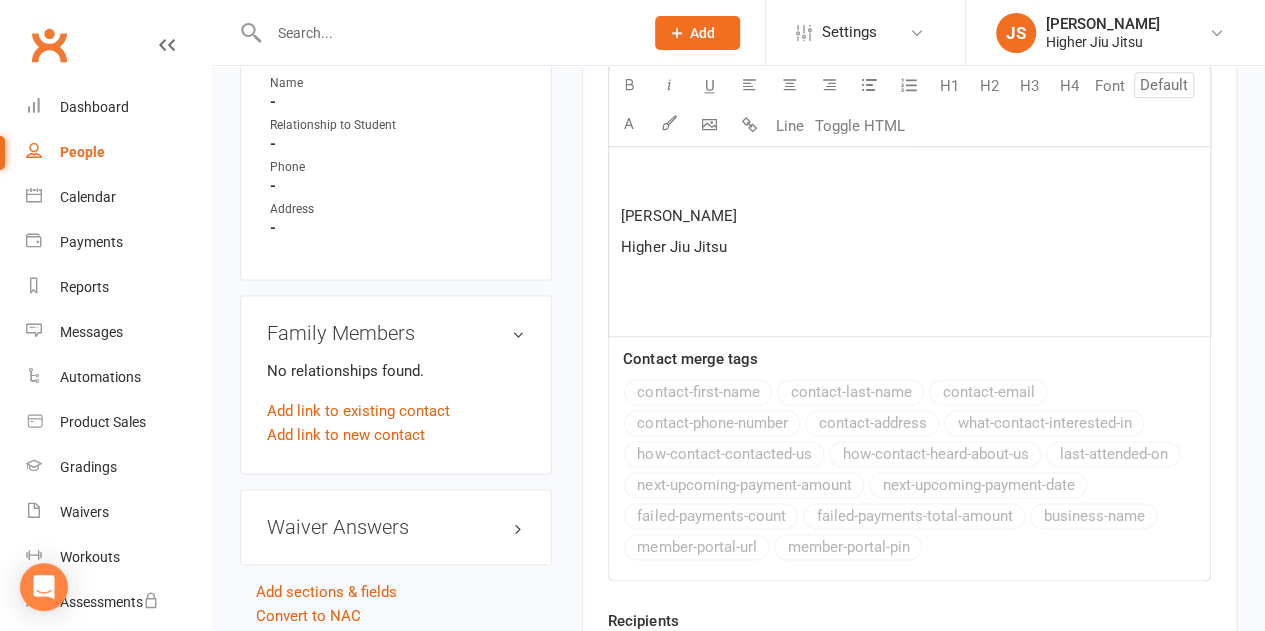 scroll, scrollTop: 1452, scrollLeft: 0, axis: vertical 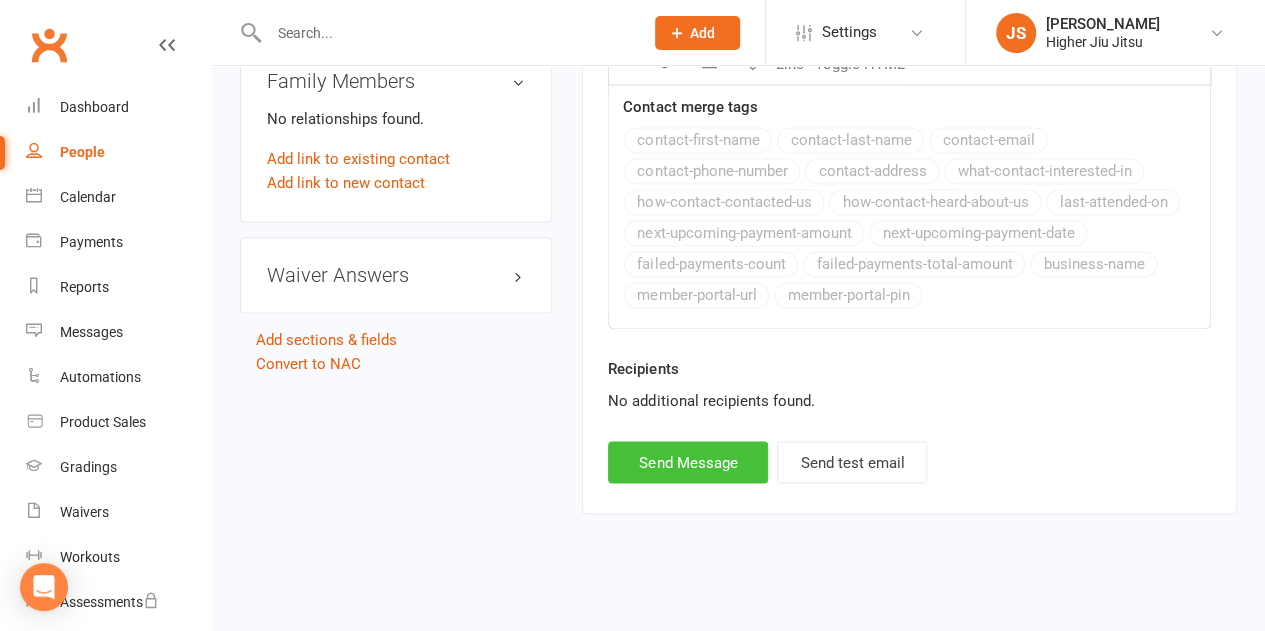 click on "Send Message" at bounding box center [688, 462] 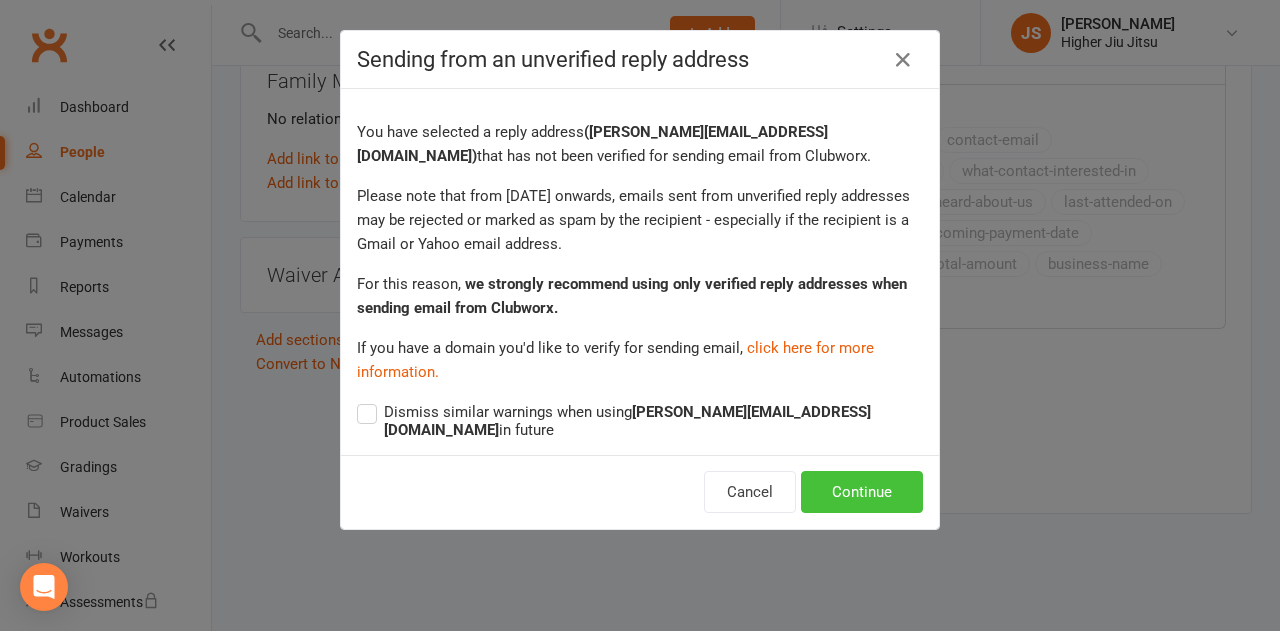 click on "Continue" at bounding box center [862, 492] 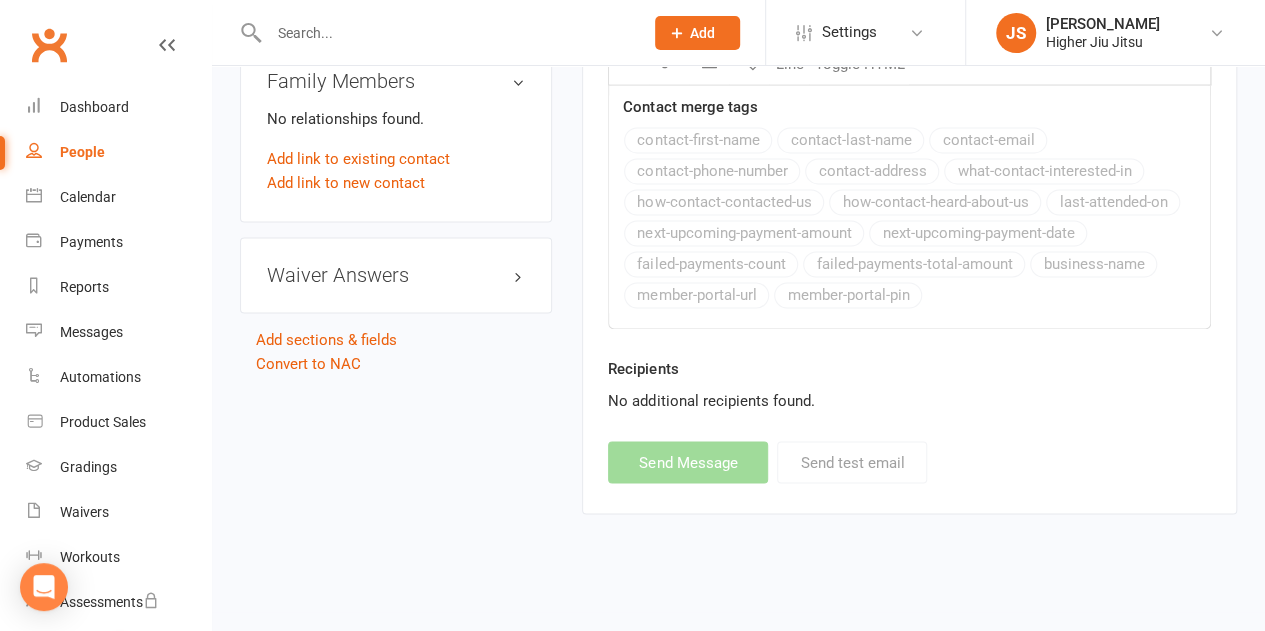 select 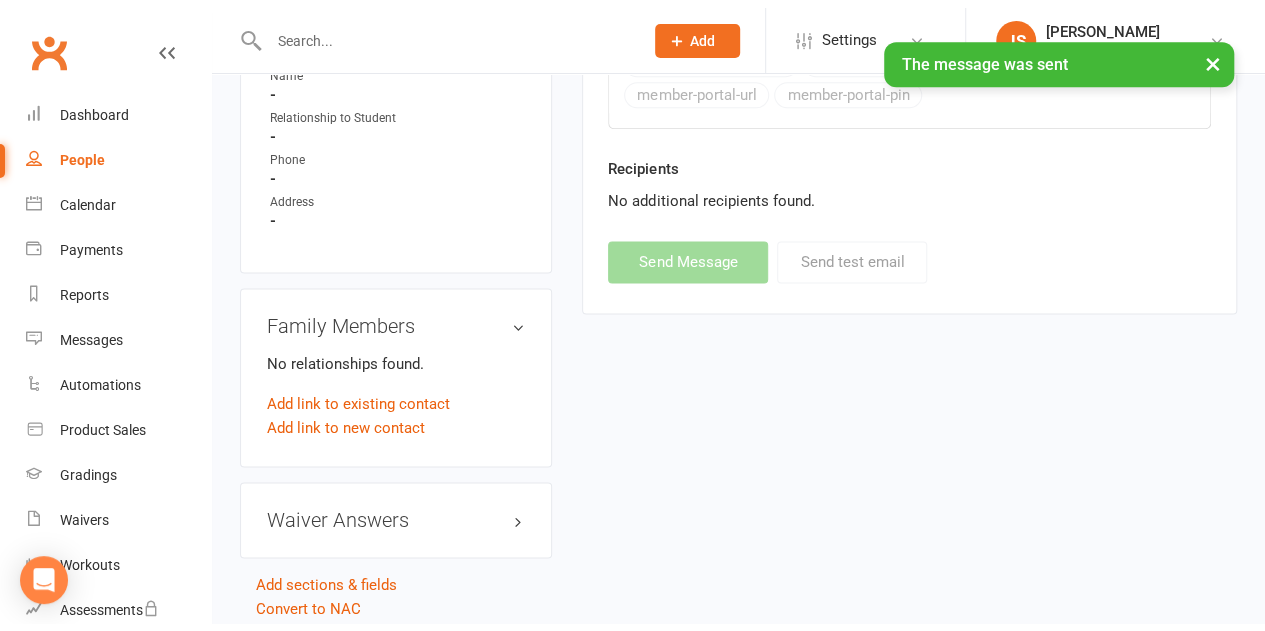 scroll, scrollTop: 1200, scrollLeft: 0, axis: vertical 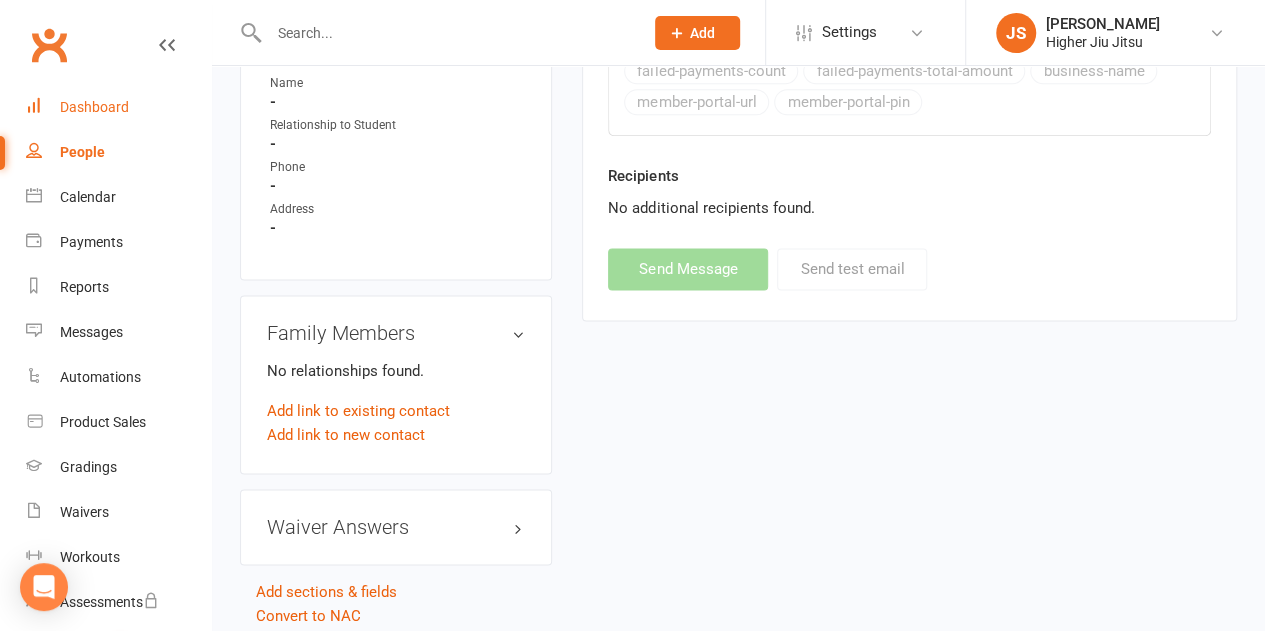 click on "Dashboard" at bounding box center (118, 107) 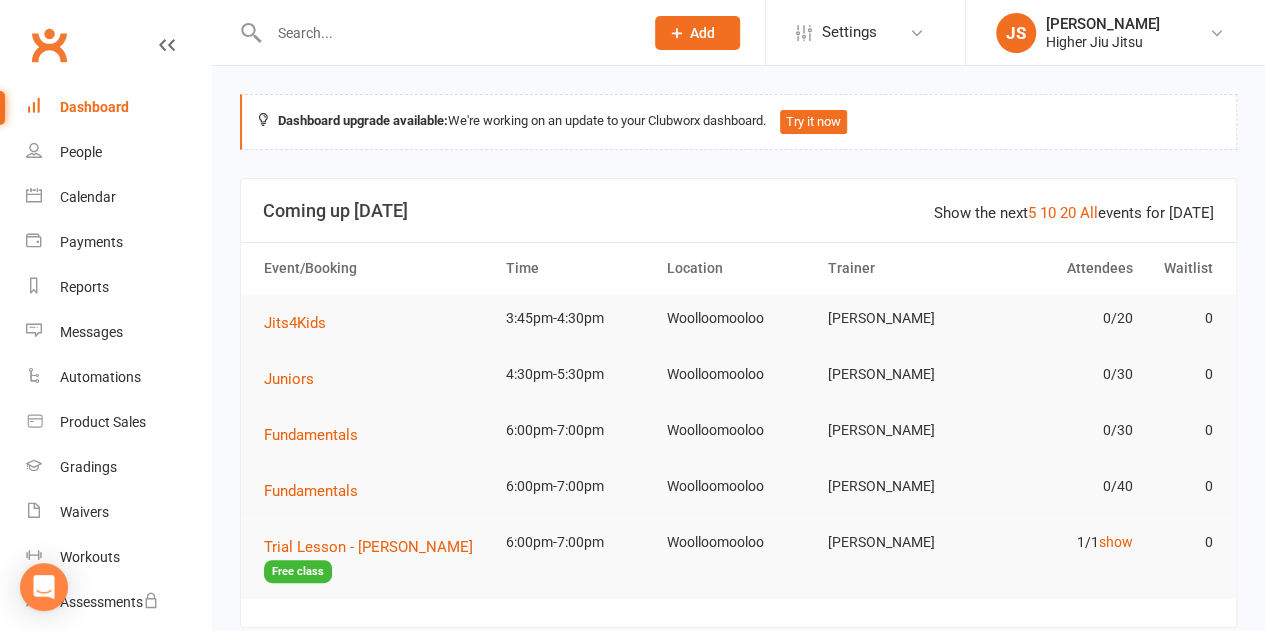 click on "Add" 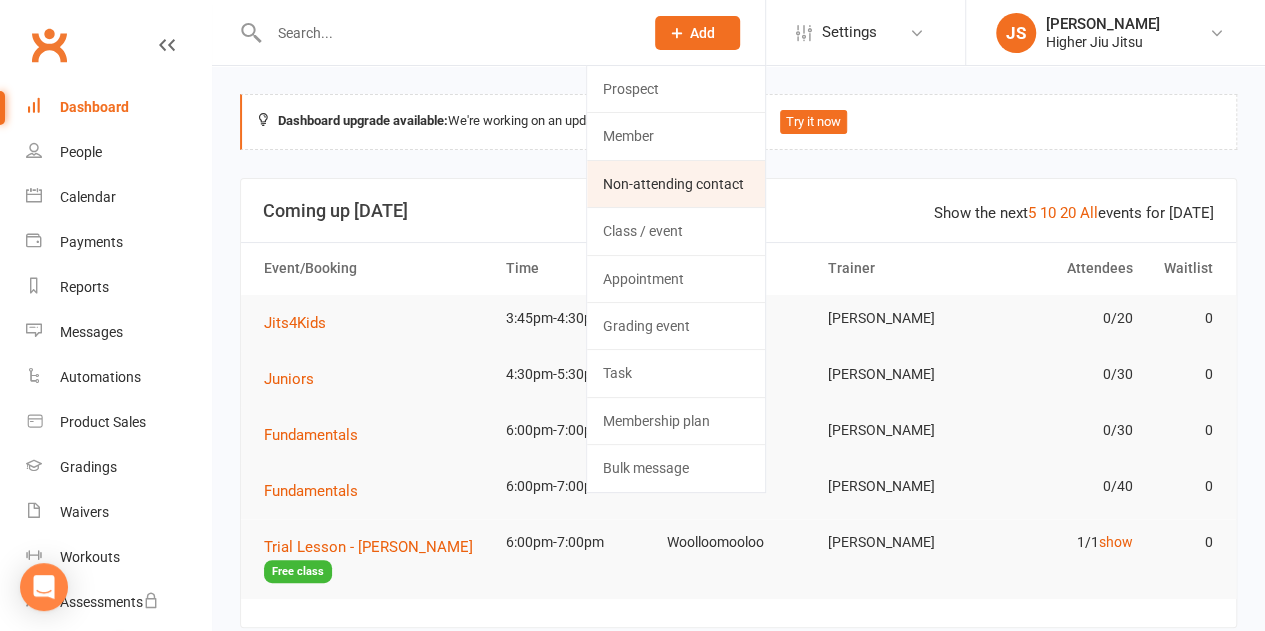 click on "Non-attending contact" 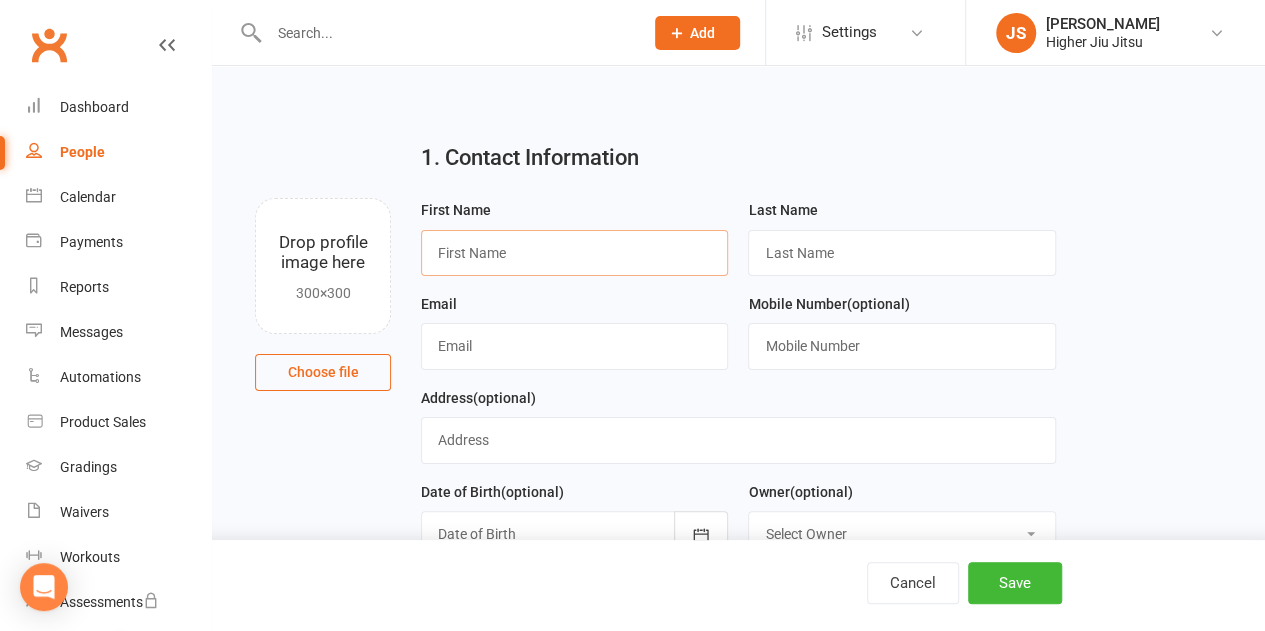 click at bounding box center (574, 253) 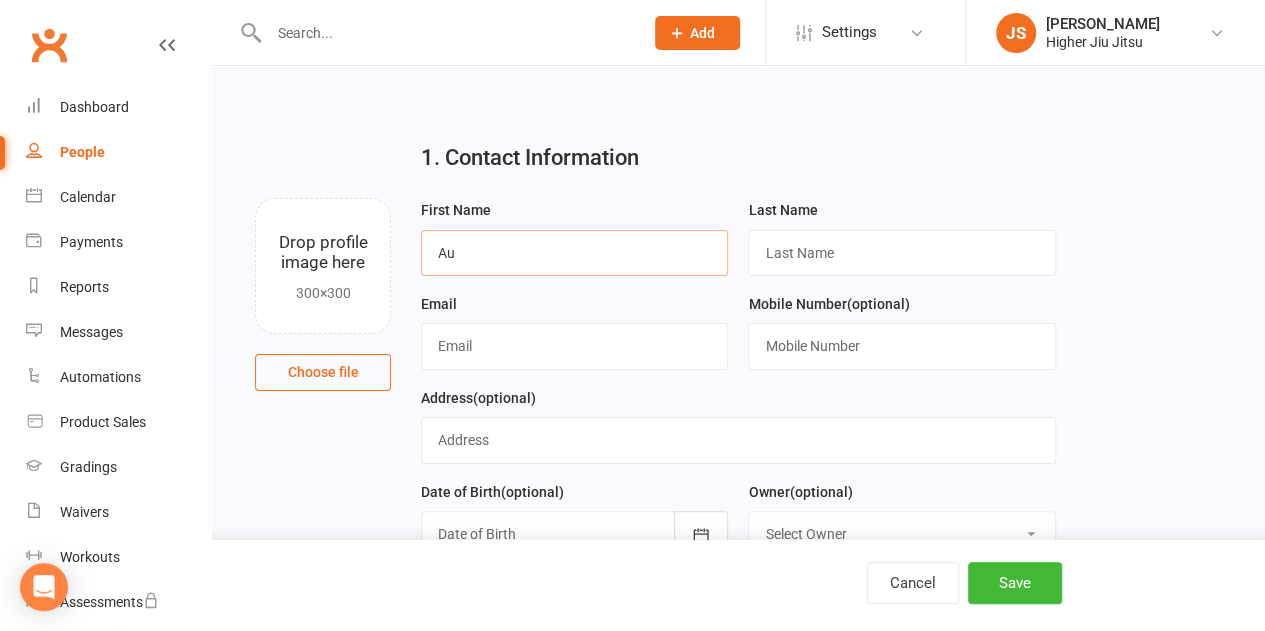 type on "A" 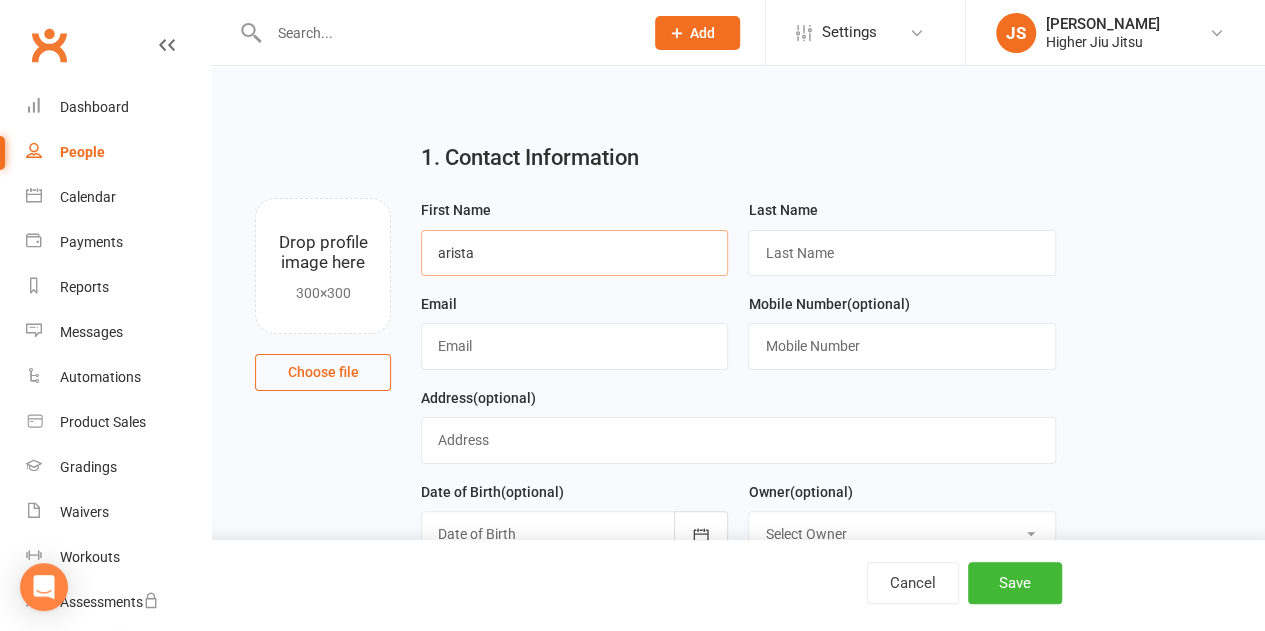 type on "arista" 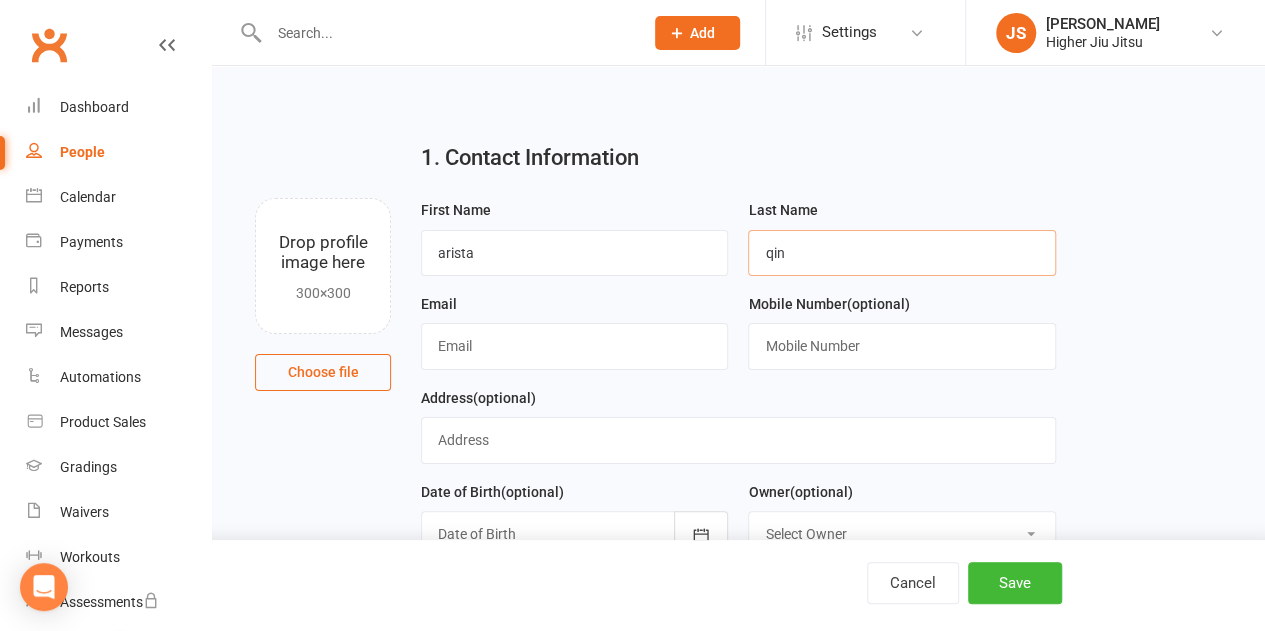 type on "qin" 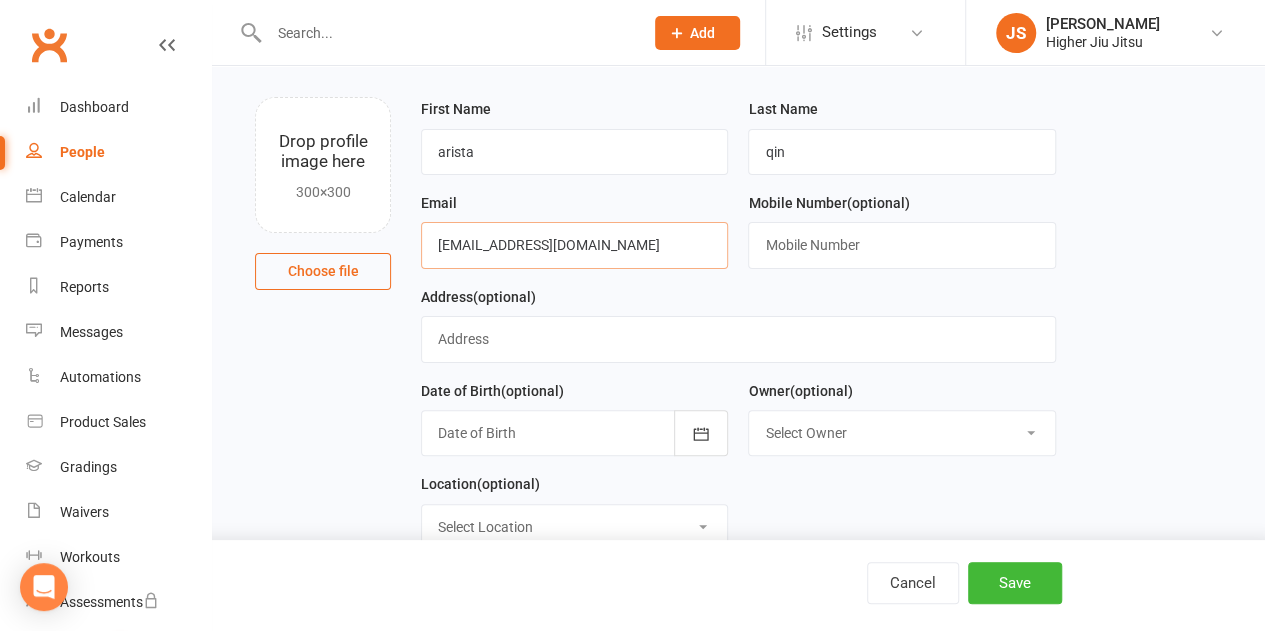 scroll, scrollTop: 200, scrollLeft: 0, axis: vertical 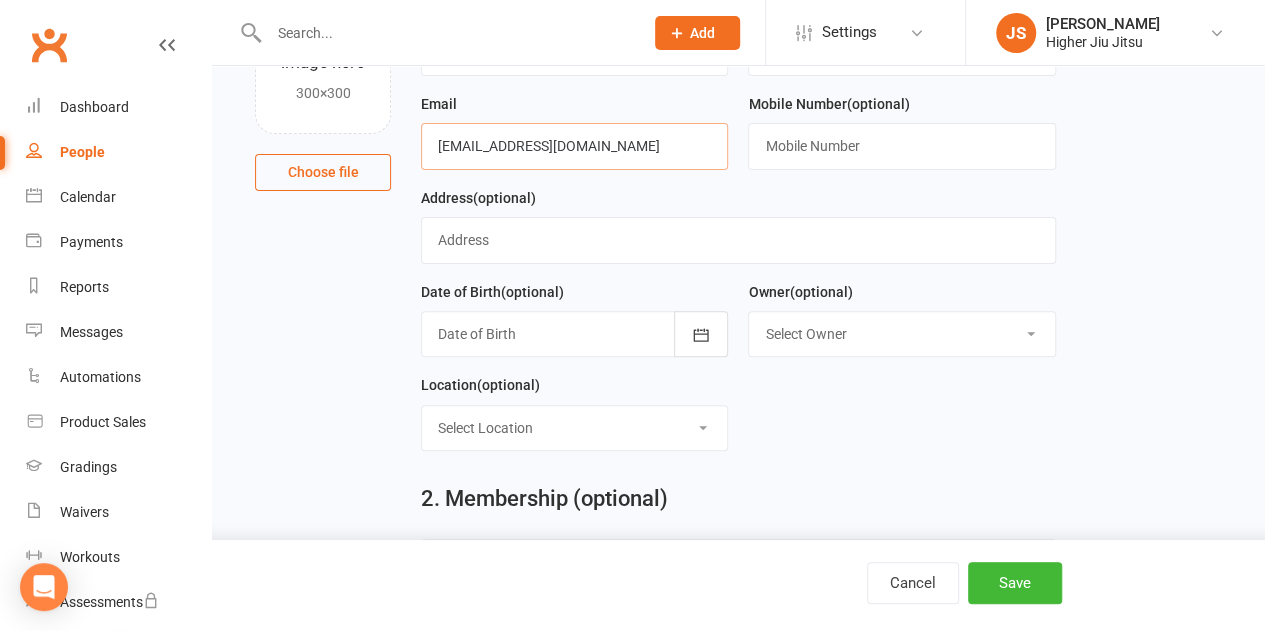 type on "[EMAIL_ADDRESS][DOMAIN_NAME]" 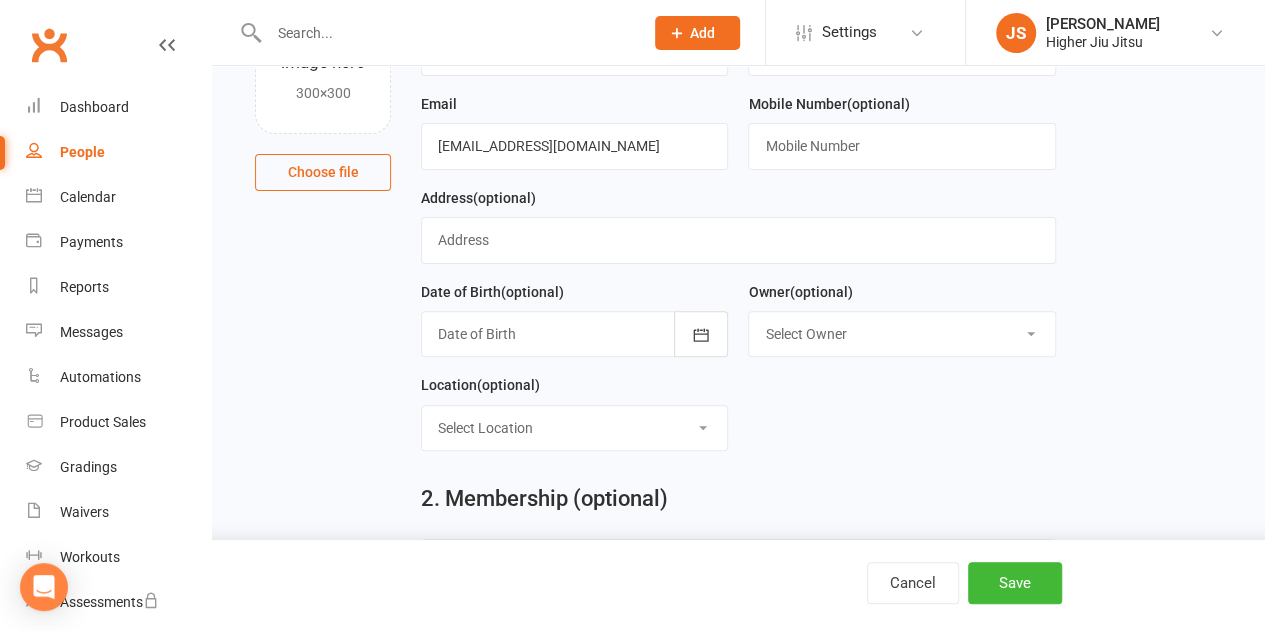 click on "Select Owner John Smallios Matthew Voger Mason Bradley Hampson Kristel Cassidy David Lu Danny Willmott AJ Bhardwaj Angela Ferla Cam Byrne Katie Hynes Max Dawson" at bounding box center (901, 334) 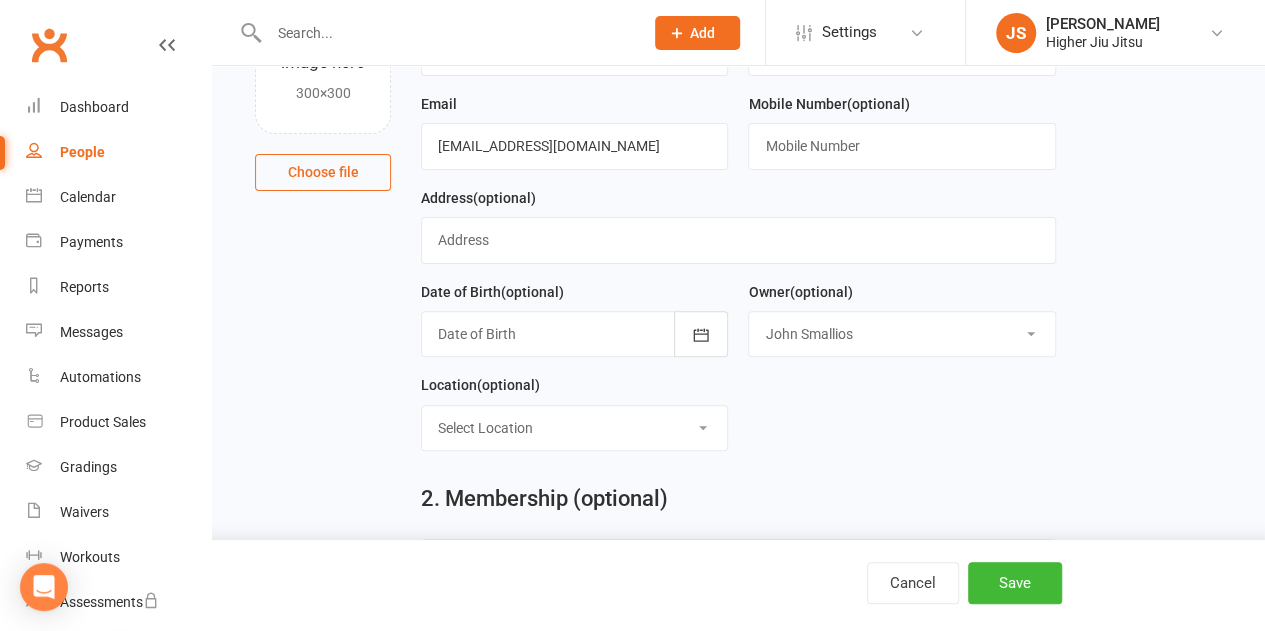 click on "Select Owner John Smallios Matthew Voger Mason Bradley Hampson Kristel Cassidy David Lu Danny Willmott AJ Bhardwaj Angela Ferla Cam Byrne Katie Hynes Max Dawson" at bounding box center [901, 334] 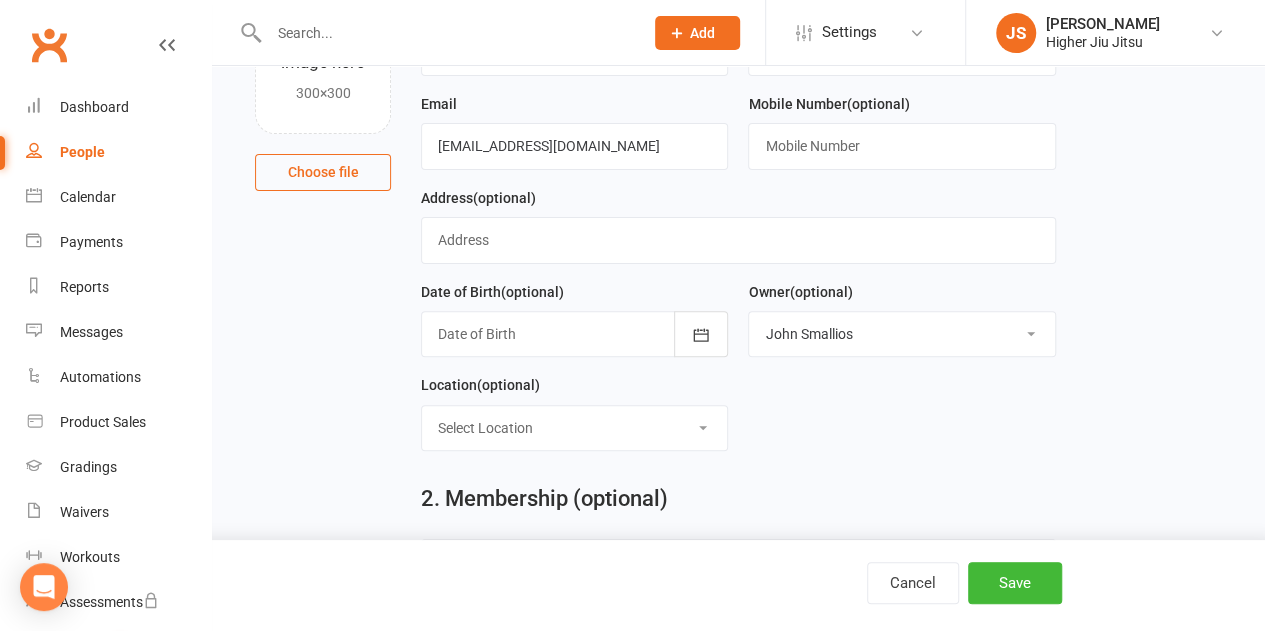 click on "Select Location Woolloomooloo" at bounding box center (574, 428) 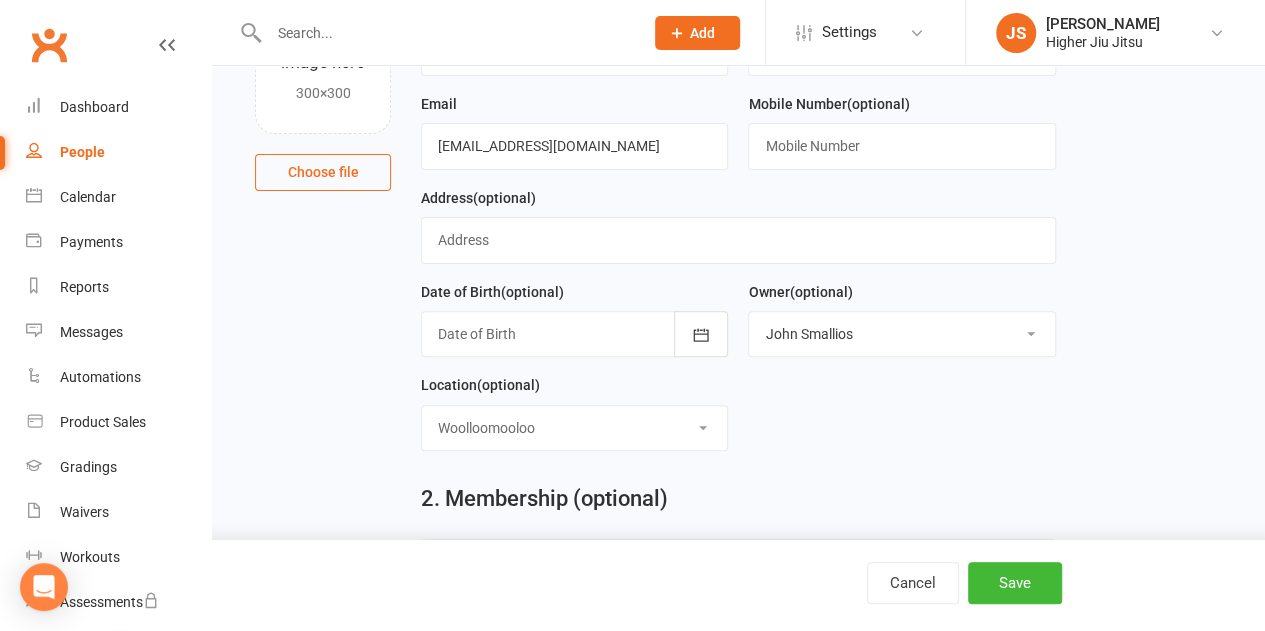 click on "Select Location Woolloomooloo" at bounding box center [574, 428] 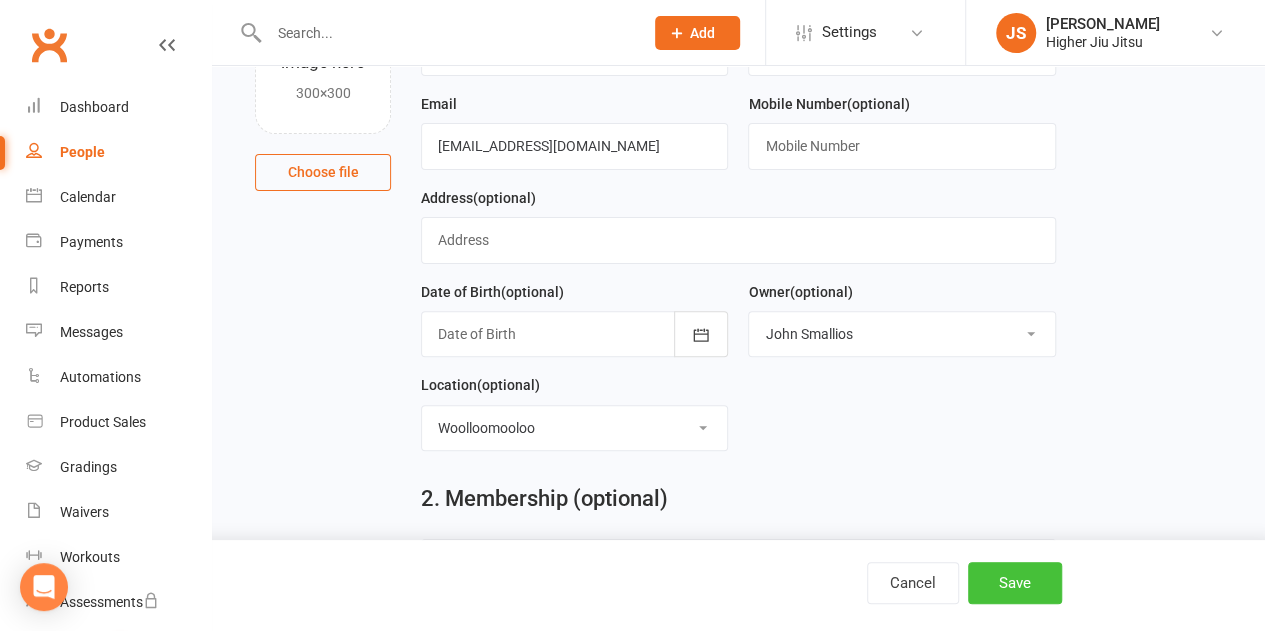 click on "Save" at bounding box center (1015, 583) 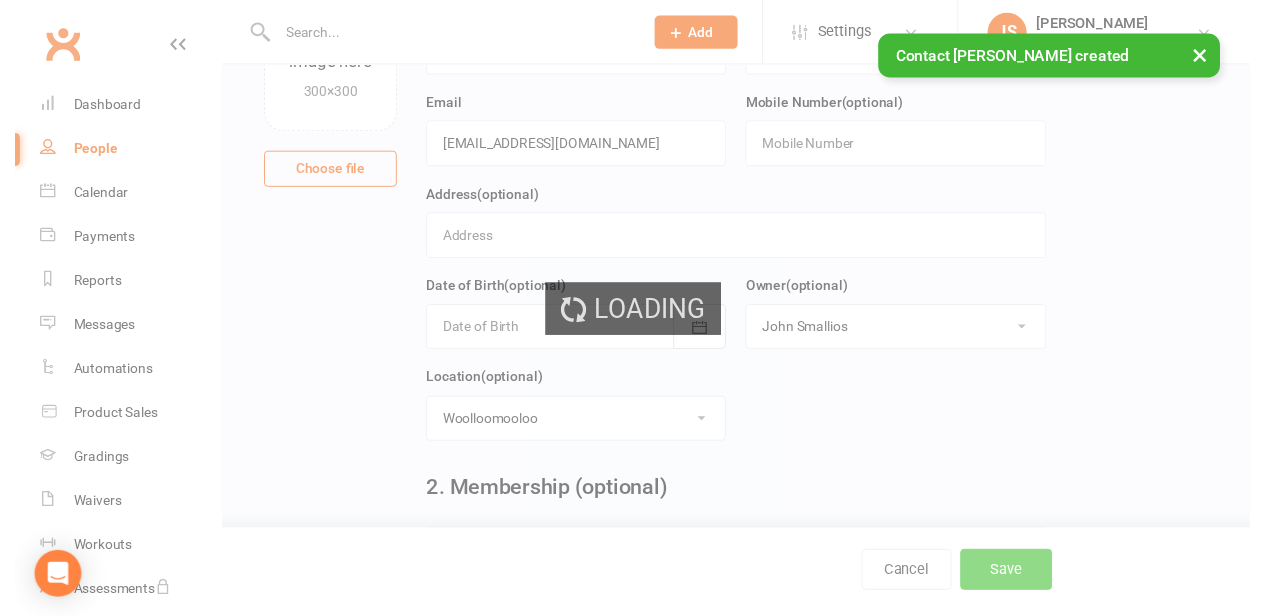 scroll, scrollTop: 0, scrollLeft: 0, axis: both 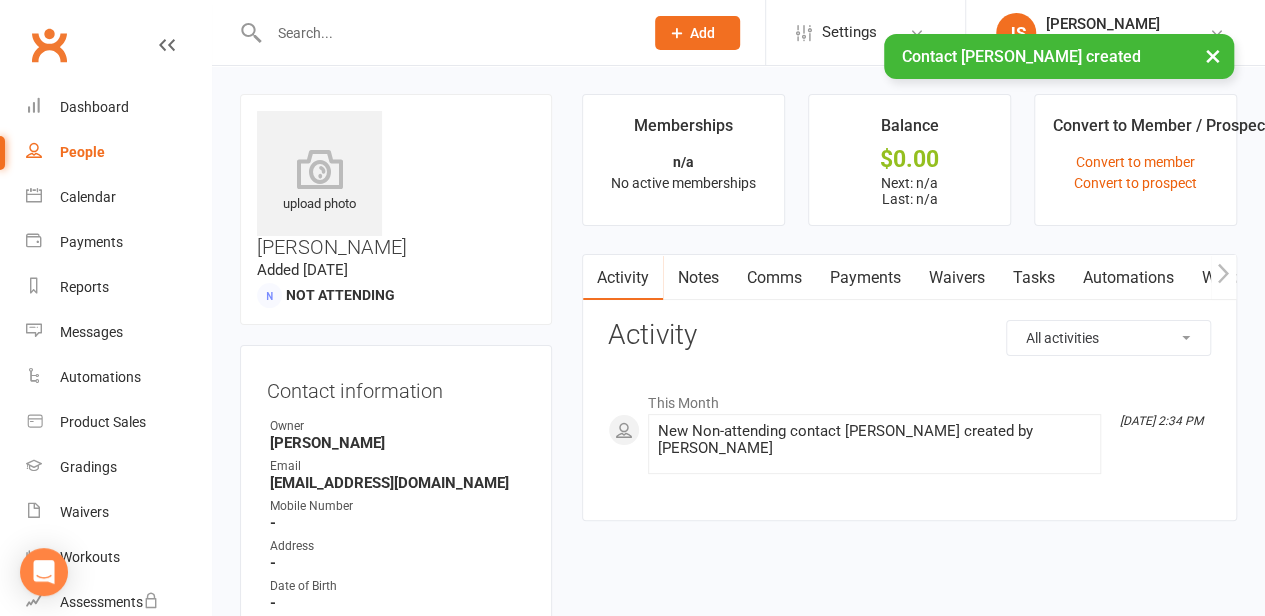 click on "Comms" at bounding box center [773, 278] 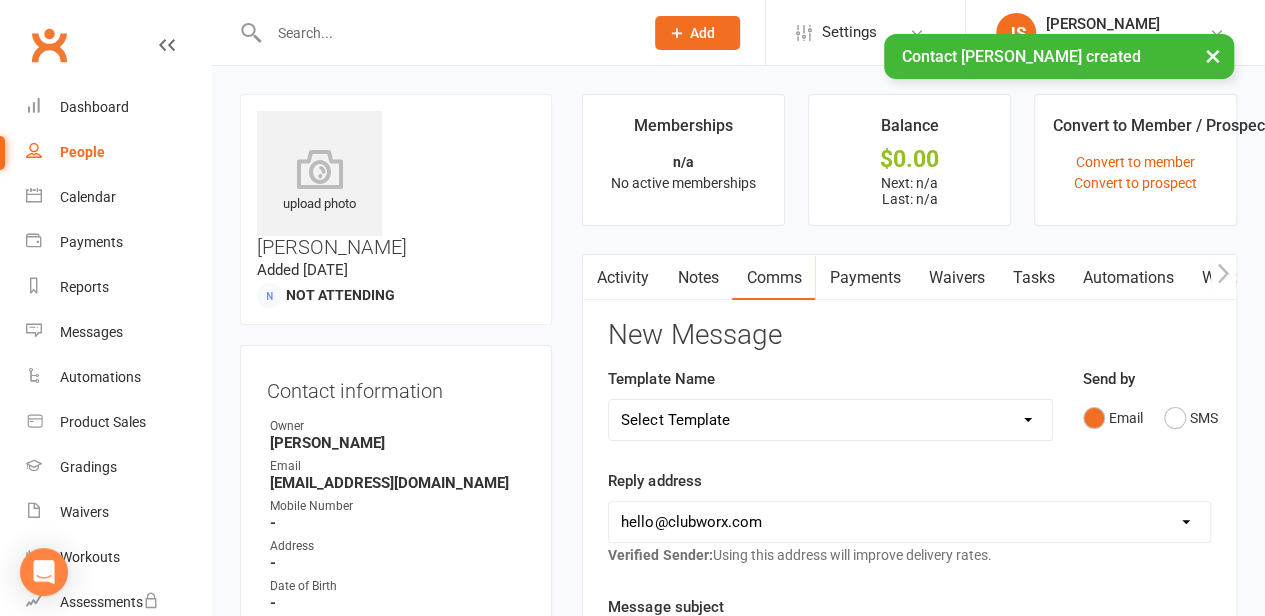 click on "Select Template [Email] 10 Pass Bank Details [Email] Birthday Wishes [Email] Cancelled Class in Schedule [Email] Invitation to Grade to Blue Belt [Email] Jits4Kids Signup [Email] Member Welcome [Email] Payment Failure [Email] Prospect Email [Email] Referral Benefit Confirmation [Email] Where you Been? [Email] Women's Only Membership Email [Email] Jits4Kids Sign Up [Email] Juniors SignUp [Email] Jits4Kids Trial Form [Email] Juniors Trial Form [Email] Member Intake Form [Email] New Student Check In [Email] Privates Structure [Email] Thanks for signing up! [Email] Visitor [Email] We're Sorry to See you Go! [Email] Let's Reconnect! [Email] Still Interested? [Email] Still Keen on a Trial?" at bounding box center [830, 420] 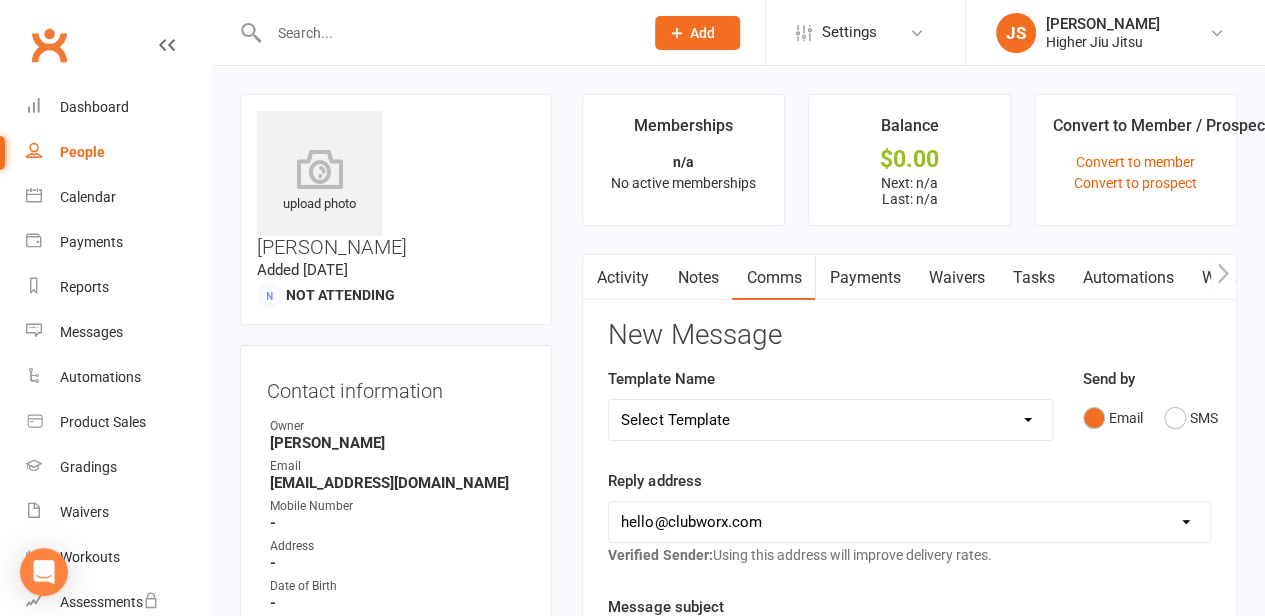 select on "13" 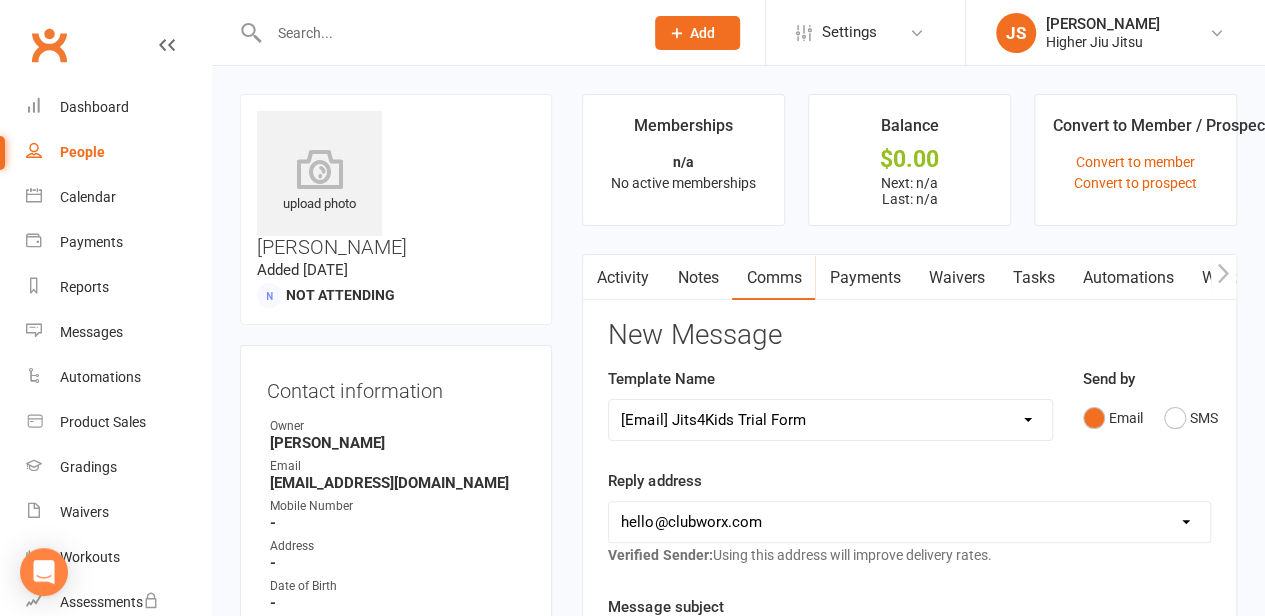 click on "Select Template [Email] 10 Pass Bank Details [Email] Birthday Wishes [Email] Cancelled Class in Schedule [Email] Invitation to Grade to Blue Belt [Email] Jits4Kids Signup [Email] Member Welcome [Email] Payment Failure [Email] Prospect Email [Email] Referral Benefit Confirmation [Email] Where you Been? [Email] Women's Only Membership Email [Email] Jits4Kids Sign Up [Email] Juniors SignUp [Email] Jits4Kids Trial Form [Email] Juniors Trial Form [Email] Member Intake Form [Email] New Student Check In [Email] Privates Structure [Email] Thanks for signing up! [Email] Visitor [Email] We're Sorry to See you Go! [Email] Let's Reconnect! [Email] Still Interested? [Email] Still Keen on a Trial?" at bounding box center [830, 420] 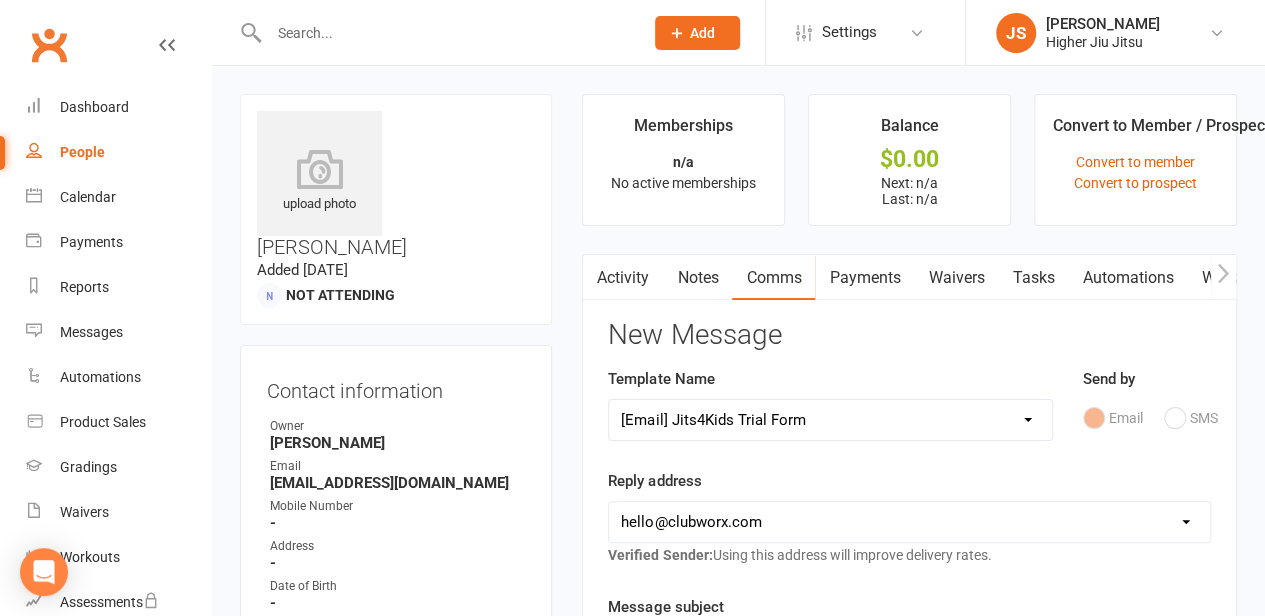 click on "hello@clubworx.com john@higherhealth.net.au david@allreadydone.com.au" at bounding box center (909, 522) 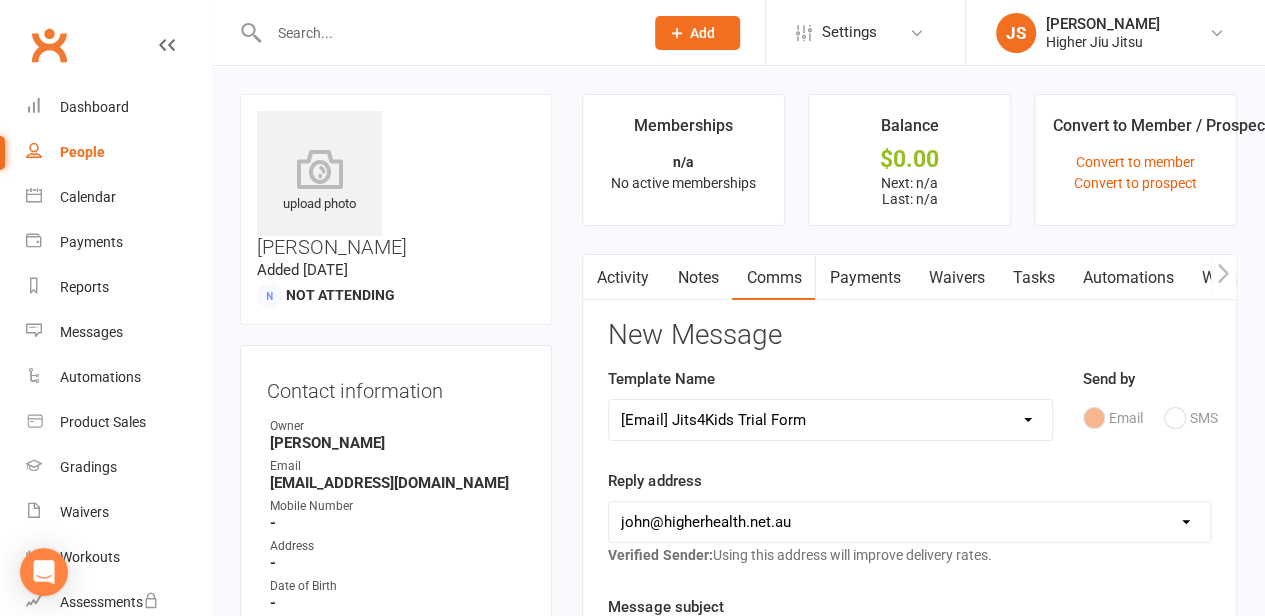 click on "hello@clubworx.com john@higherhealth.net.au david@allreadydone.com.au" at bounding box center [909, 522] 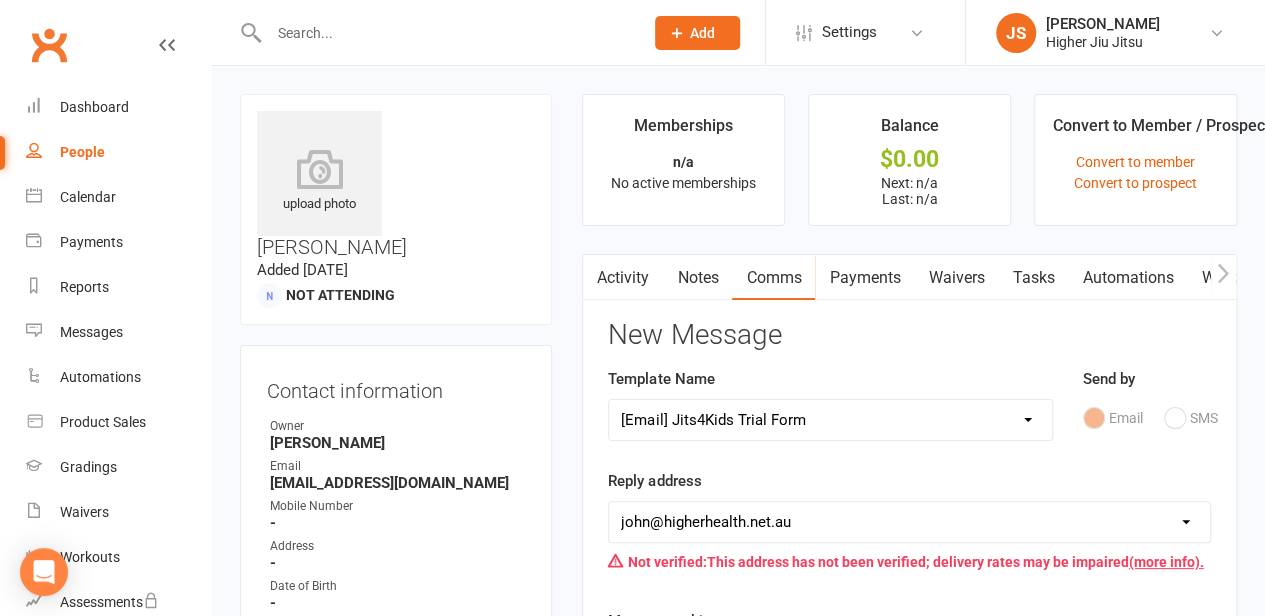 click on "Reply address hello@clubworx.com john@higherhealth.net.au david@allreadydone.com.au Not verified:  This address has not been verified; delivery rates may be impaired   (more info)." at bounding box center [909, 525] 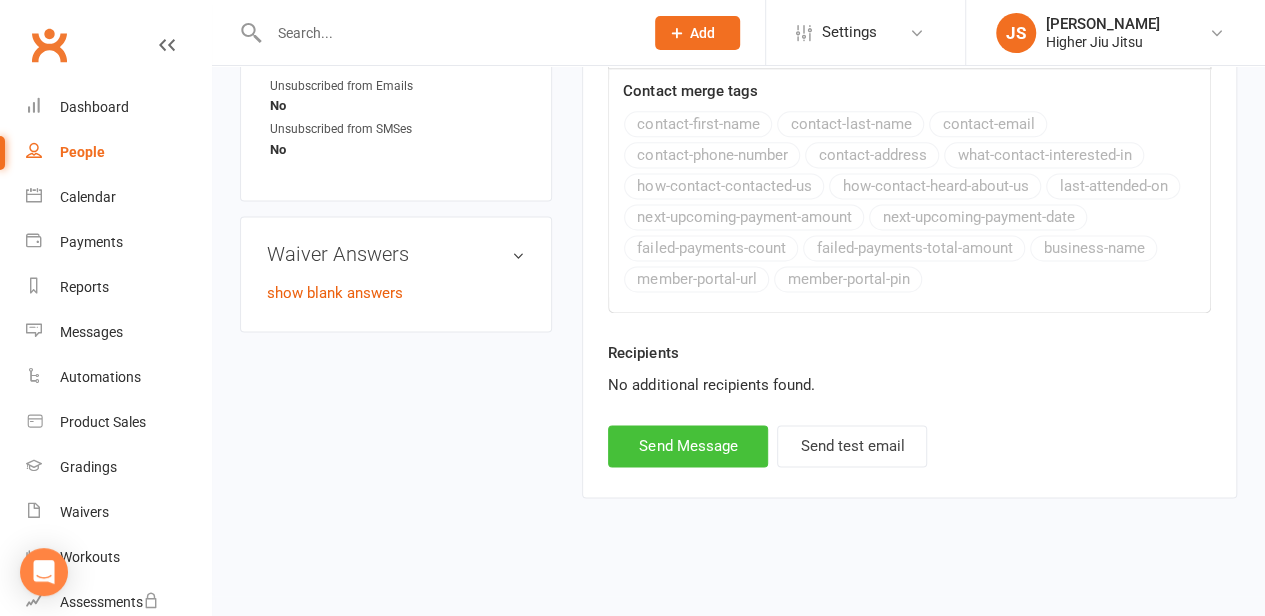 click on "Send Message" at bounding box center [688, 446] 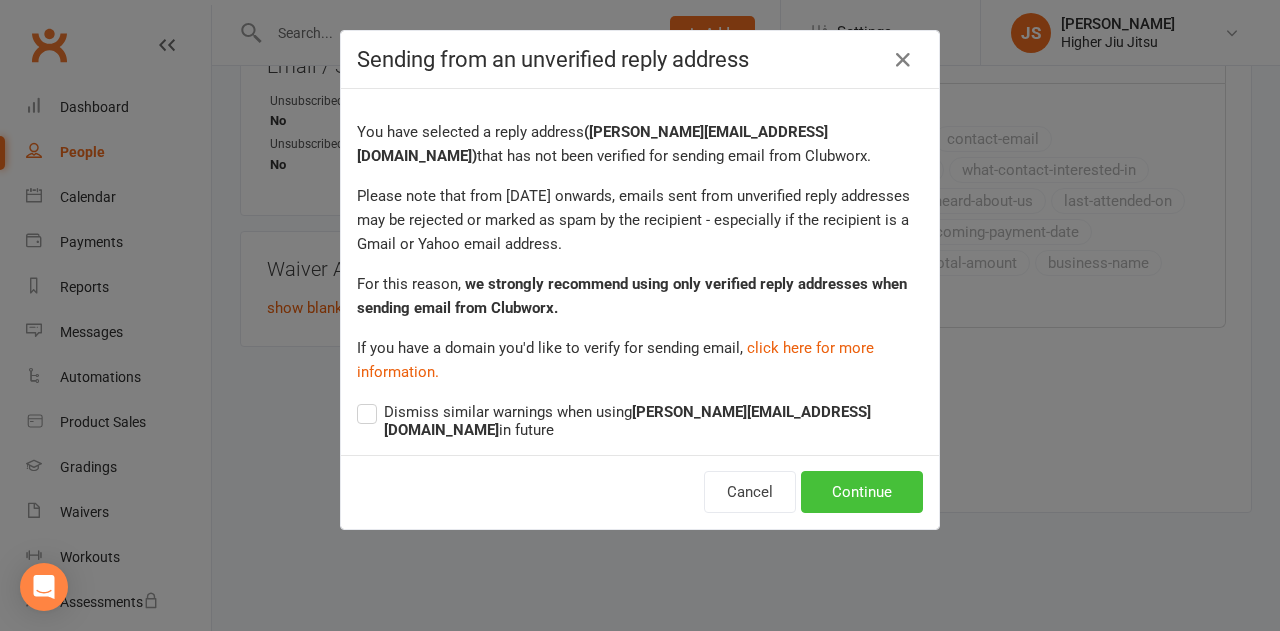 click on "Continue" at bounding box center (862, 492) 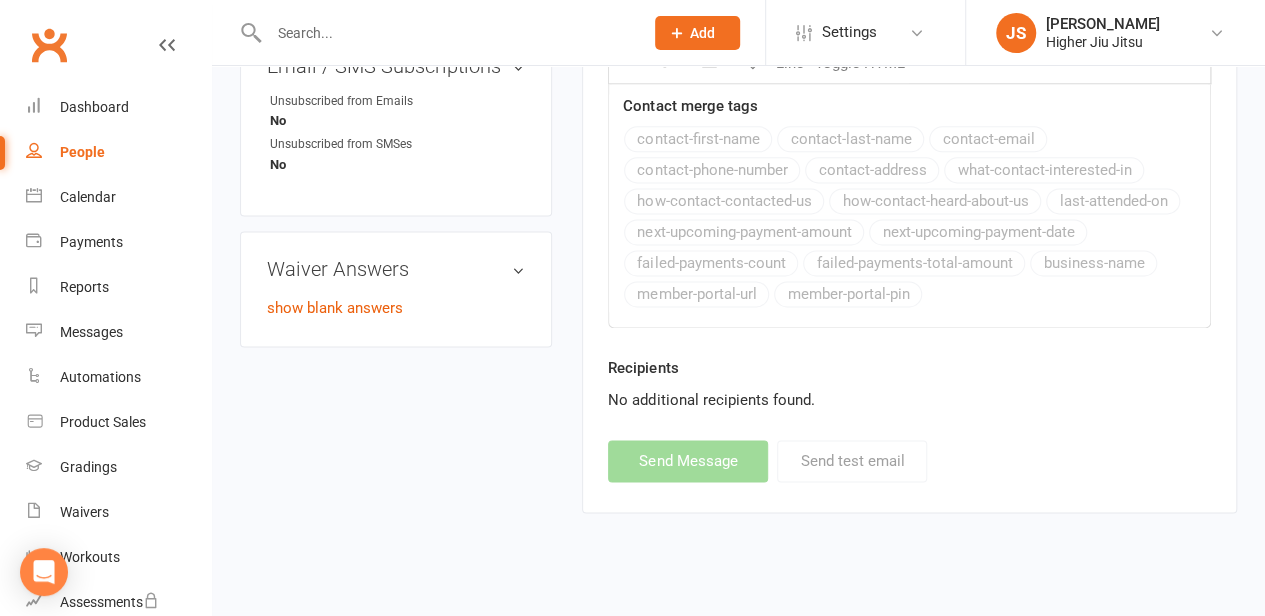 select 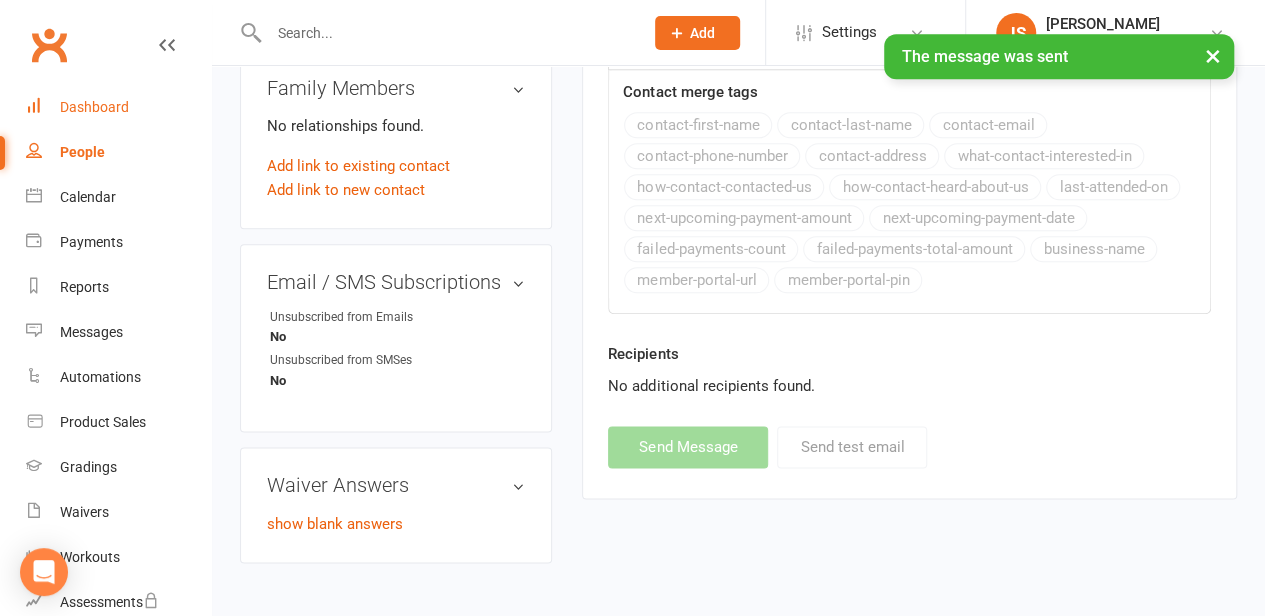 click on "Dashboard" at bounding box center (118, 107) 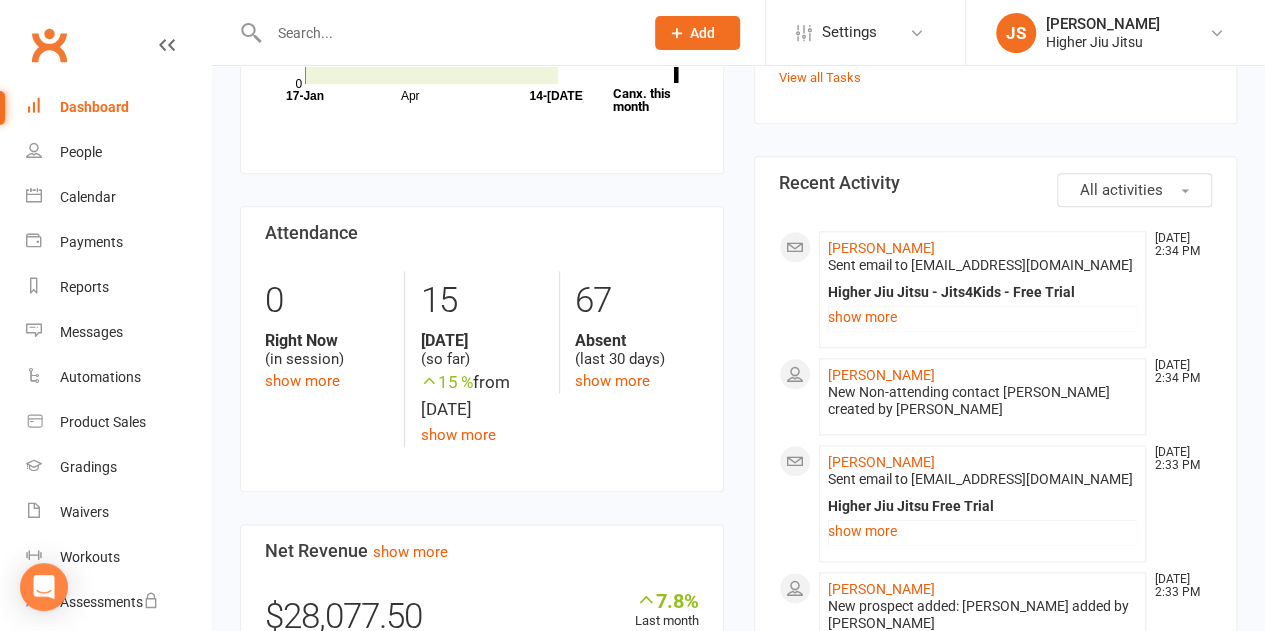 scroll, scrollTop: 900, scrollLeft: 0, axis: vertical 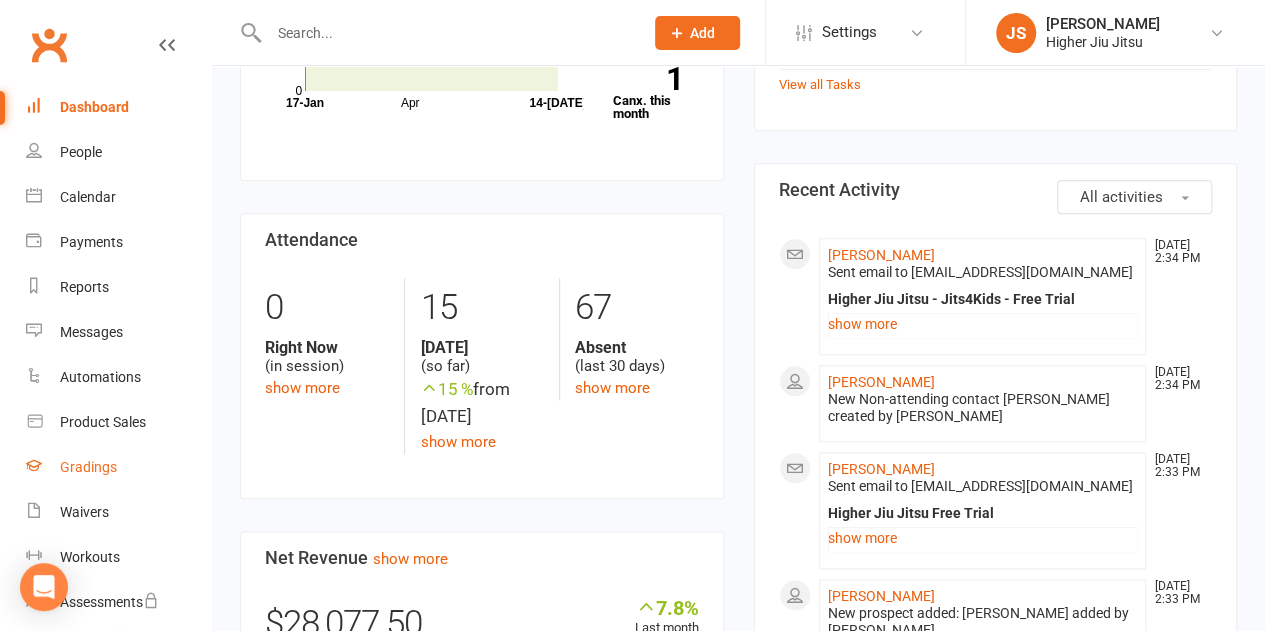 click on "Gradings" at bounding box center [88, 467] 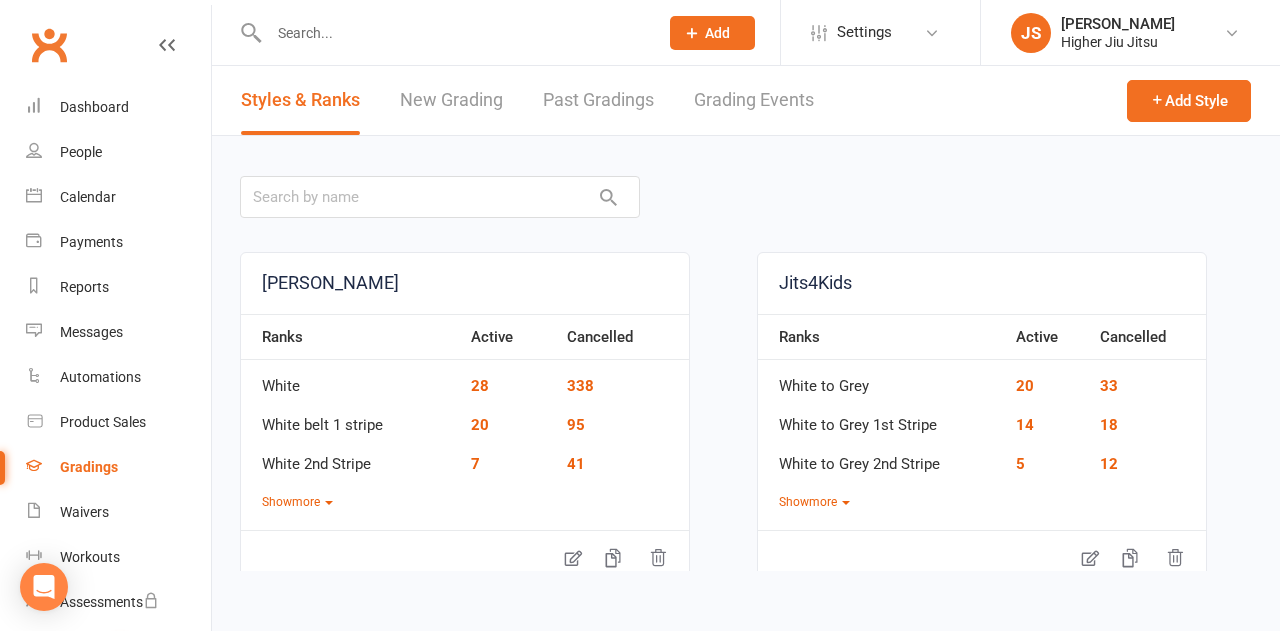 click on "New Grading" at bounding box center [451, 100] 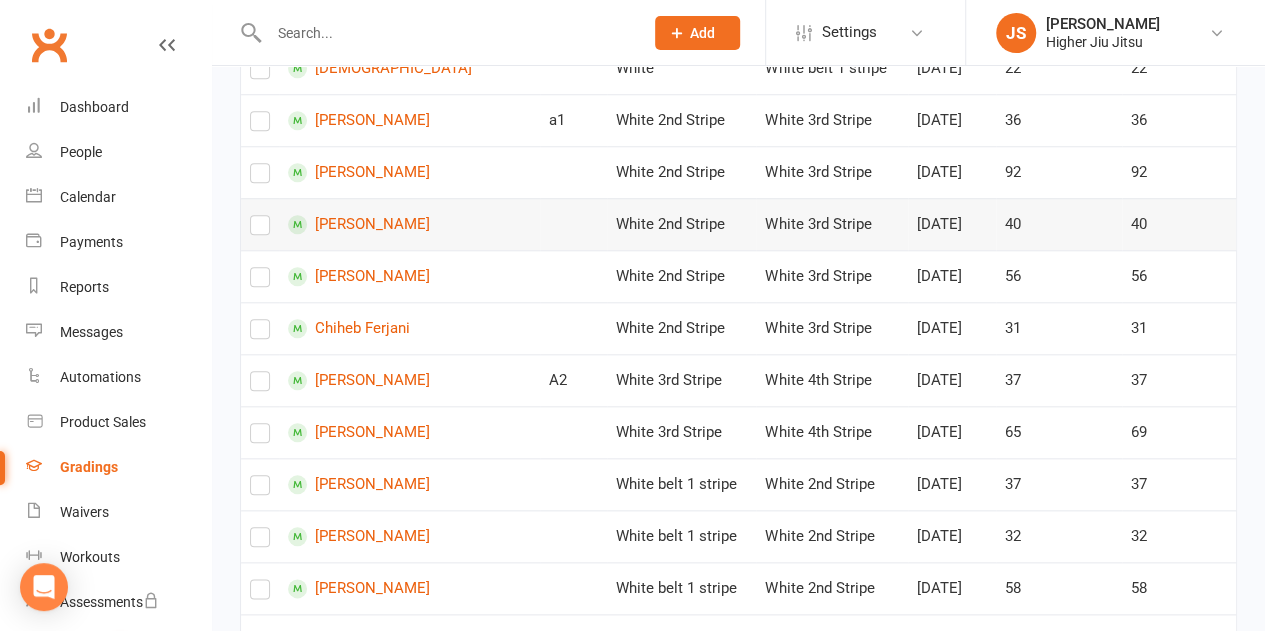 scroll, scrollTop: 900, scrollLeft: 0, axis: vertical 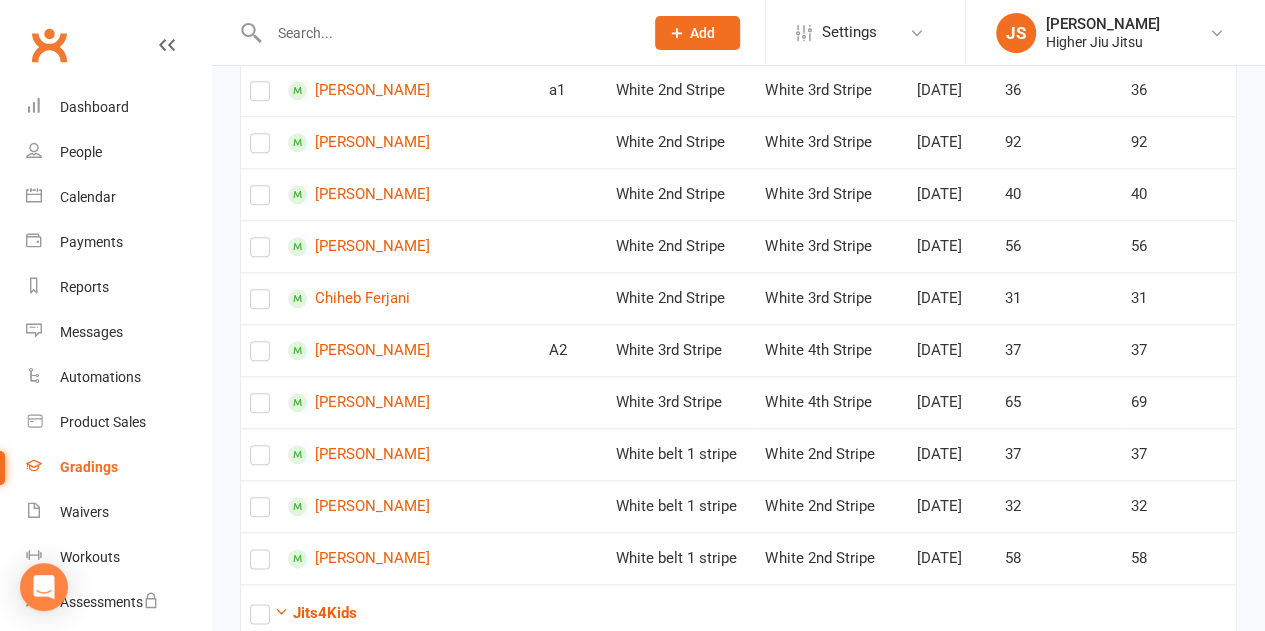 click on "Add" 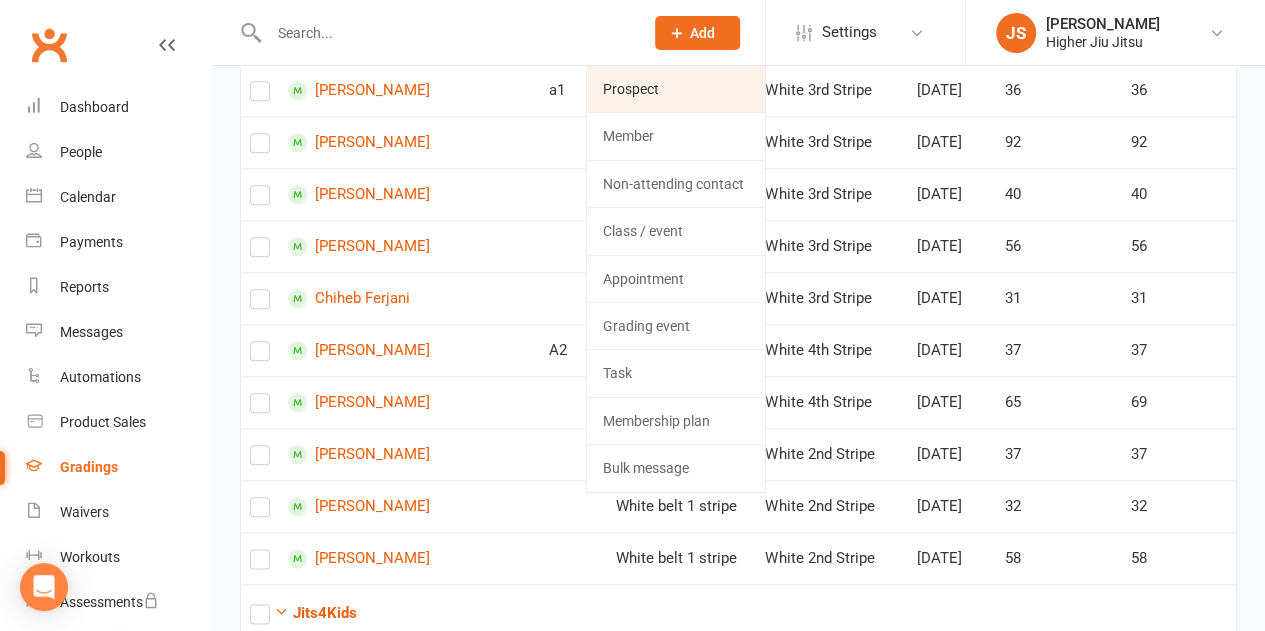 click on "Prospect" 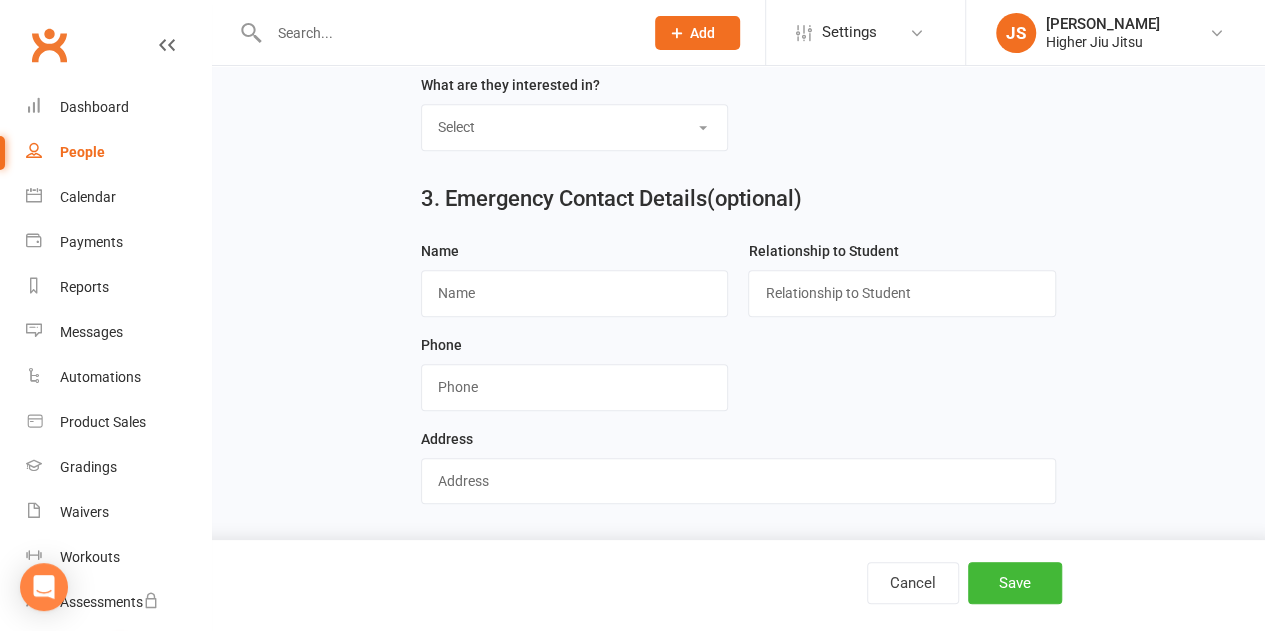 scroll, scrollTop: 0, scrollLeft: 0, axis: both 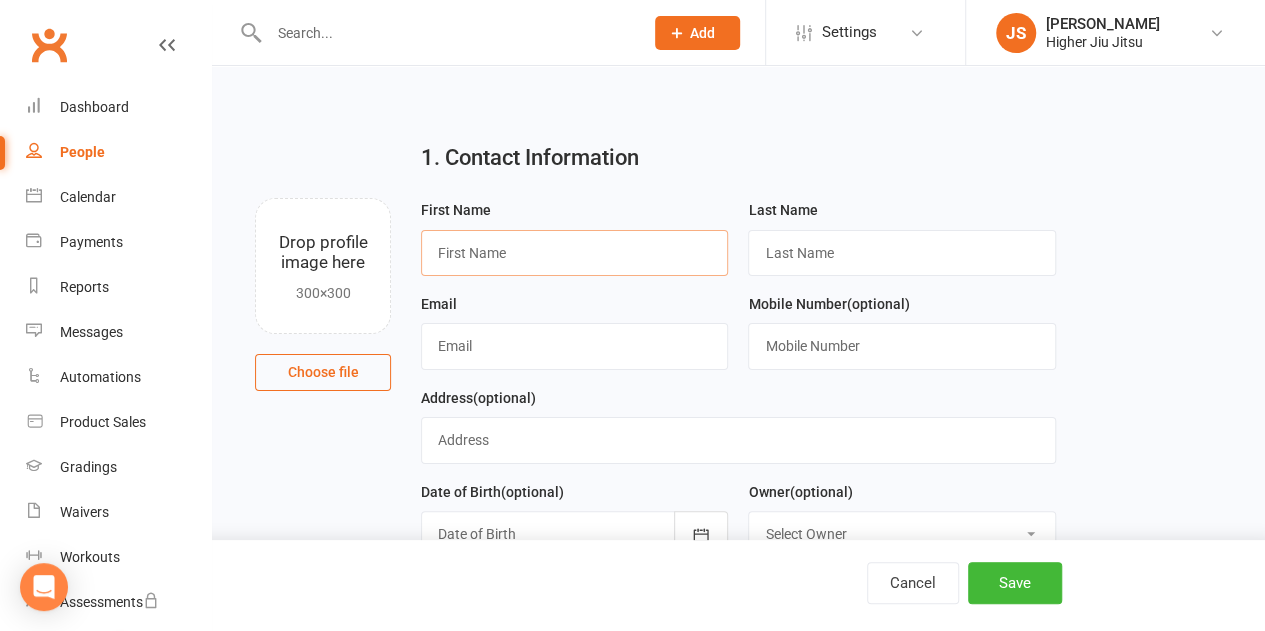 click at bounding box center (574, 253) 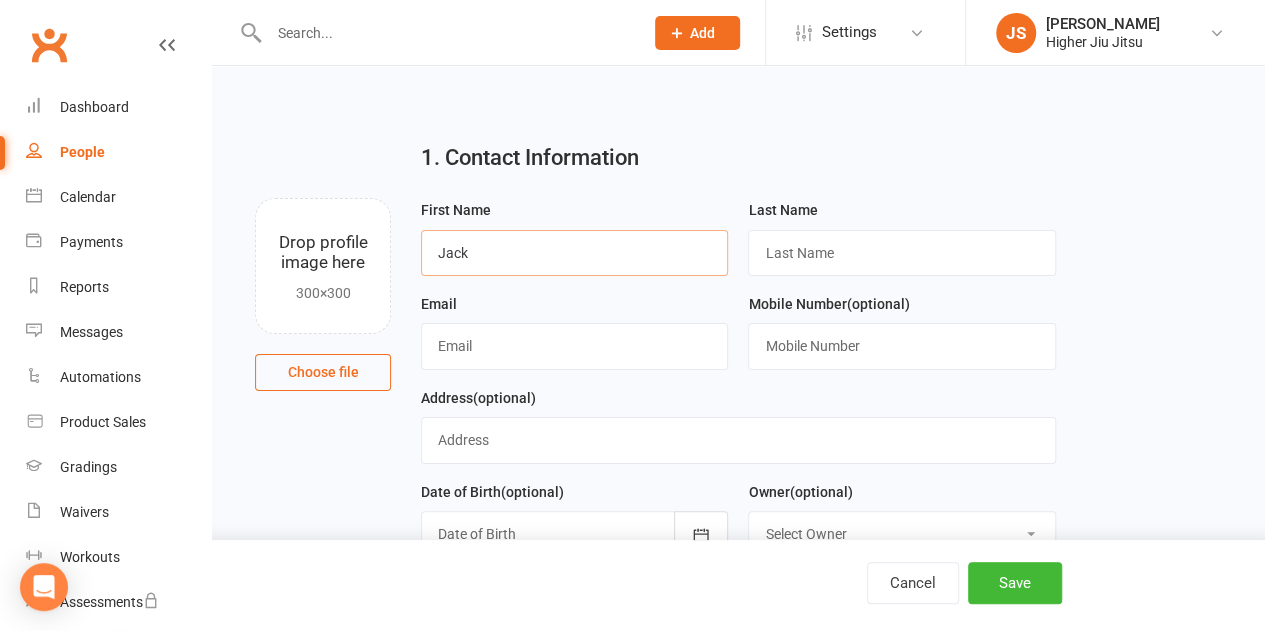 type on "Jack" 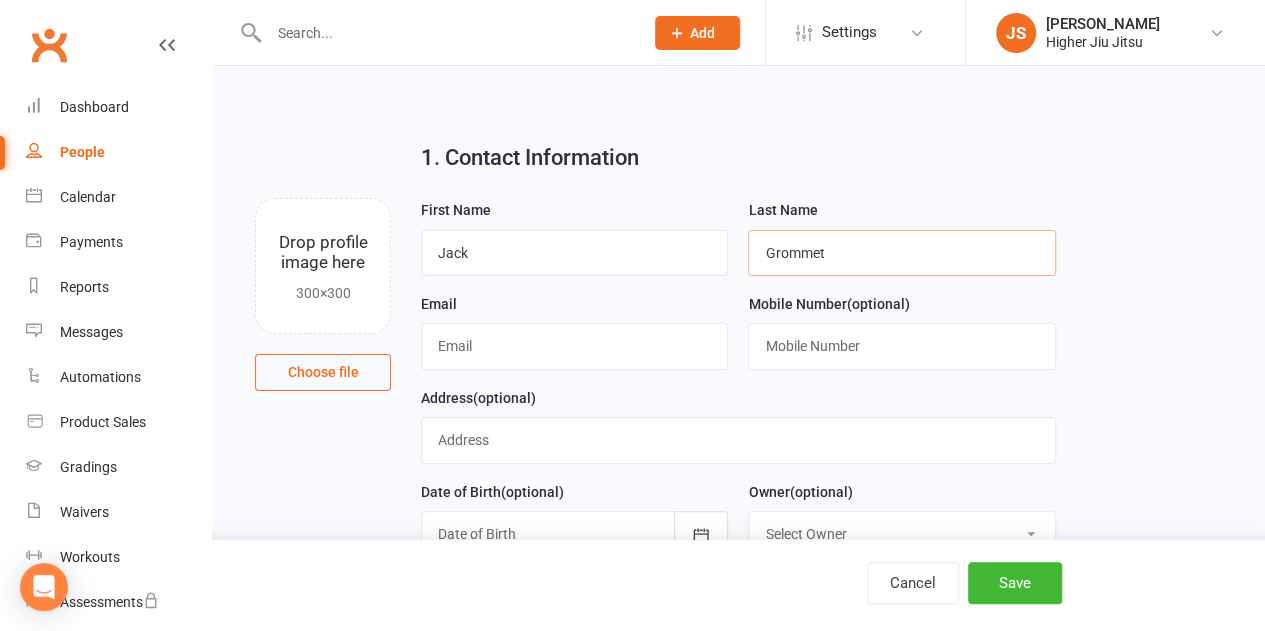 type on "Grommet" 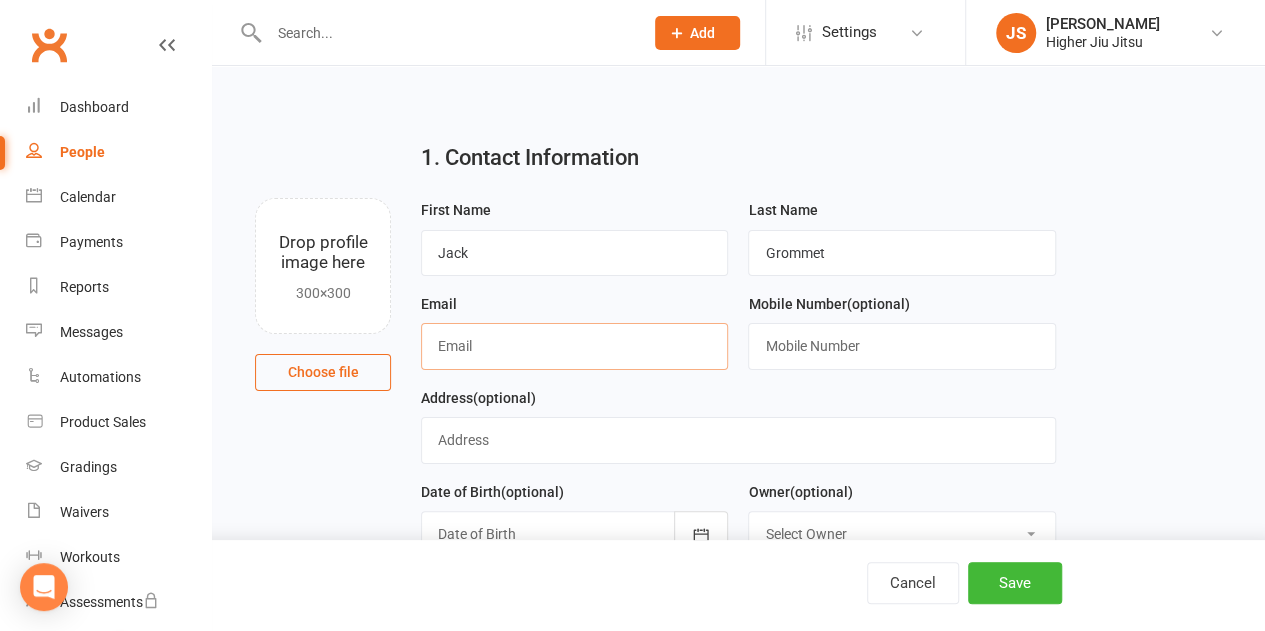 paste on "jackgrom1874@gmail.com" 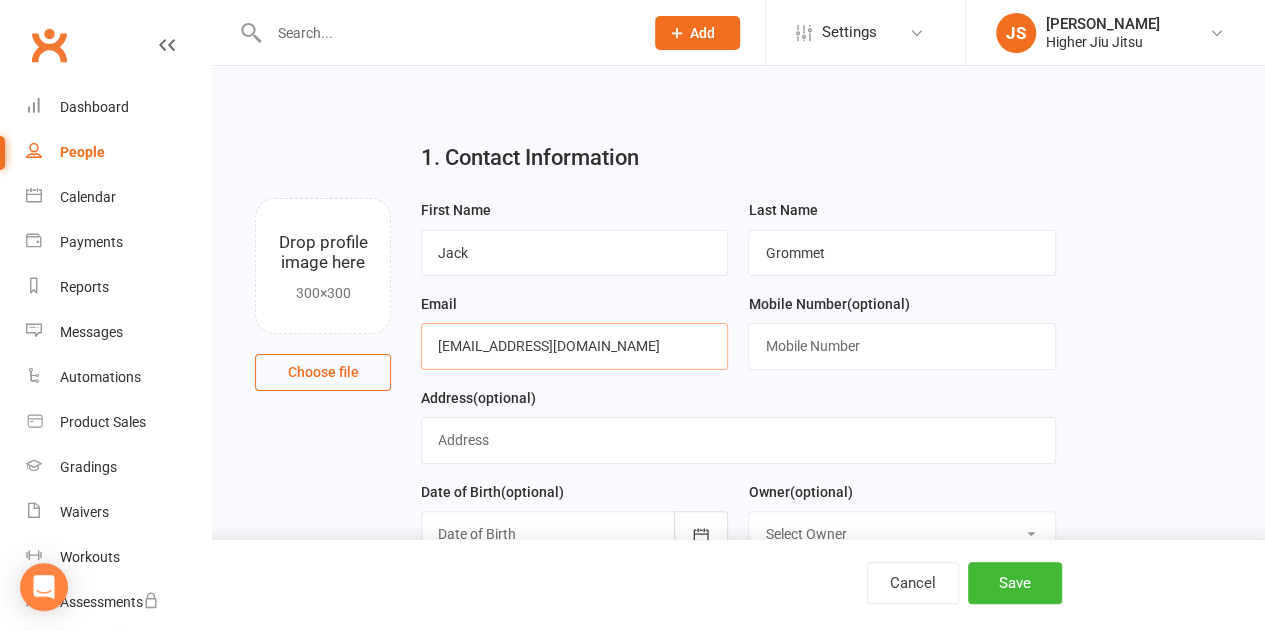 type on "jackgrom1874@gmail.com" 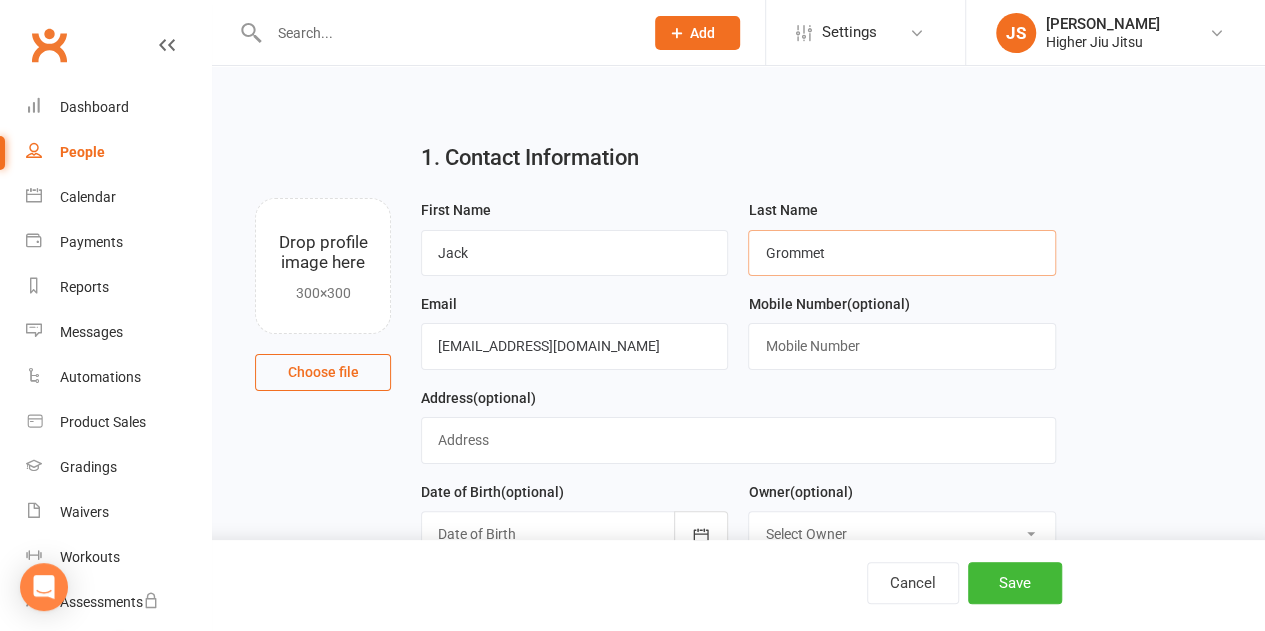 click on "Grommet" at bounding box center (901, 253) 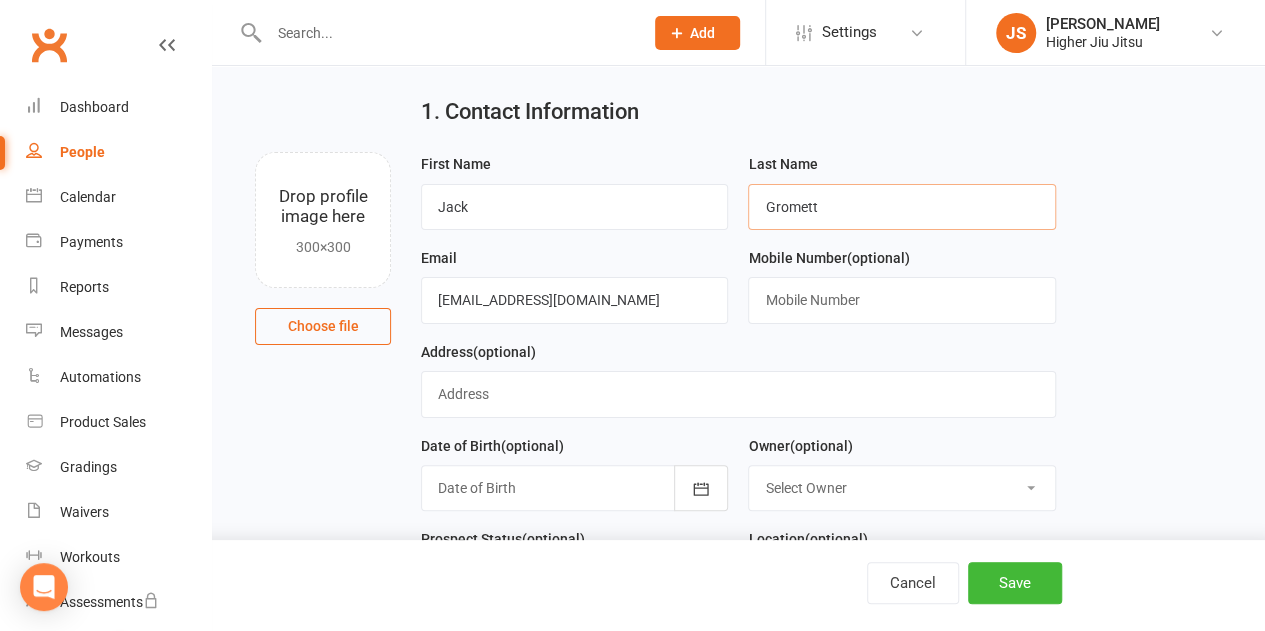 scroll, scrollTop: 200, scrollLeft: 0, axis: vertical 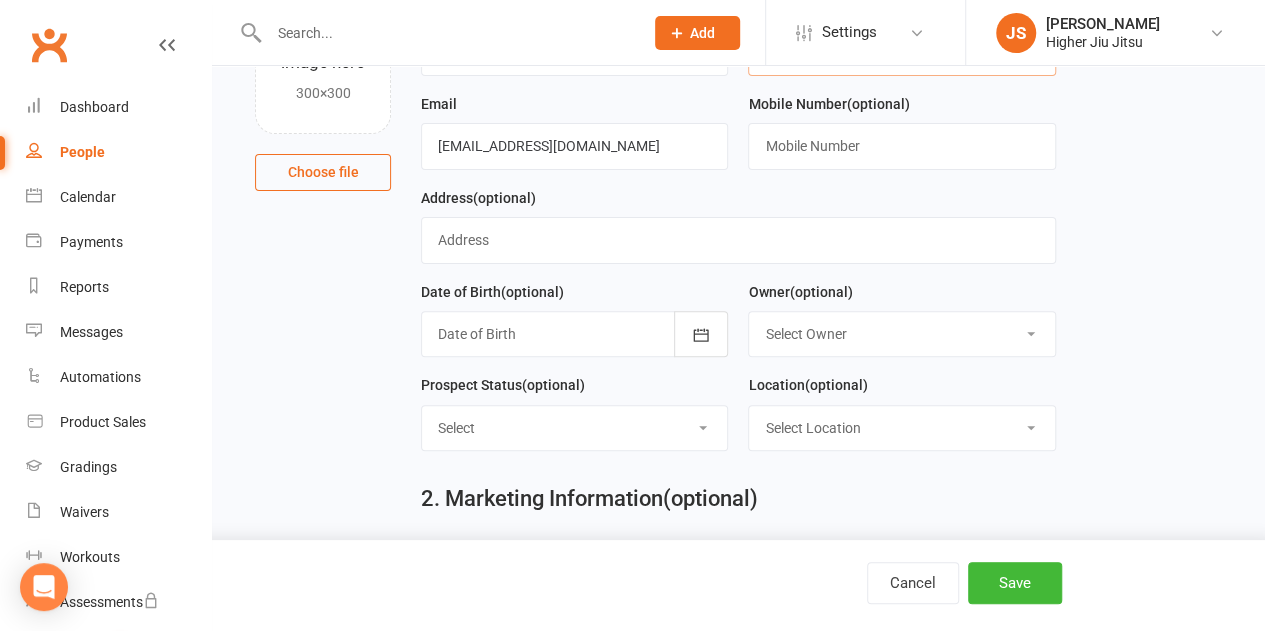 type on "Gromett" 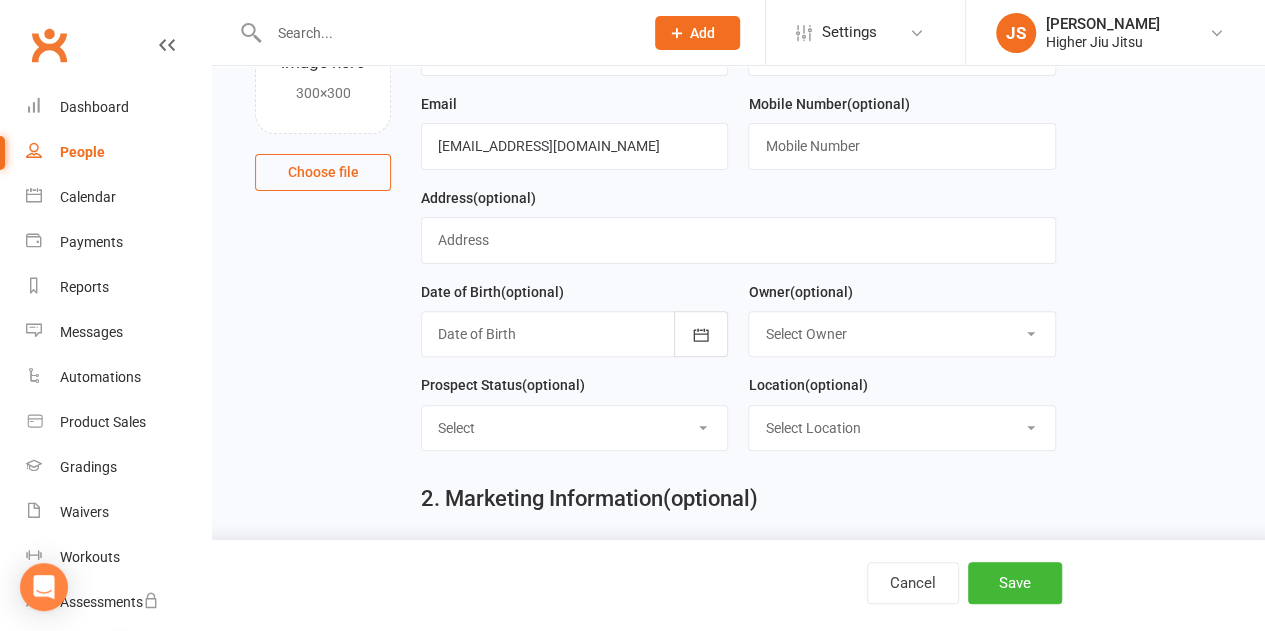 click on "Select Location Woolloomooloo" at bounding box center [901, 428] 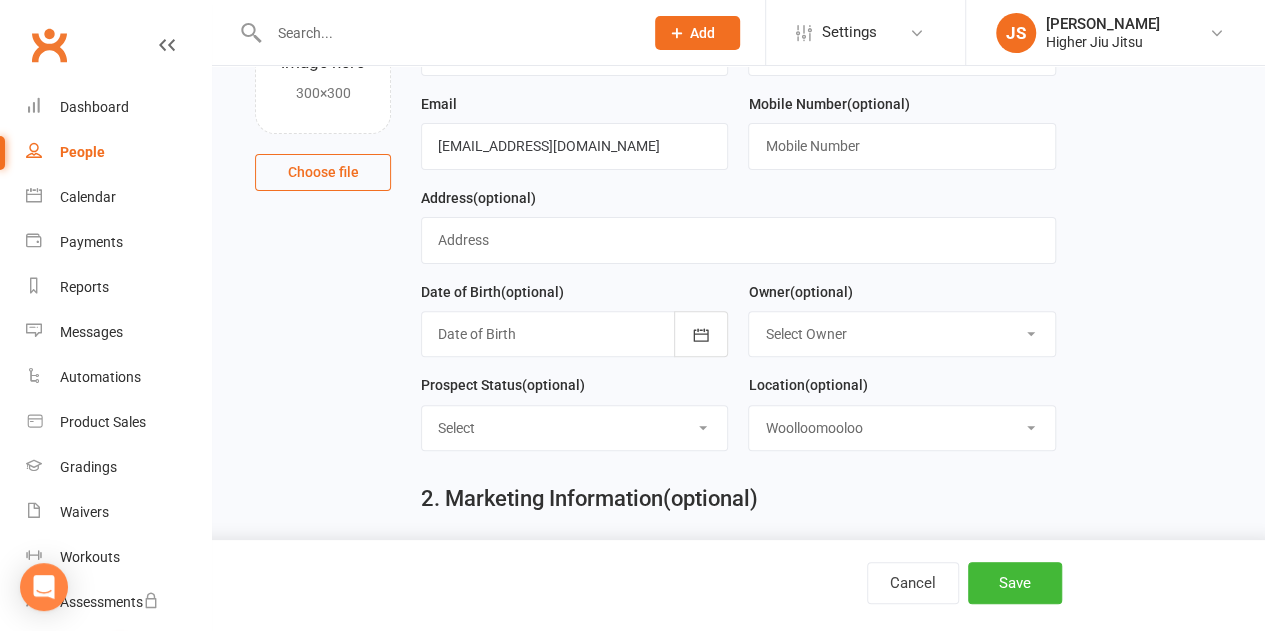 click on "Select Location Woolloomooloo" at bounding box center [901, 428] 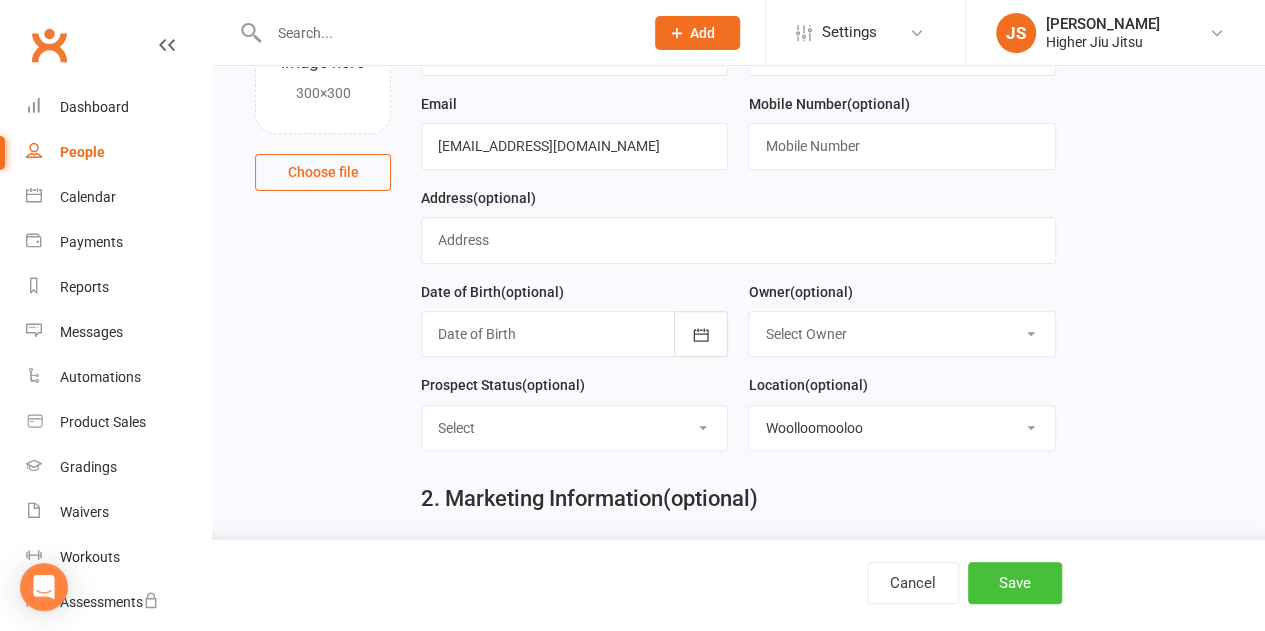 click on "Save" at bounding box center (1015, 583) 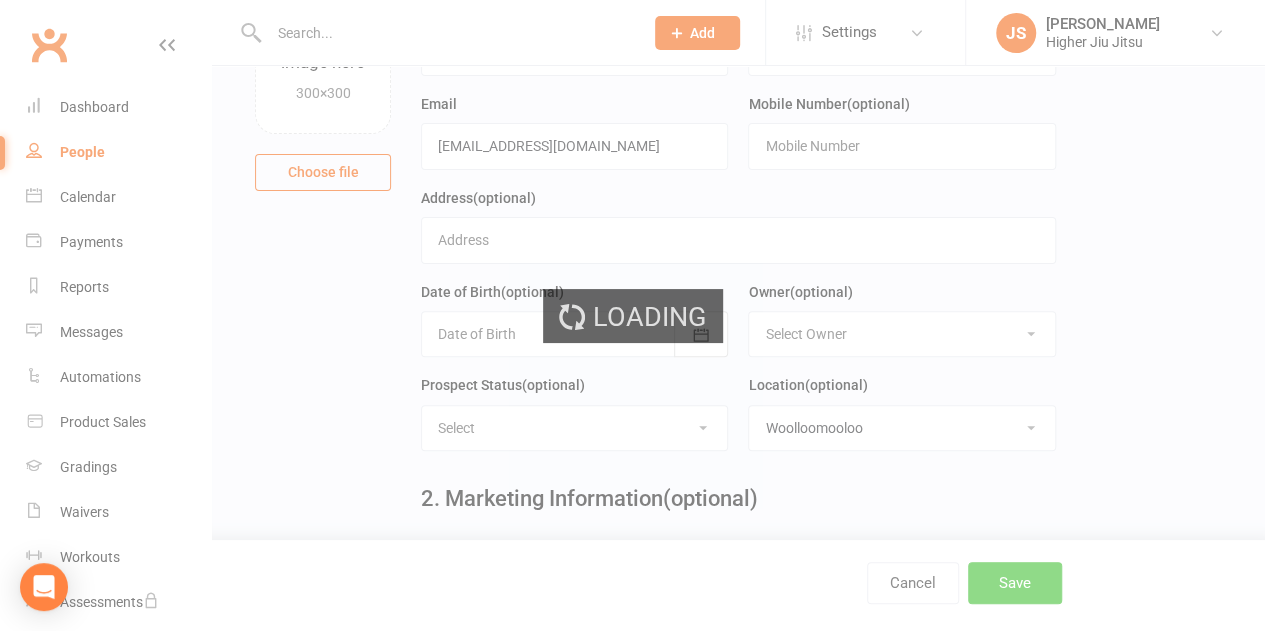 scroll, scrollTop: 0, scrollLeft: 0, axis: both 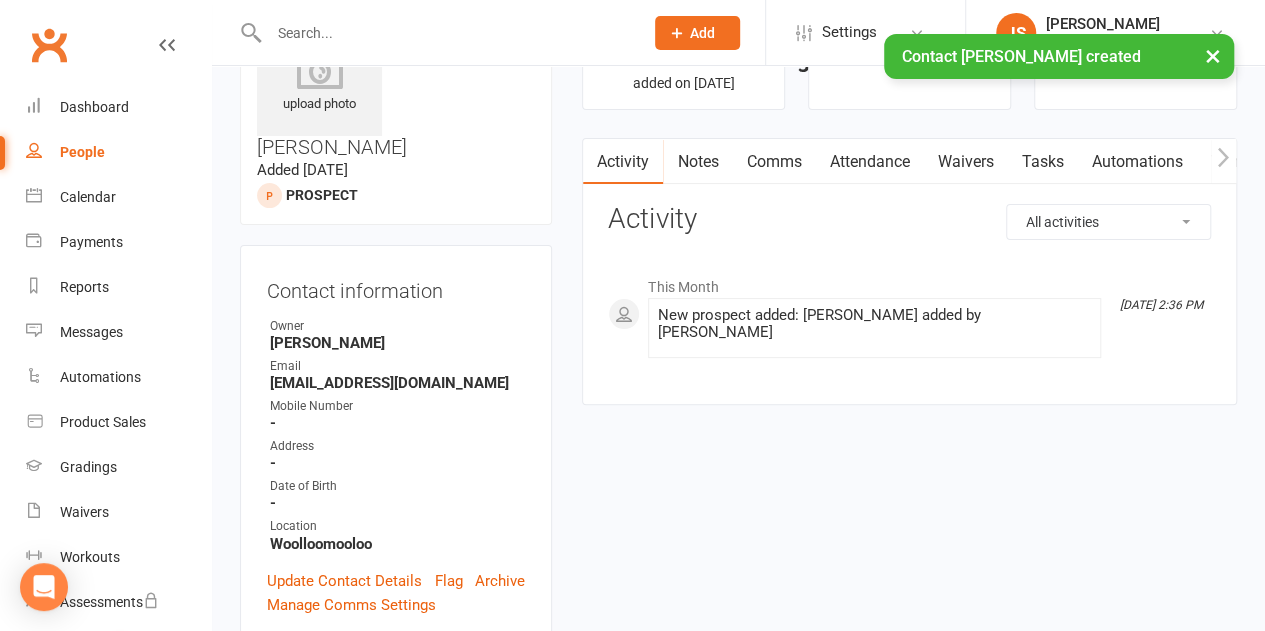 click on "Comms" at bounding box center [773, 162] 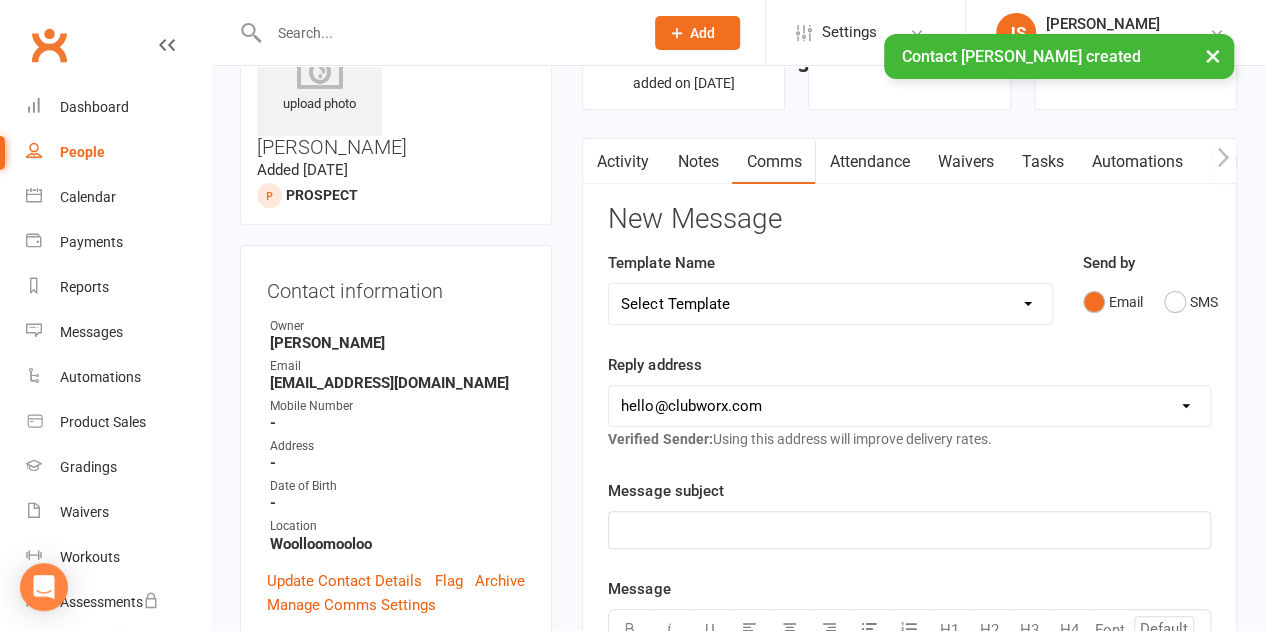 click on "hello@clubworx.com john@higherhealth.net.au david@allreadydone.com.au" at bounding box center [909, 406] 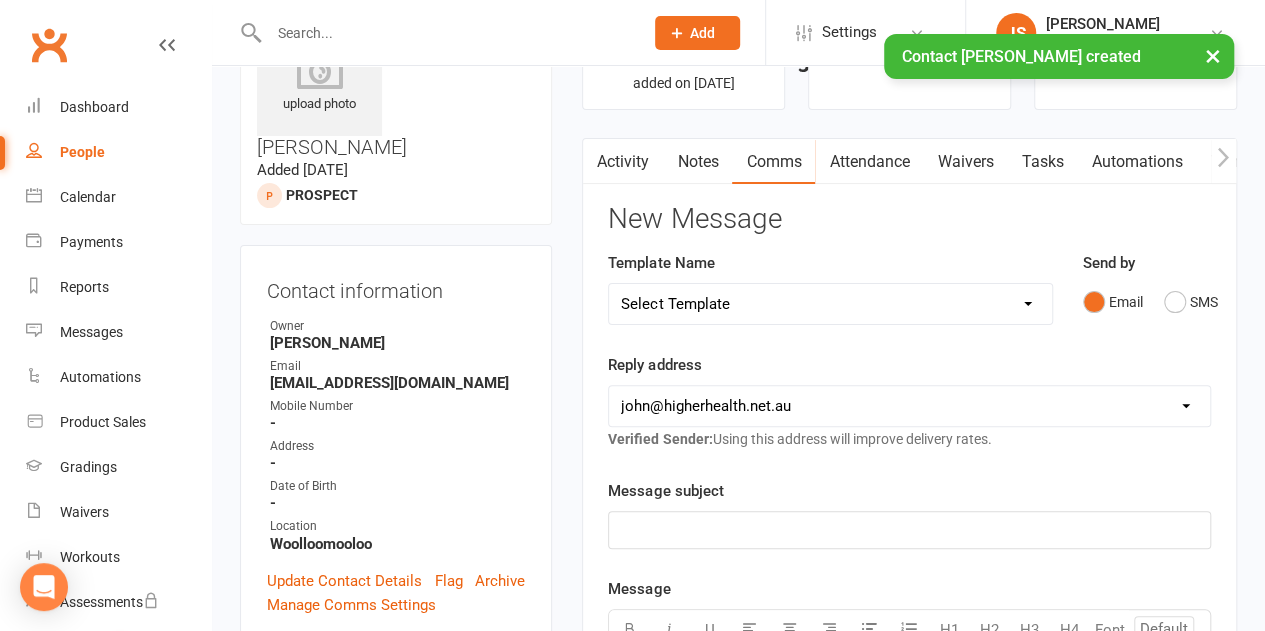 click on "hello@clubworx.com john@higherhealth.net.au david@allreadydone.com.au" at bounding box center [909, 406] 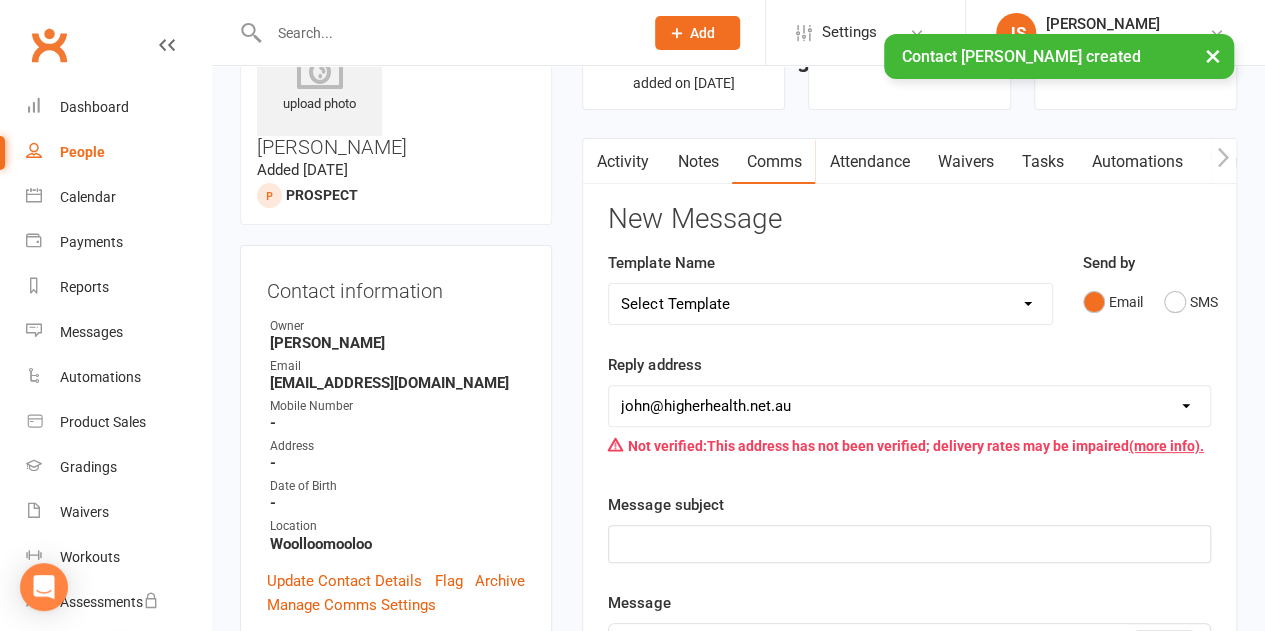 click on "﻿" 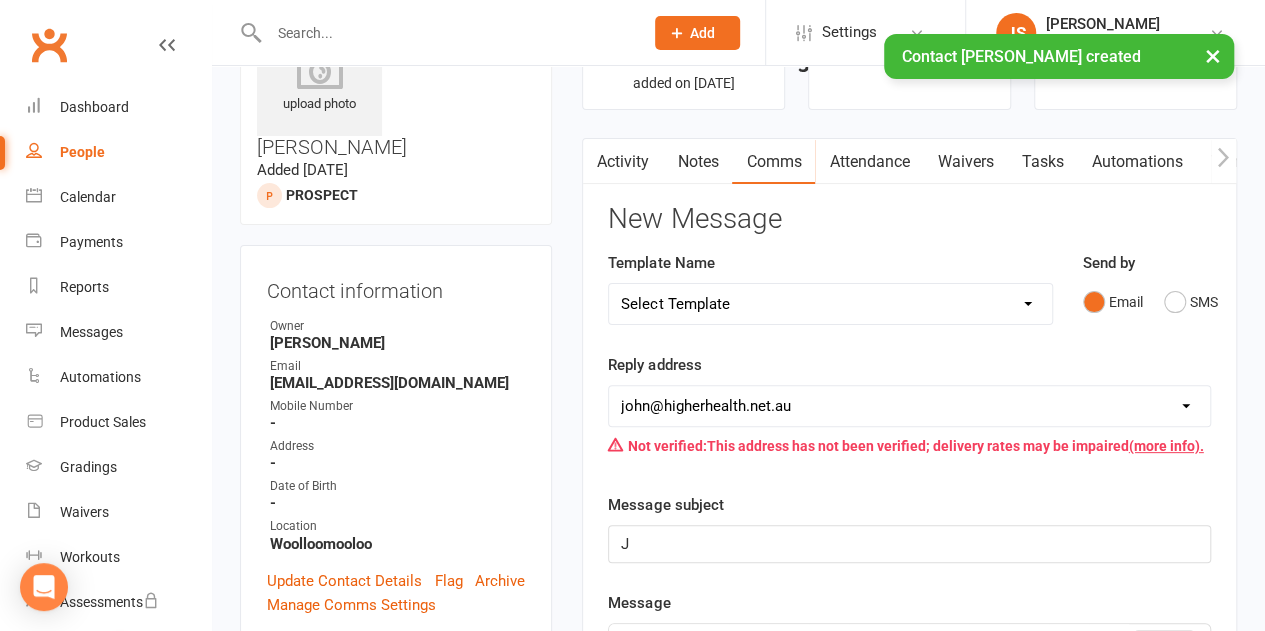 type 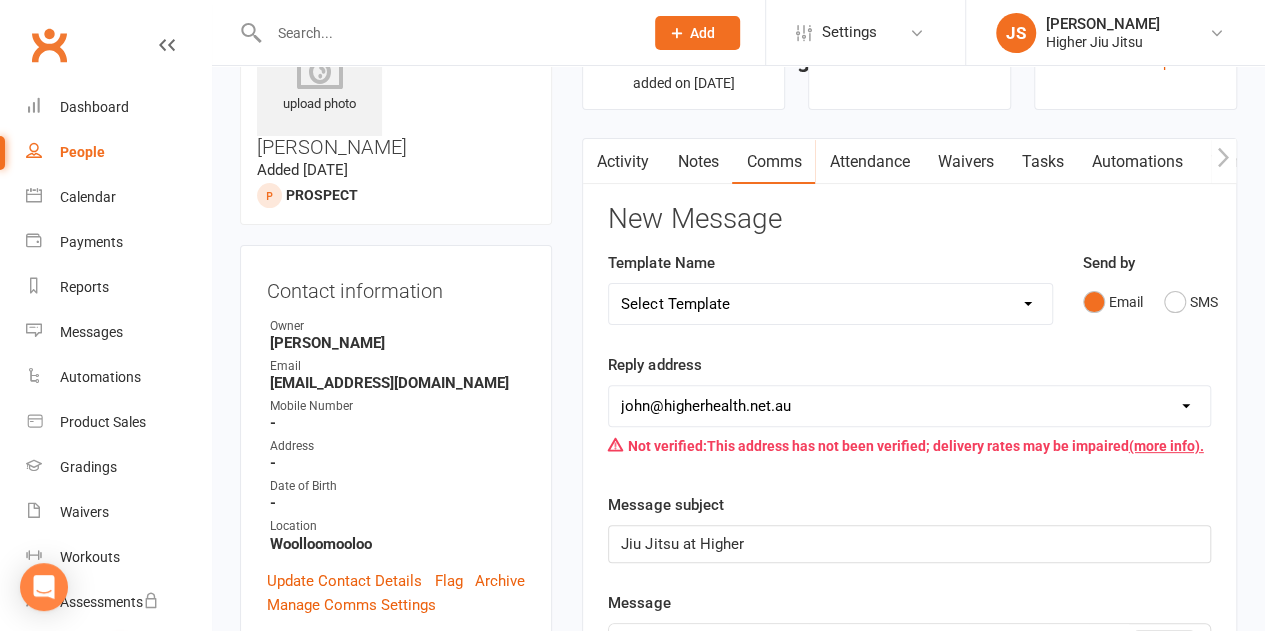 scroll, scrollTop: 130, scrollLeft: 0, axis: vertical 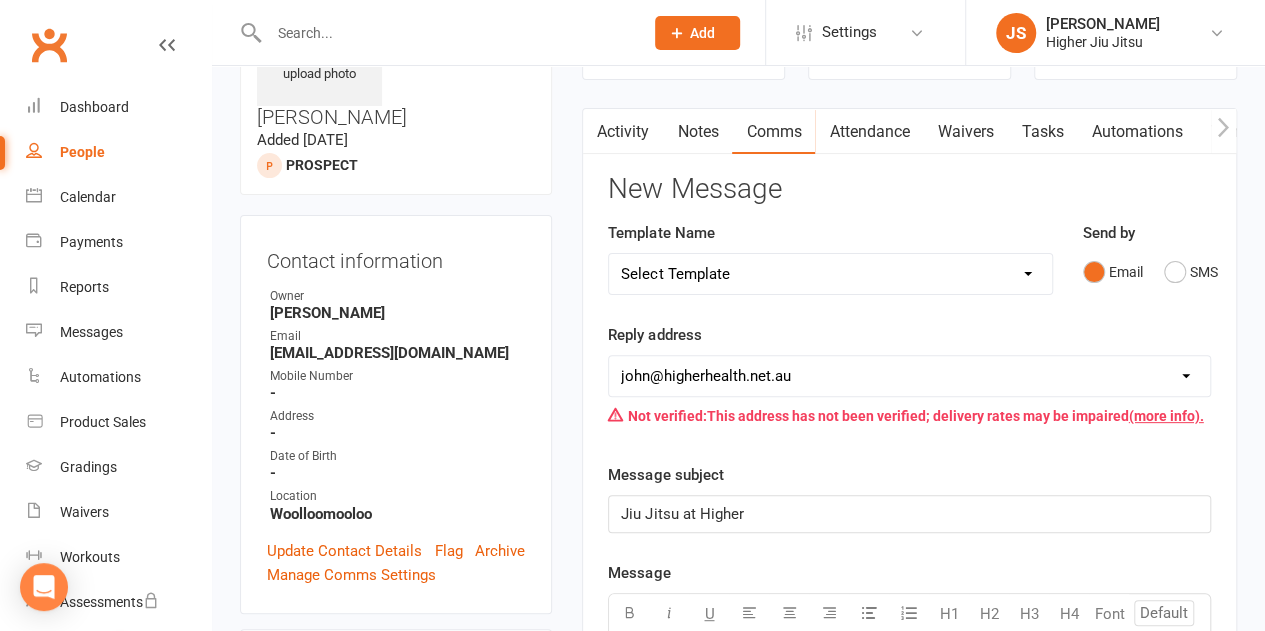 type 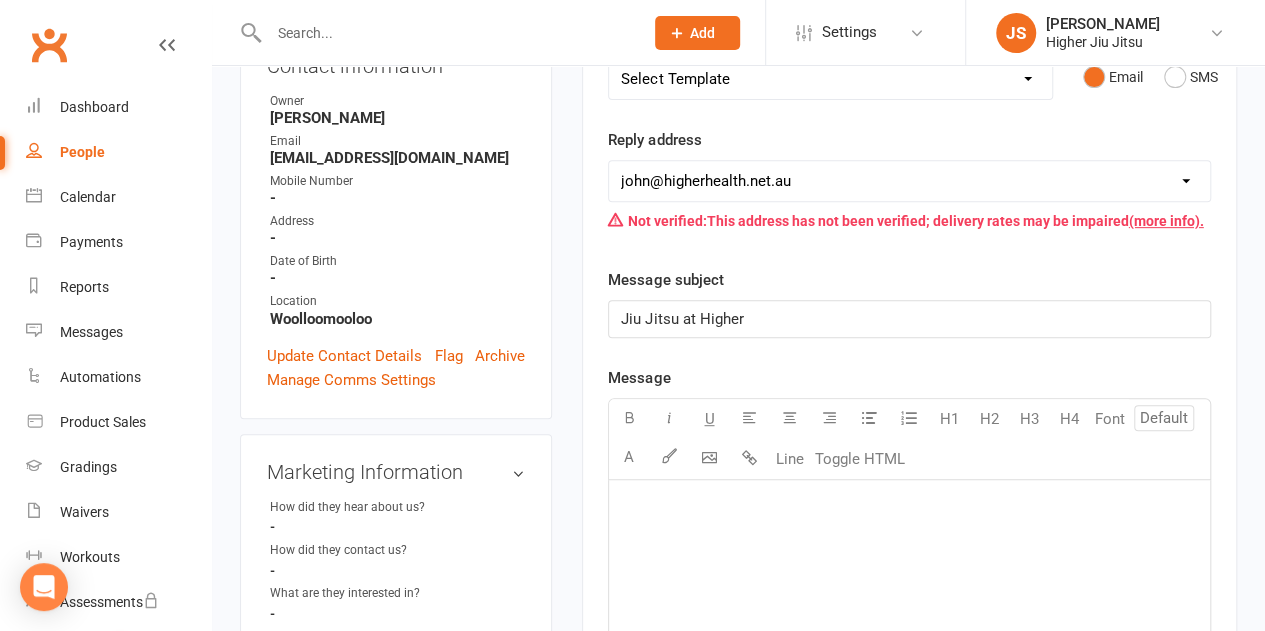 scroll, scrollTop: 330, scrollLeft: 0, axis: vertical 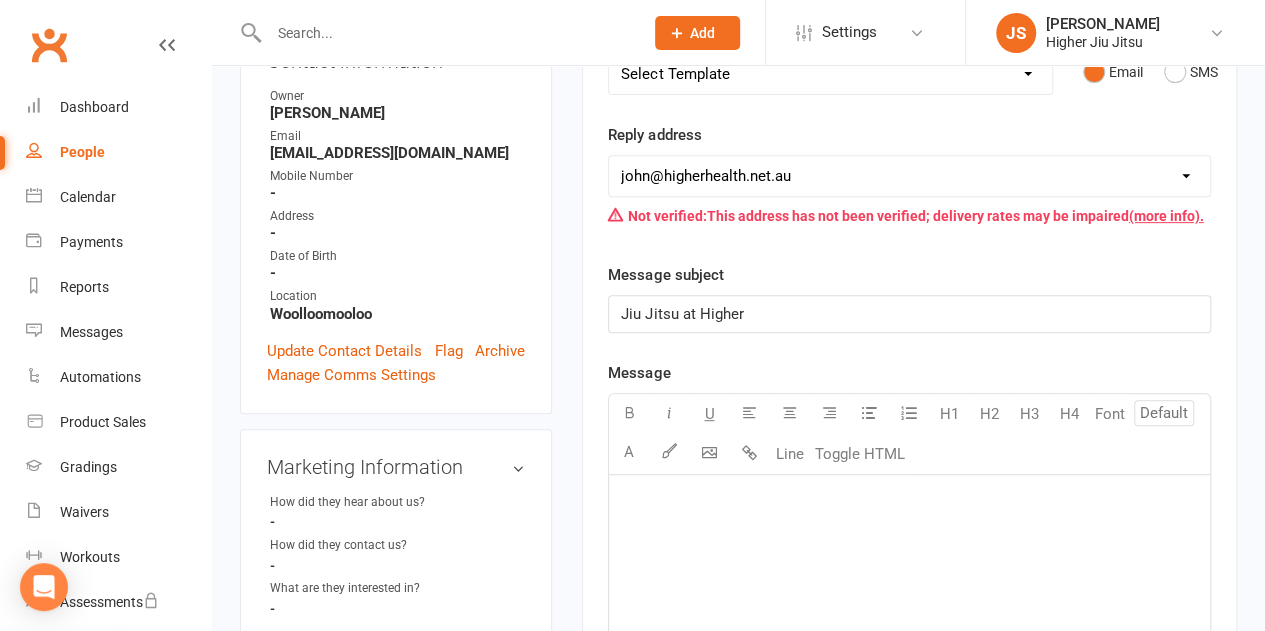 click on "﻿" 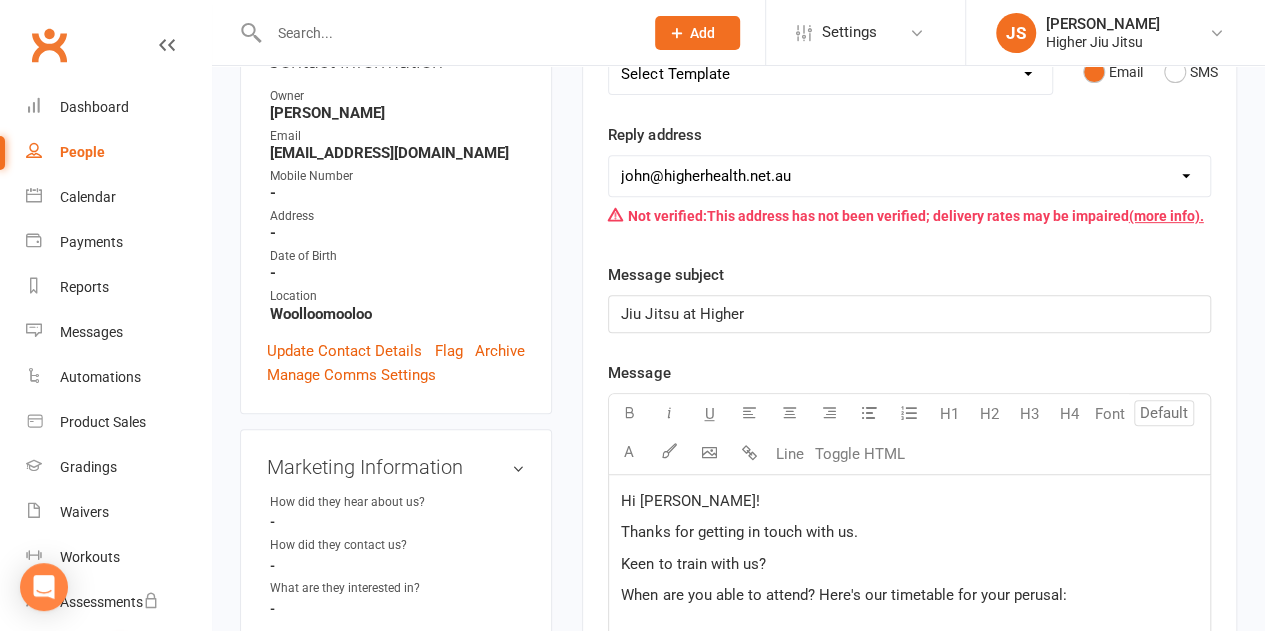 scroll, scrollTop: 637, scrollLeft: 0, axis: vertical 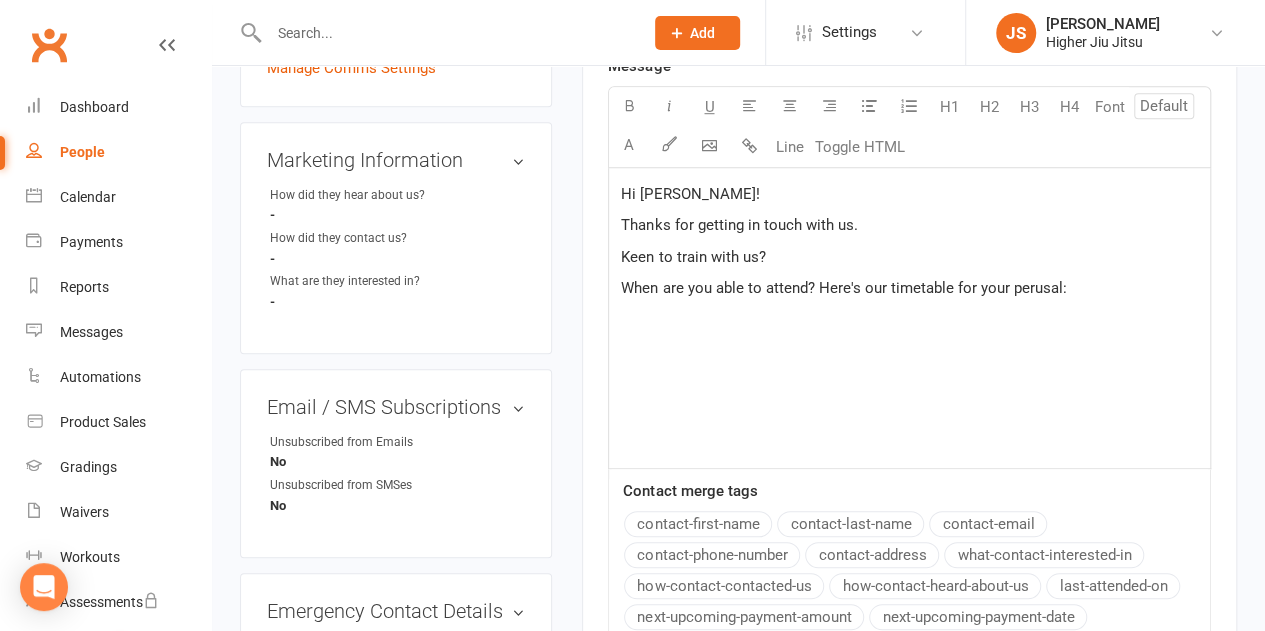 click on "﻿" 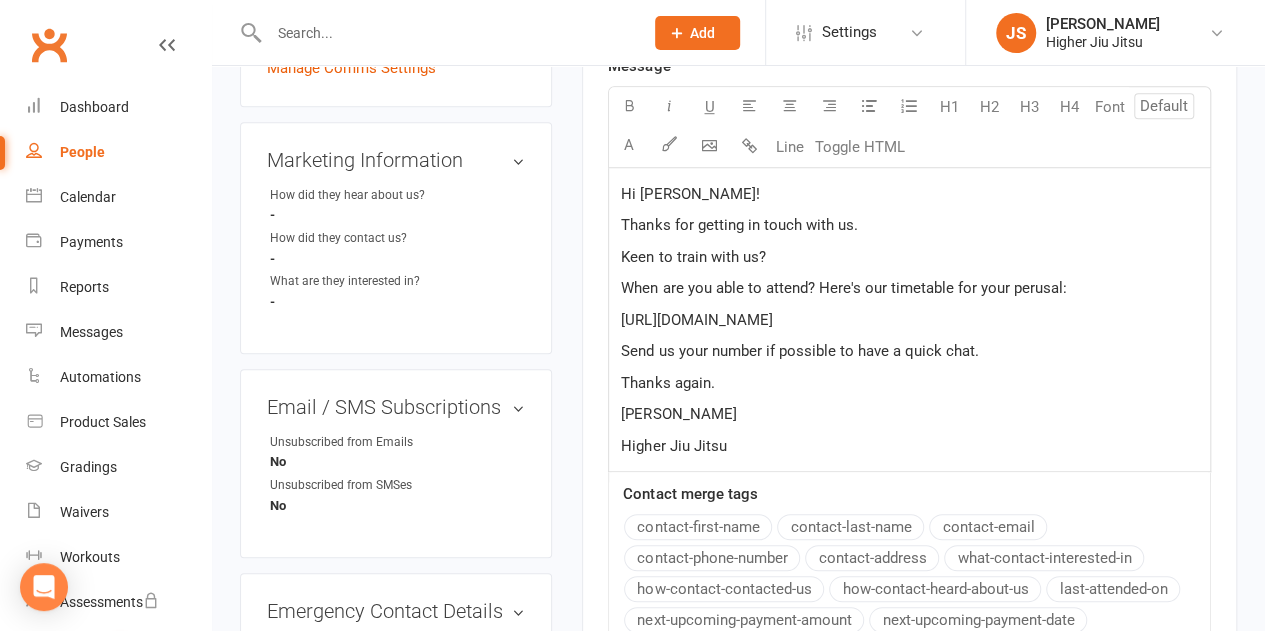 click on "Hi Jack!" 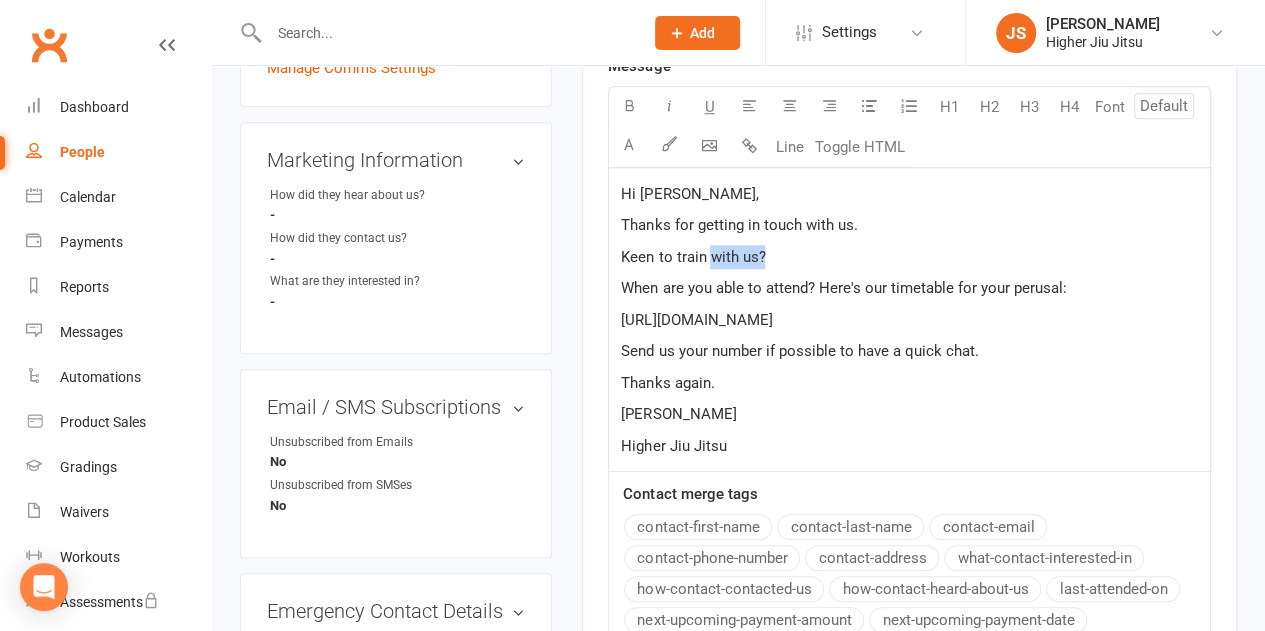 drag, startPoint x: 784, startPoint y: 257, endPoint x: 712, endPoint y: 245, distance: 72.99315 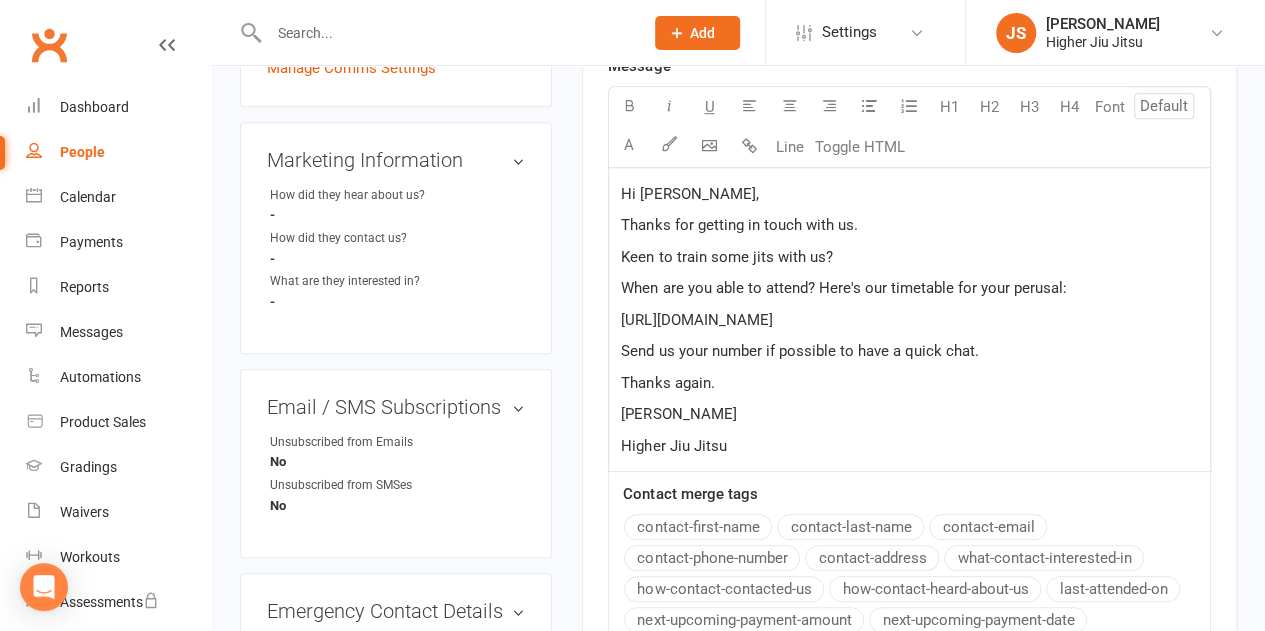 drag, startPoint x: 857, startPoint y: 218, endPoint x: 800, endPoint y: 223, distance: 57.21888 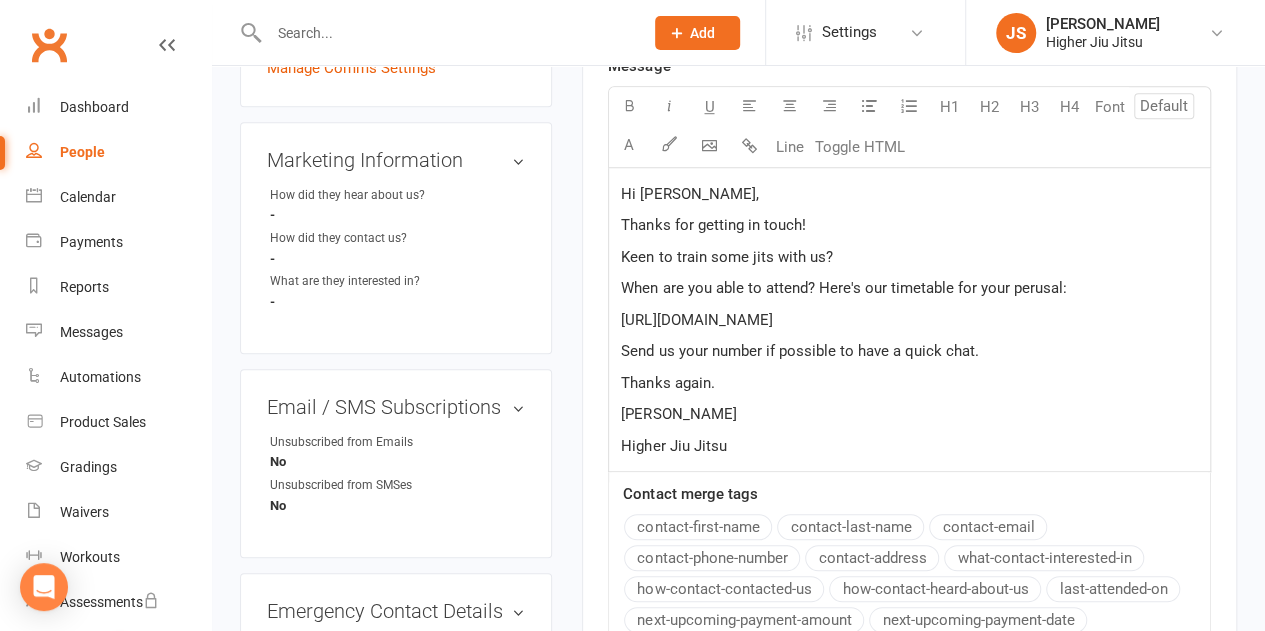 drag, startPoint x: 990, startPoint y: 310, endPoint x: 580, endPoint y: 313, distance: 410.011 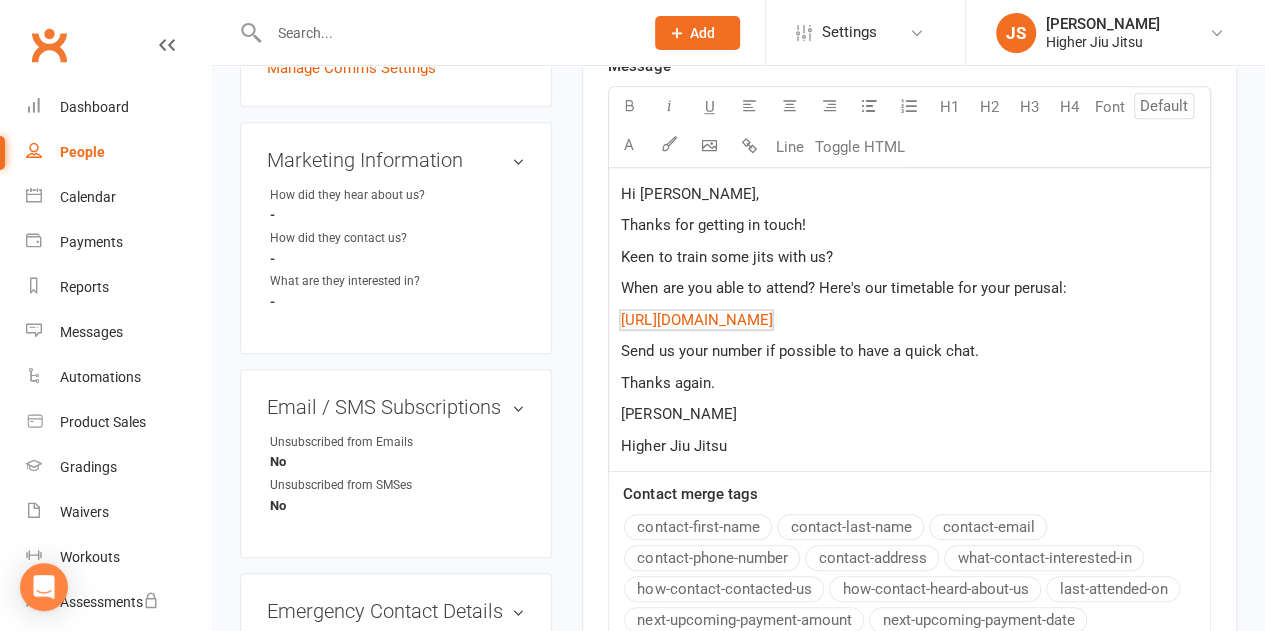click on "[PERSON_NAME]" 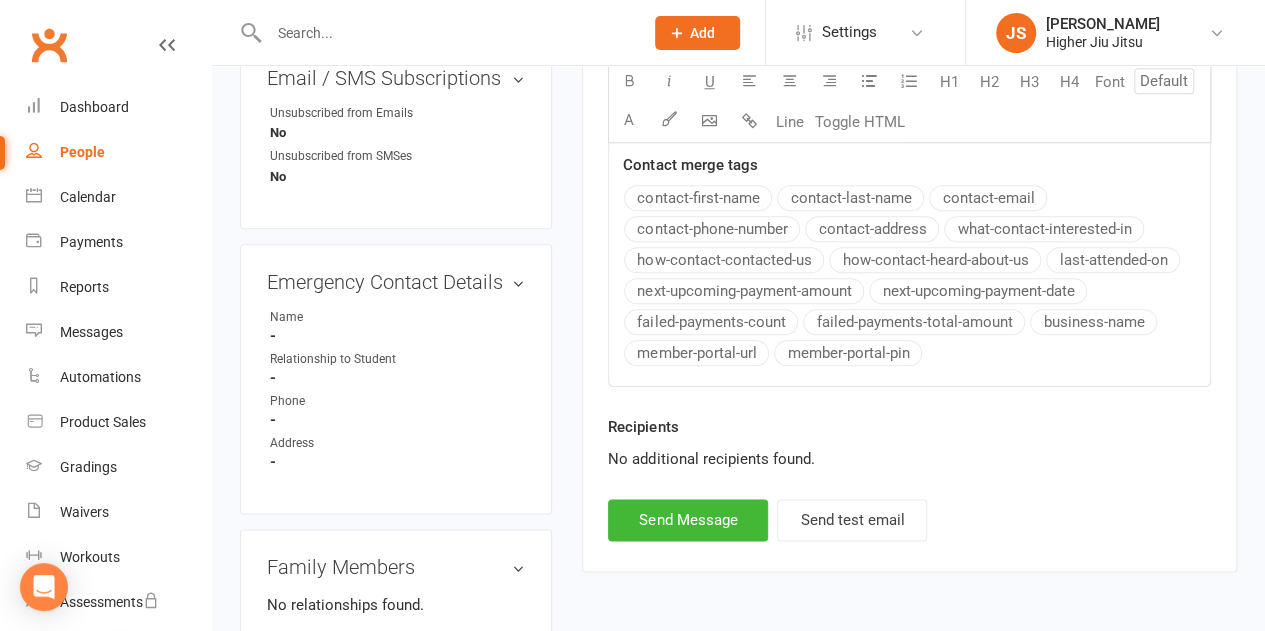 scroll, scrollTop: 1037, scrollLeft: 0, axis: vertical 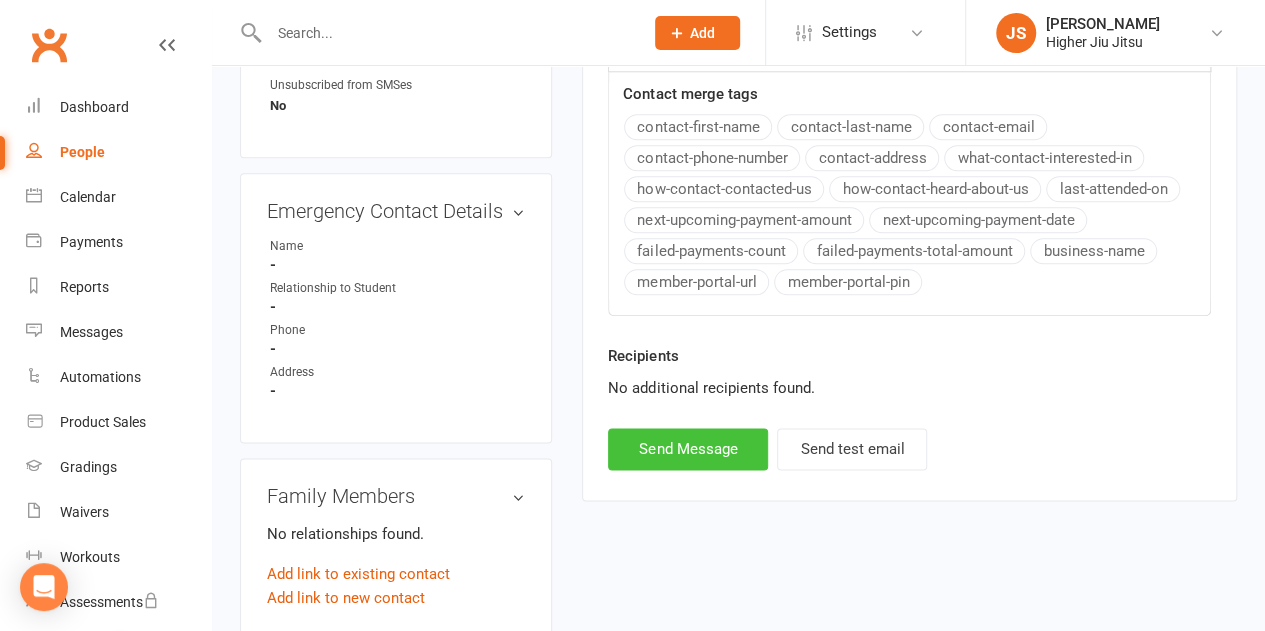 click on "Send Message" at bounding box center (688, 449) 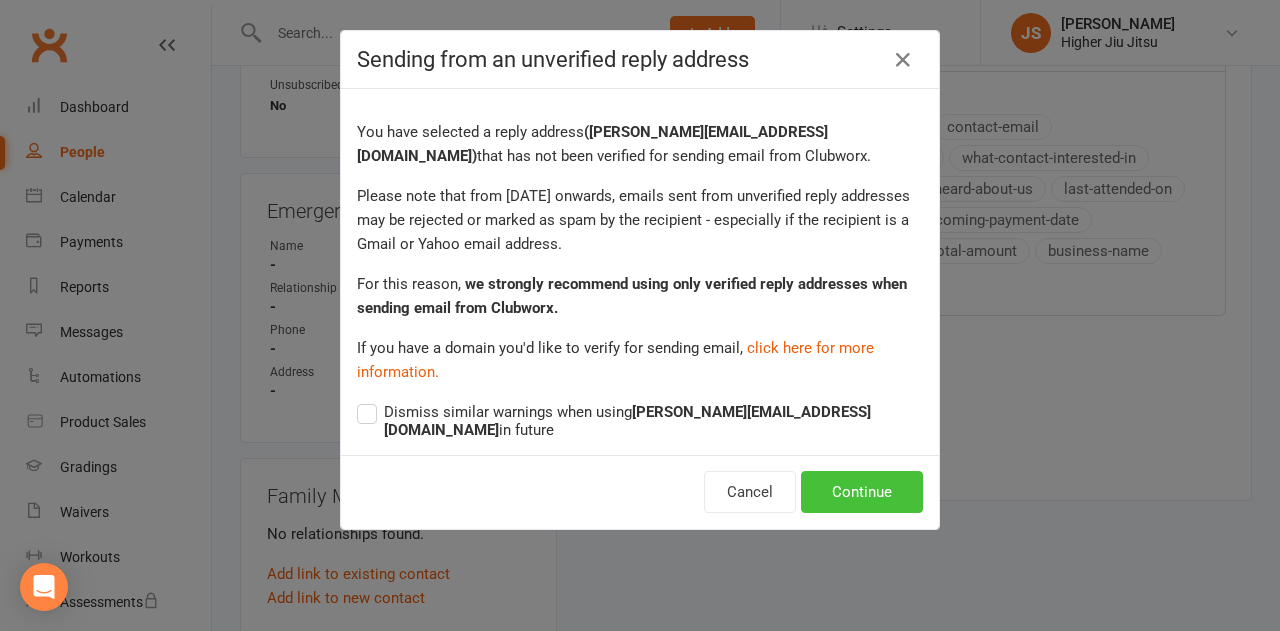 click on "Continue" at bounding box center (862, 492) 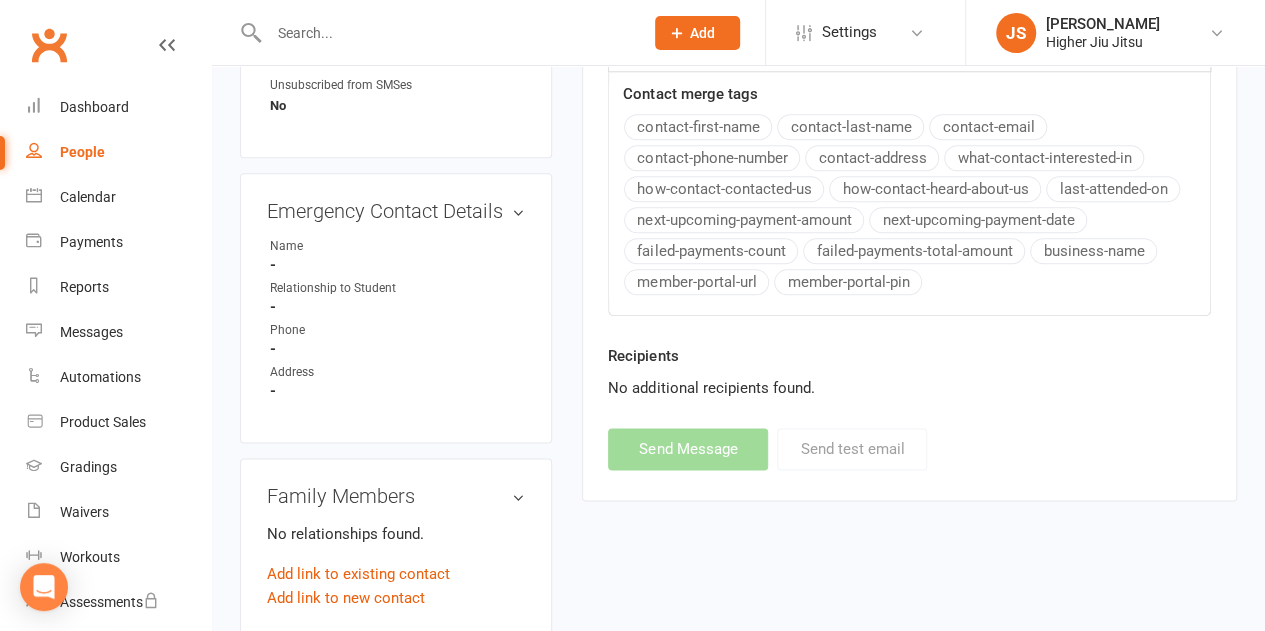 select on "0" 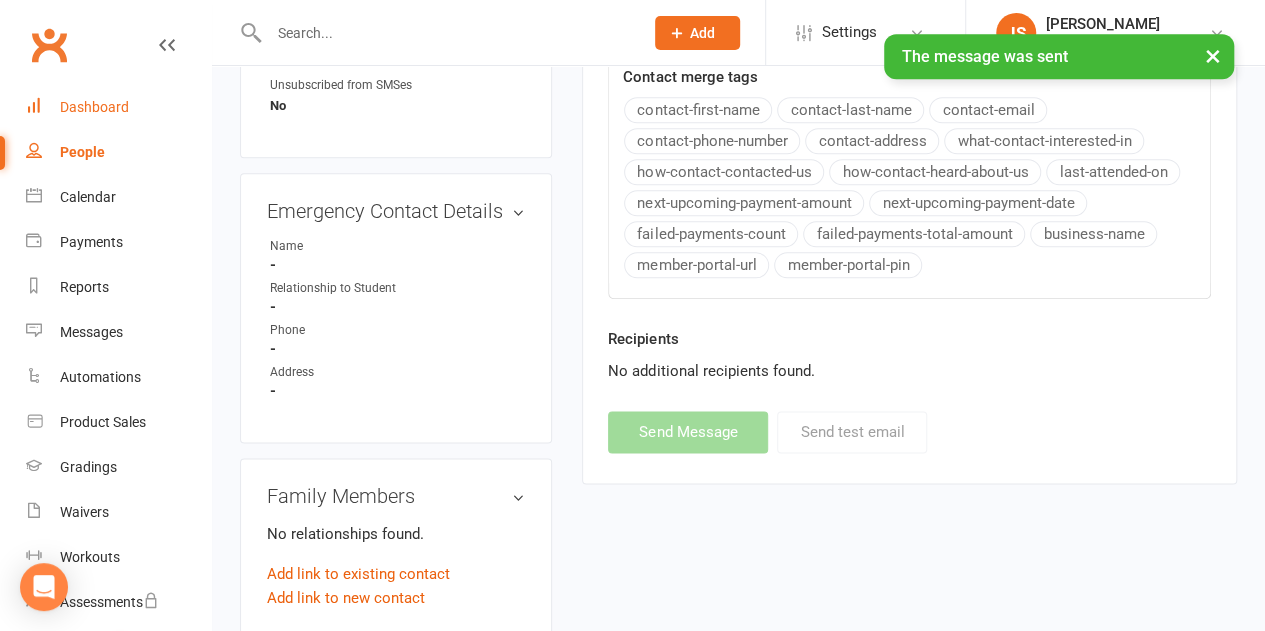 click on "Dashboard" at bounding box center (94, 107) 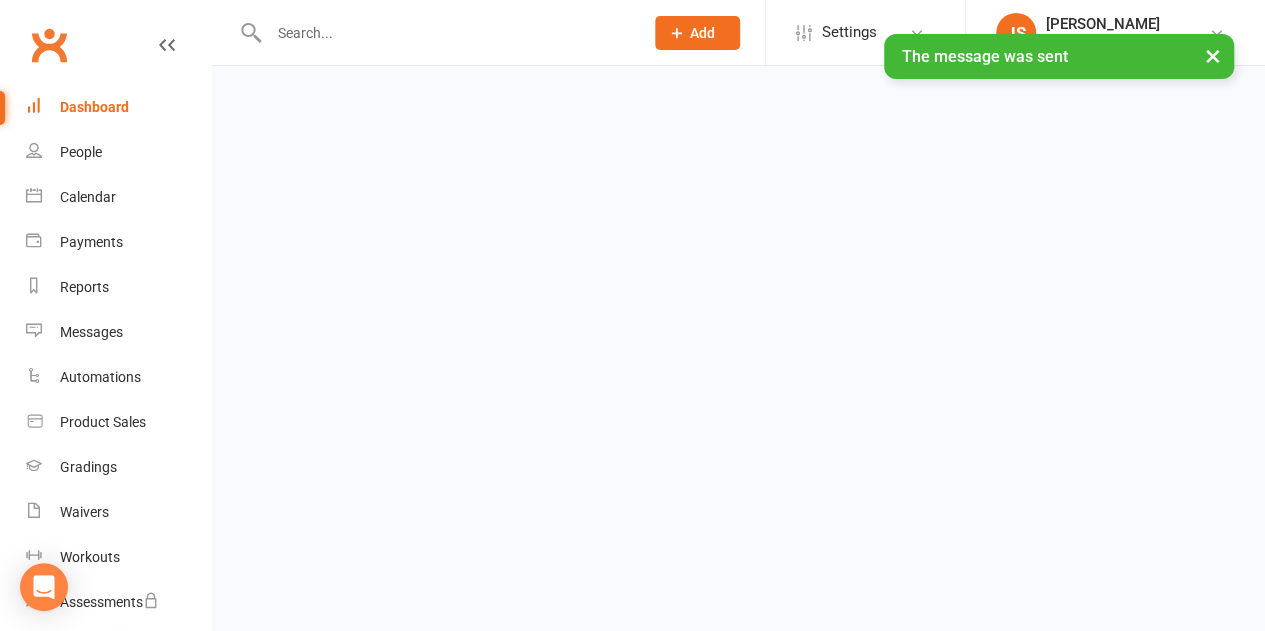 scroll, scrollTop: 0, scrollLeft: 0, axis: both 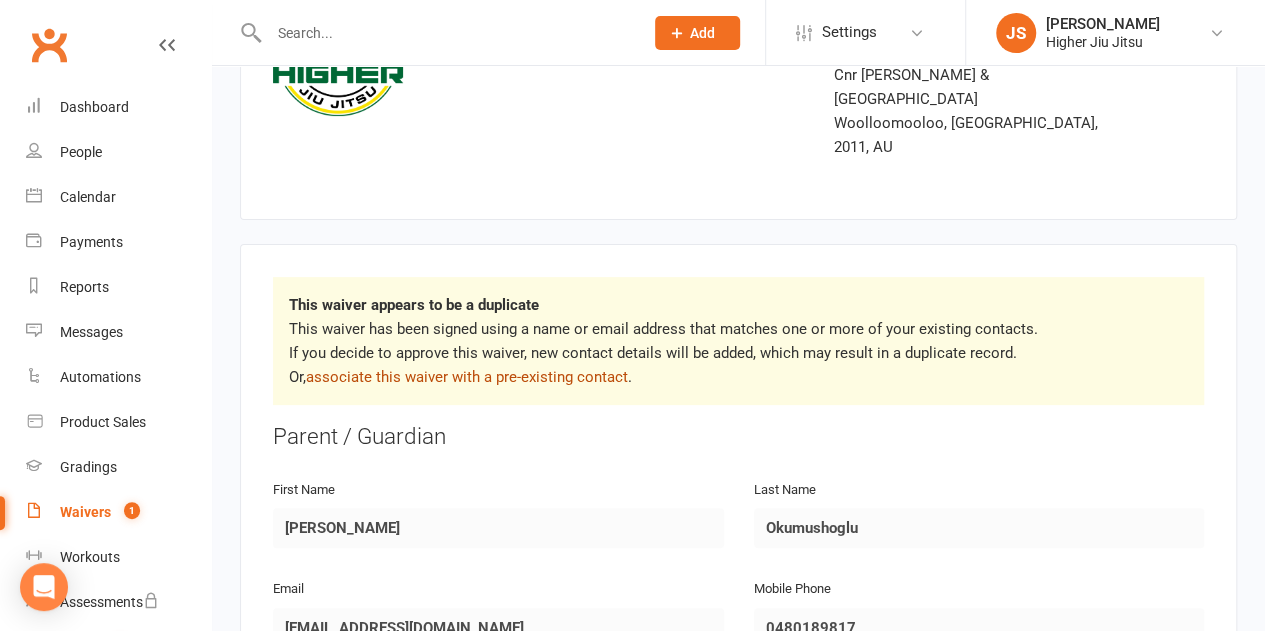 click on "associate this waiver with a pre-existing contact" at bounding box center [467, 377] 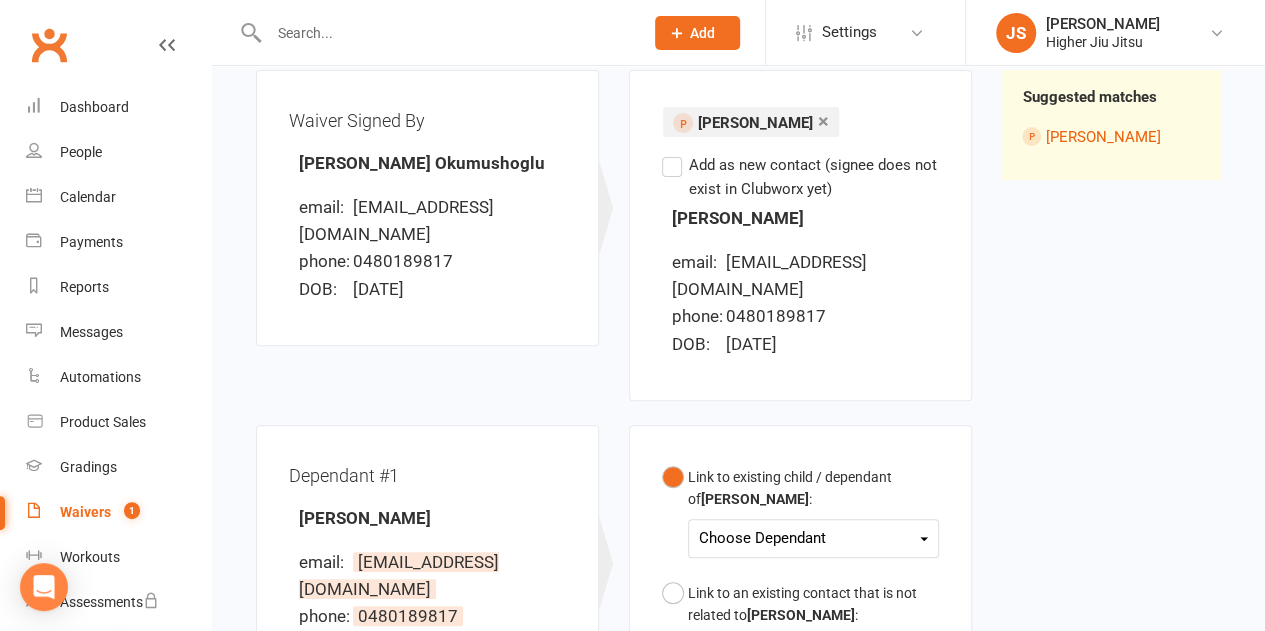 scroll, scrollTop: 300, scrollLeft: 0, axis: vertical 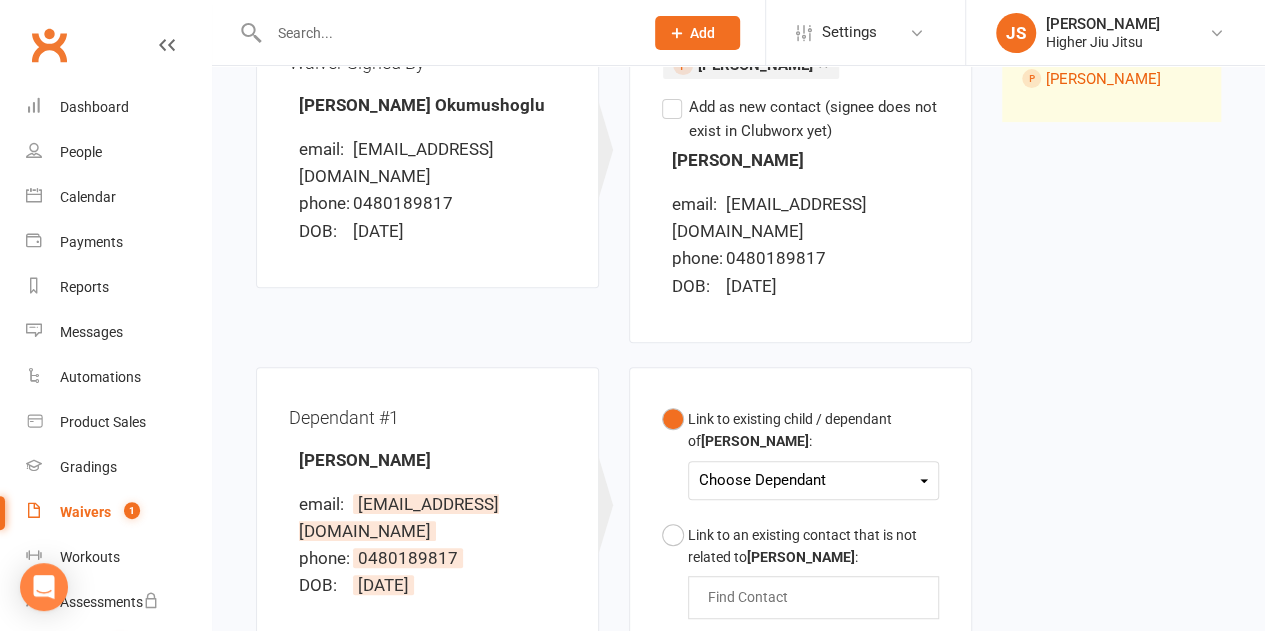 click on "Choose Dependant" at bounding box center (813, 480) 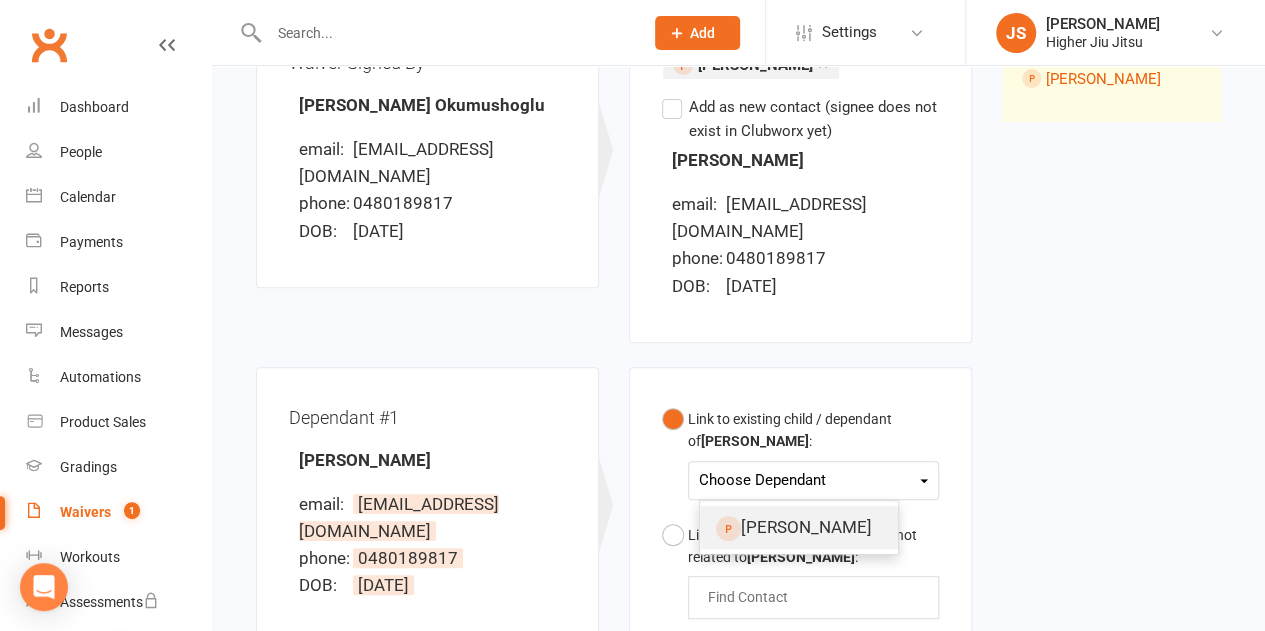 click on "Nina Okumushoglu" at bounding box center [799, 527] 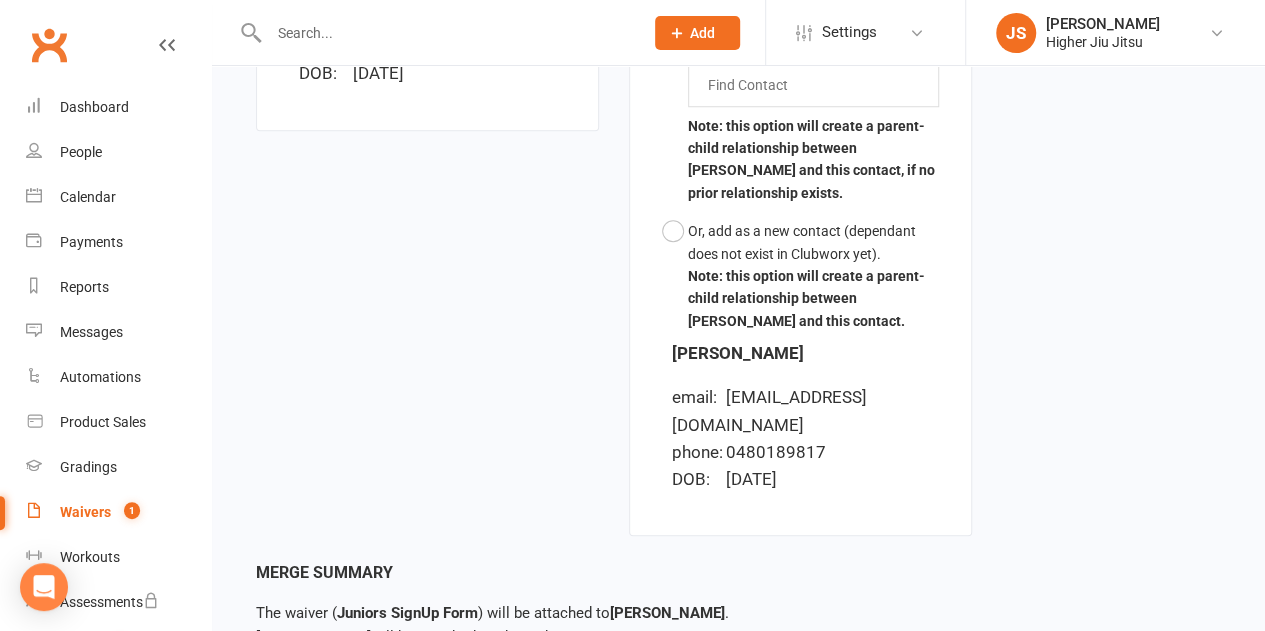 scroll, scrollTop: 916, scrollLeft: 0, axis: vertical 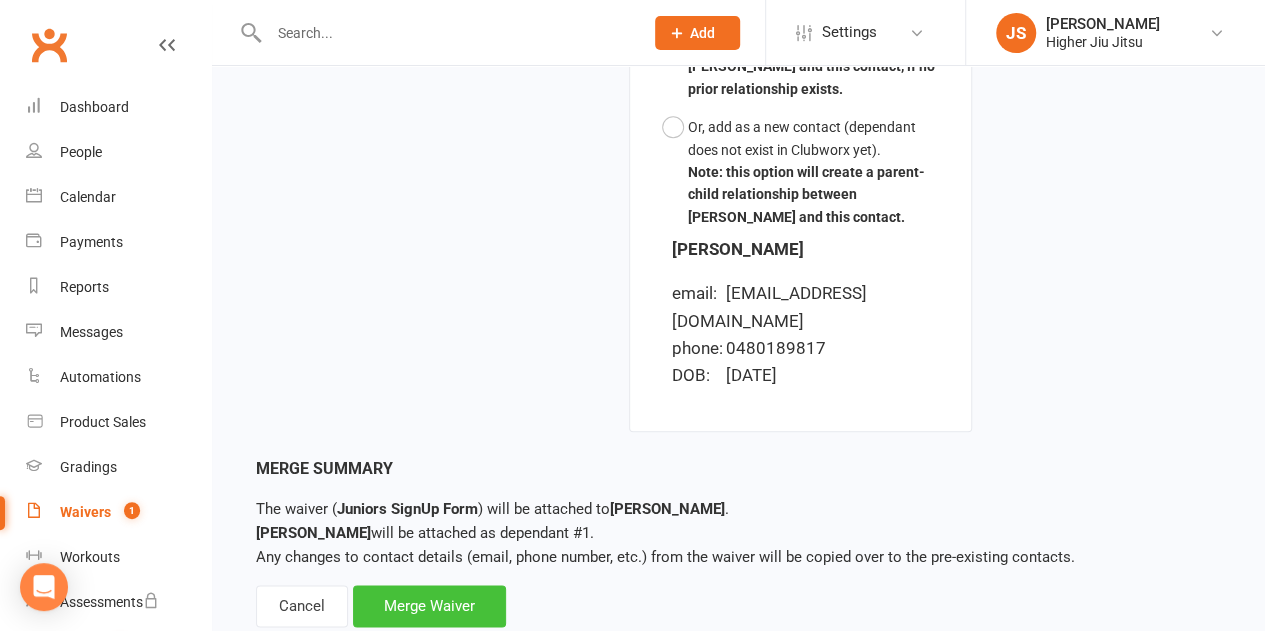 click on "Merge Waiver" at bounding box center [429, 606] 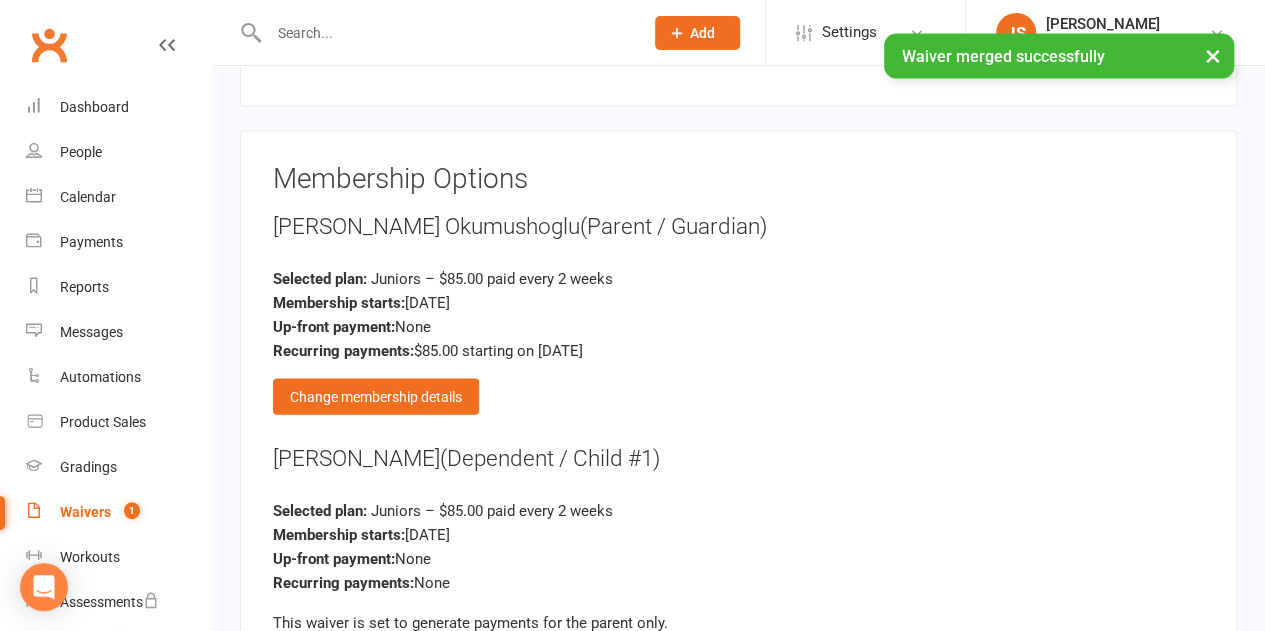 scroll, scrollTop: 2000, scrollLeft: 0, axis: vertical 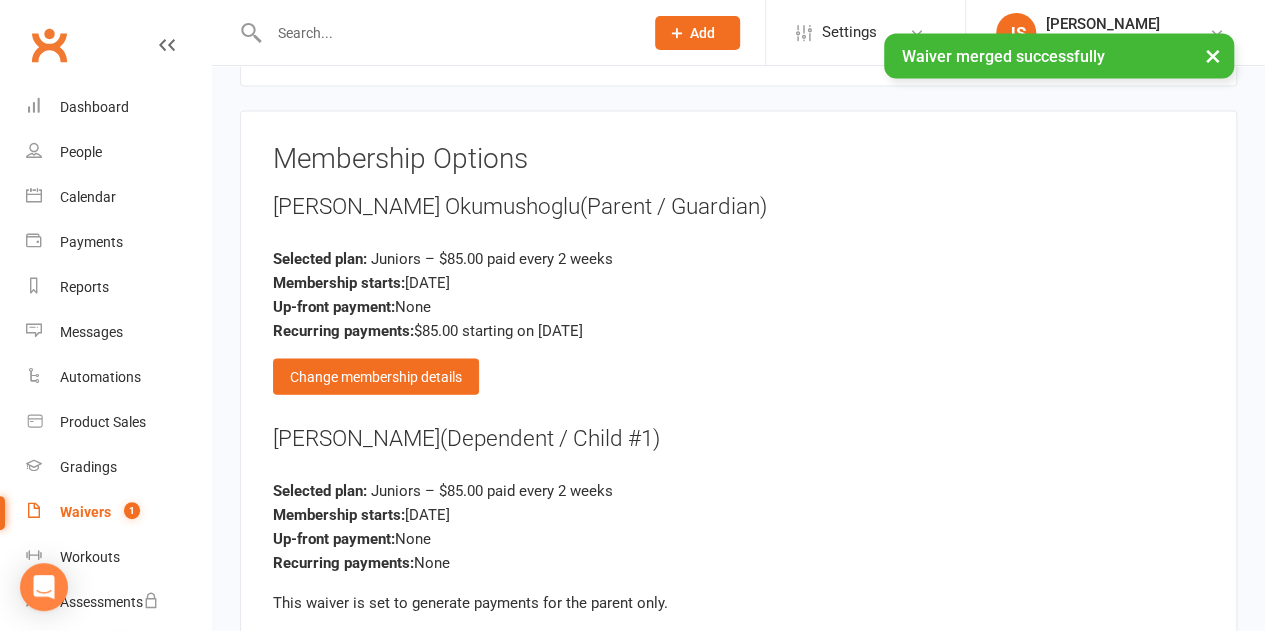 click on "Change membership details" at bounding box center (376, 377) 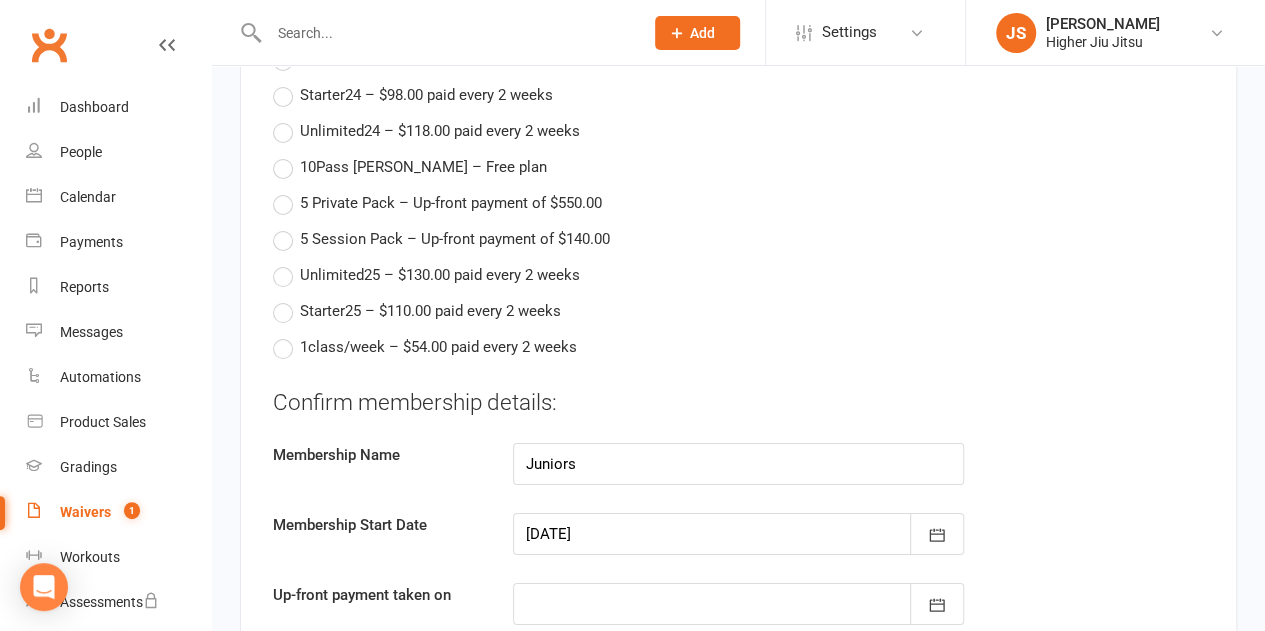 scroll, scrollTop: 3800, scrollLeft: 0, axis: vertical 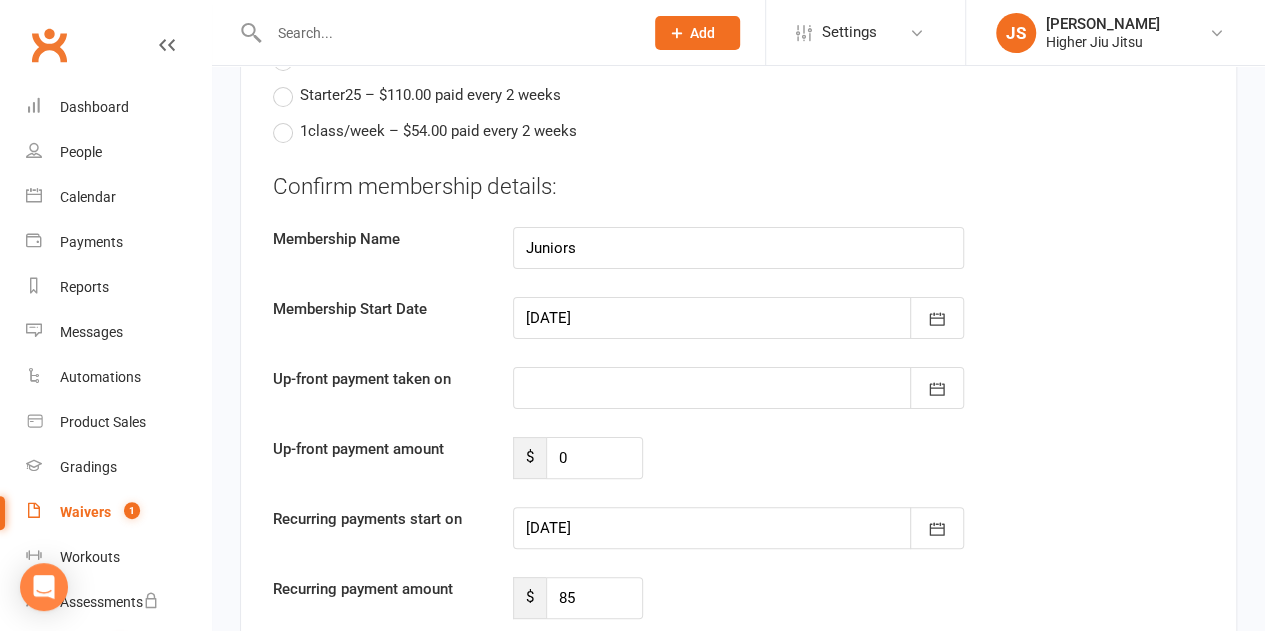 click at bounding box center [738, 528] 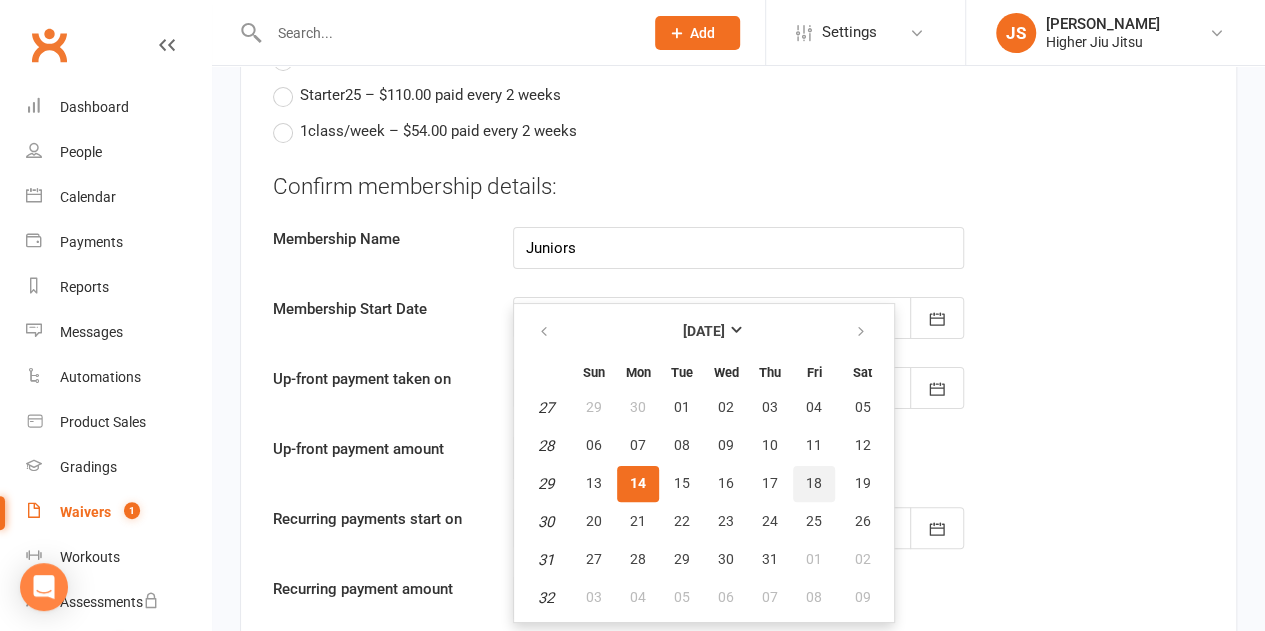 click on "18" at bounding box center [814, 483] 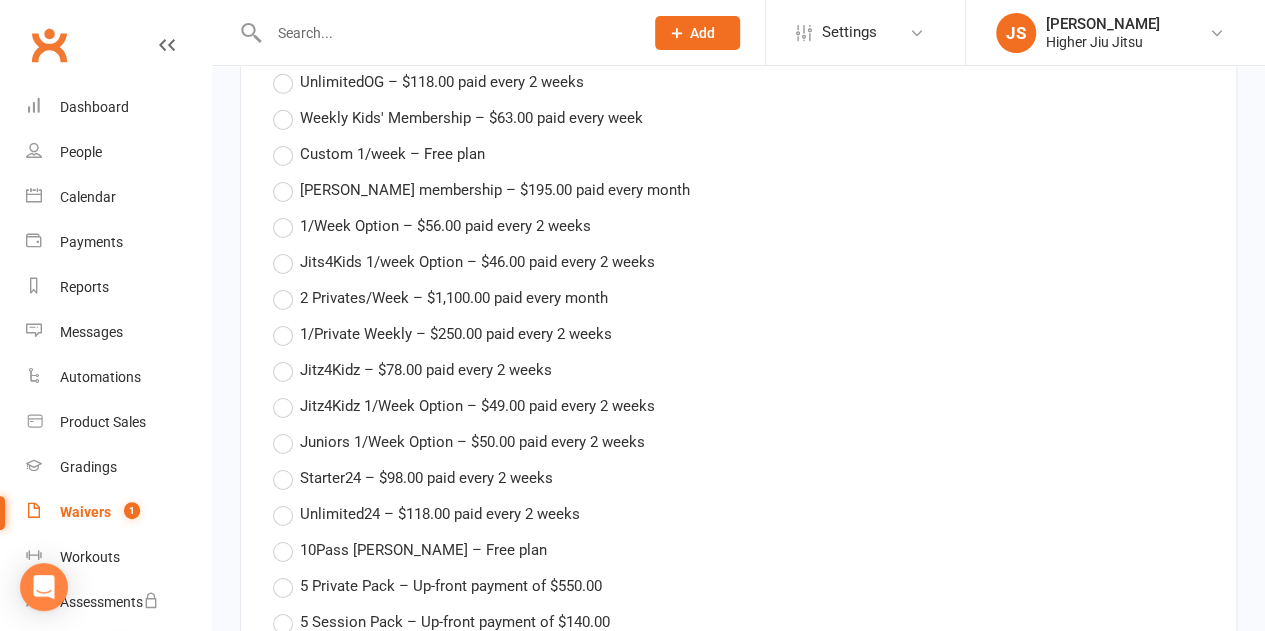 scroll, scrollTop: 3200, scrollLeft: 0, axis: vertical 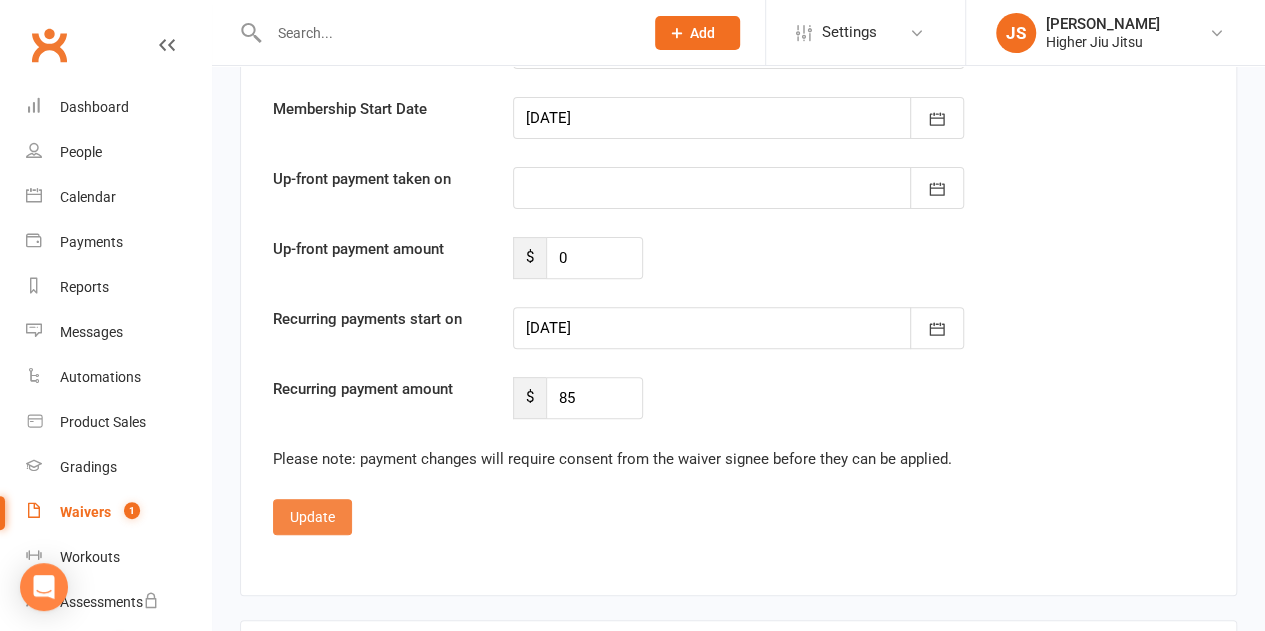 click on "Update" at bounding box center (312, 517) 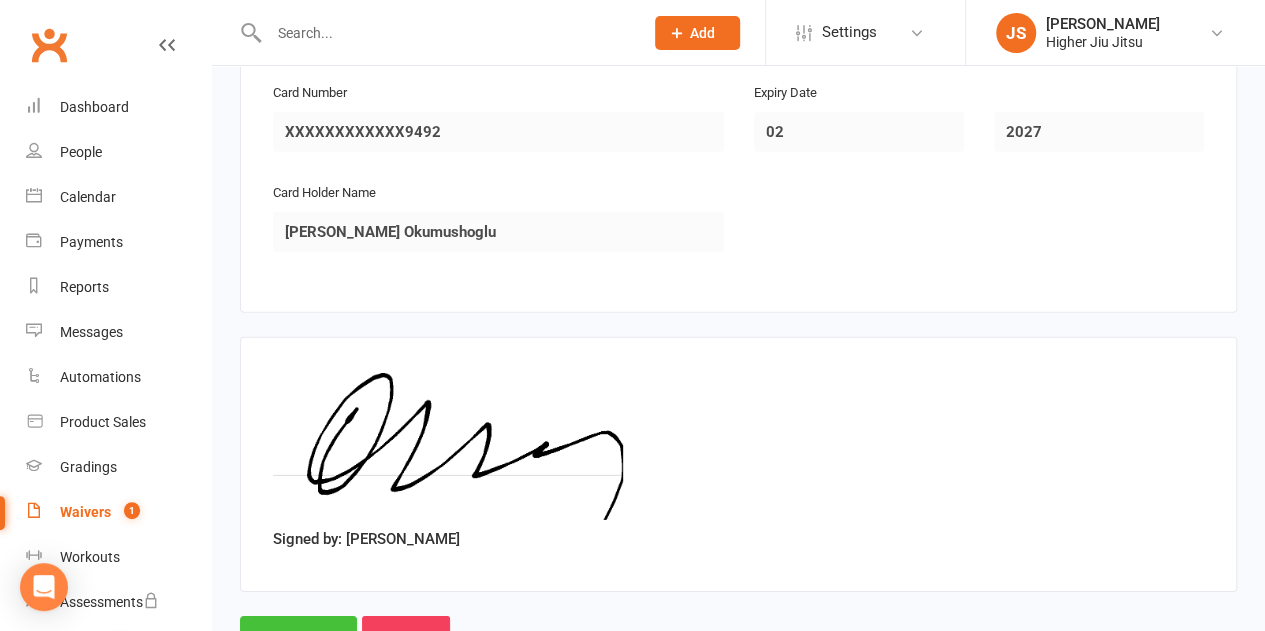 click on "Approve" at bounding box center (298, 637) 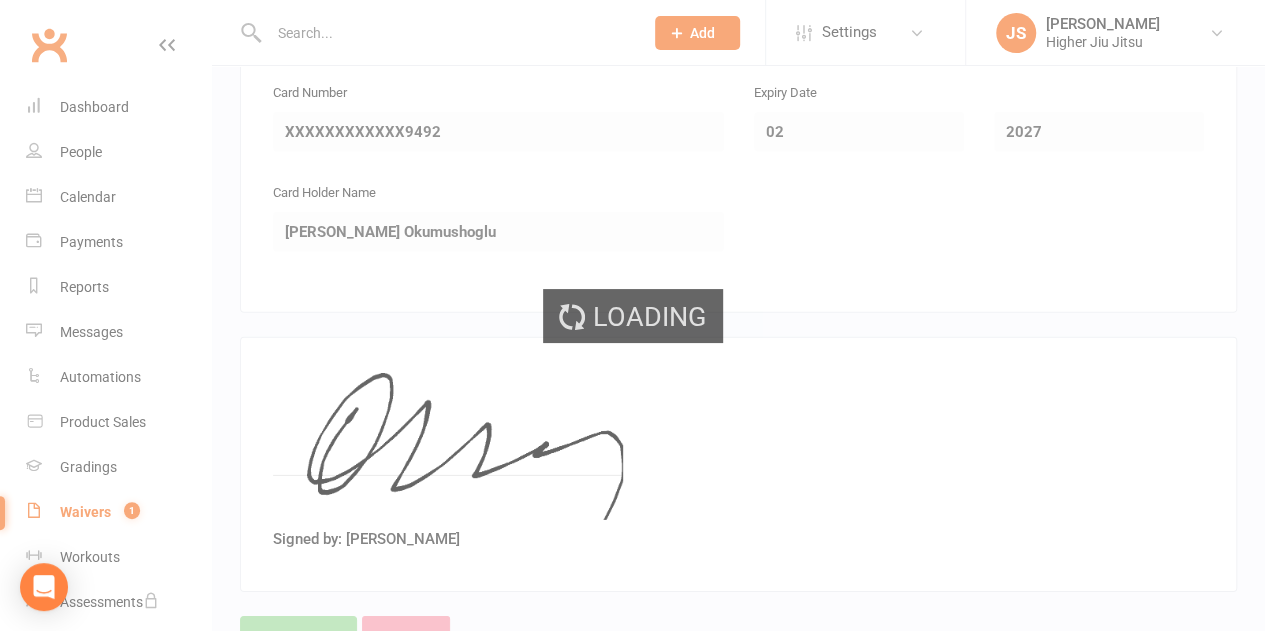 scroll, scrollTop: 0, scrollLeft: 0, axis: both 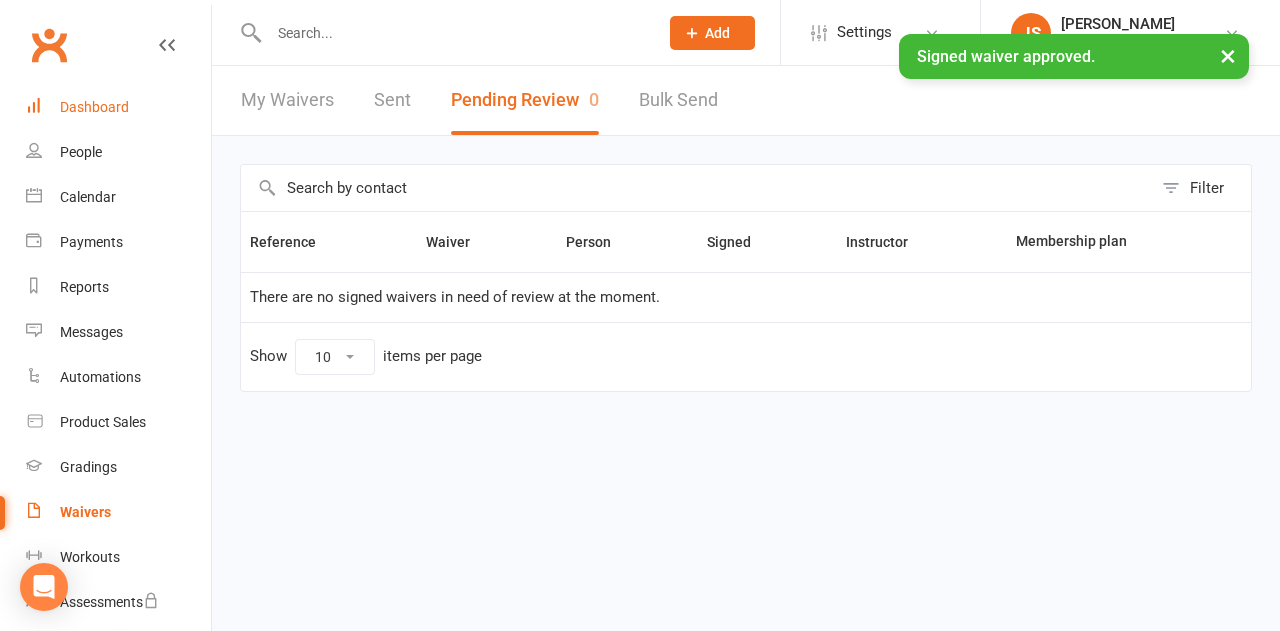 click on "Dashboard" at bounding box center (94, 107) 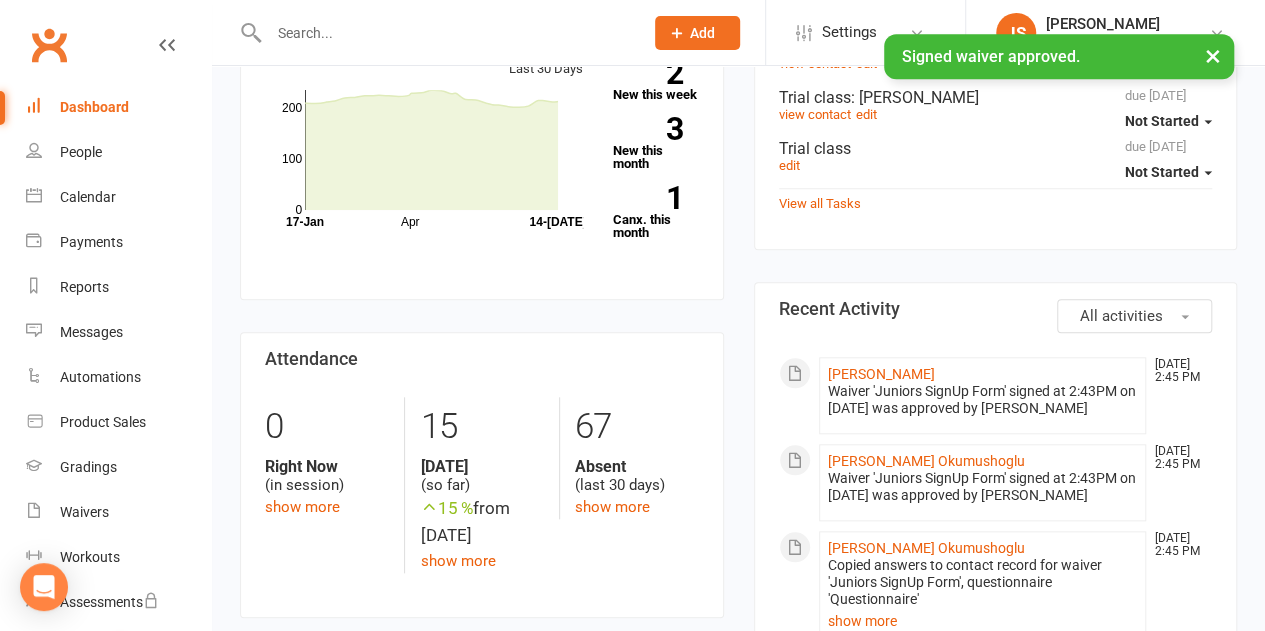 scroll, scrollTop: 800, scrollLeft: 0, axis: vertical 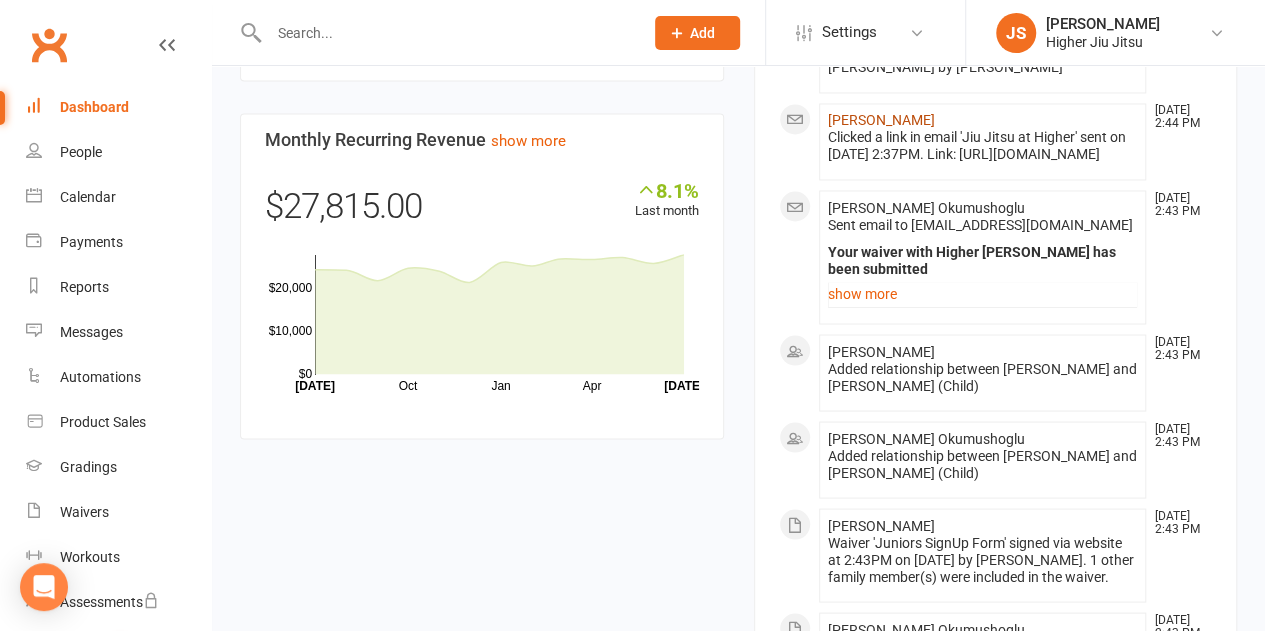 click on "[PERSON_NAME]" 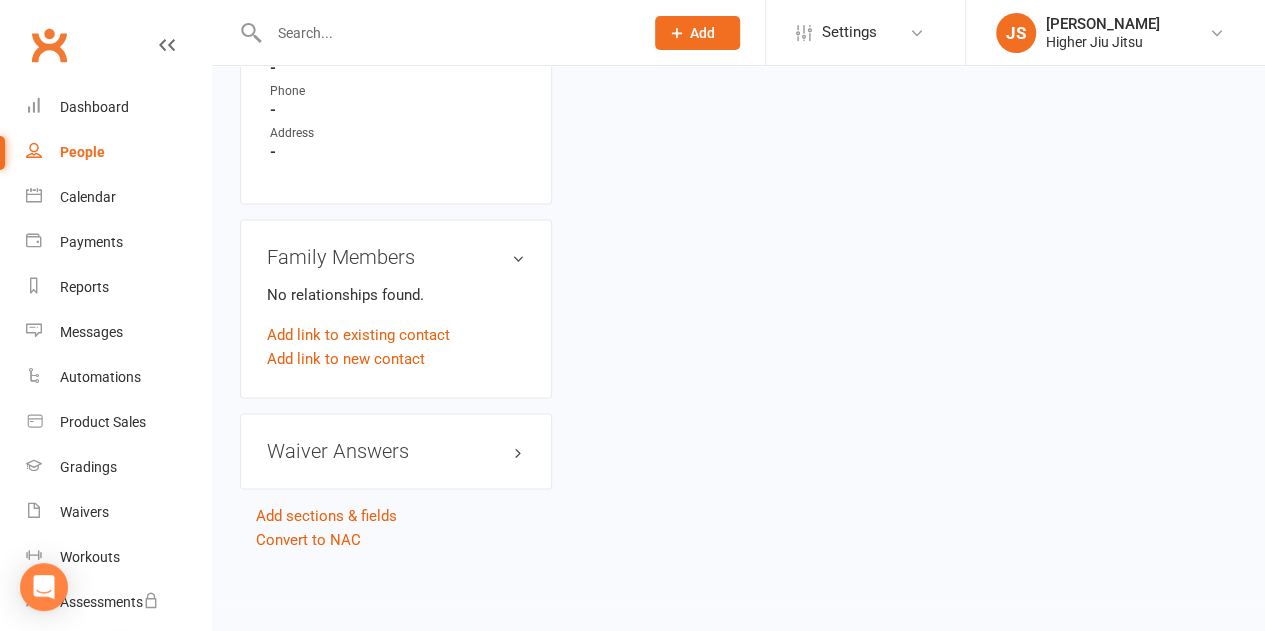 scroll, scrollTop: 0, scrollLeft: 0, axis: both 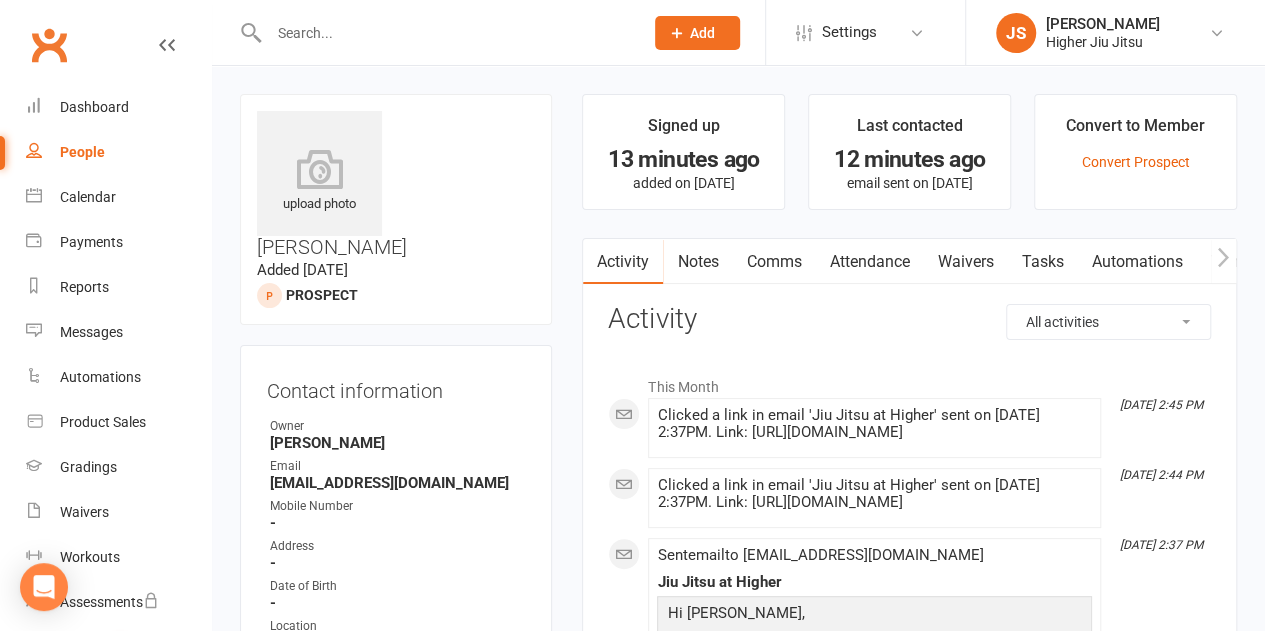 click on "Comms" at bounding box center [773, 262] 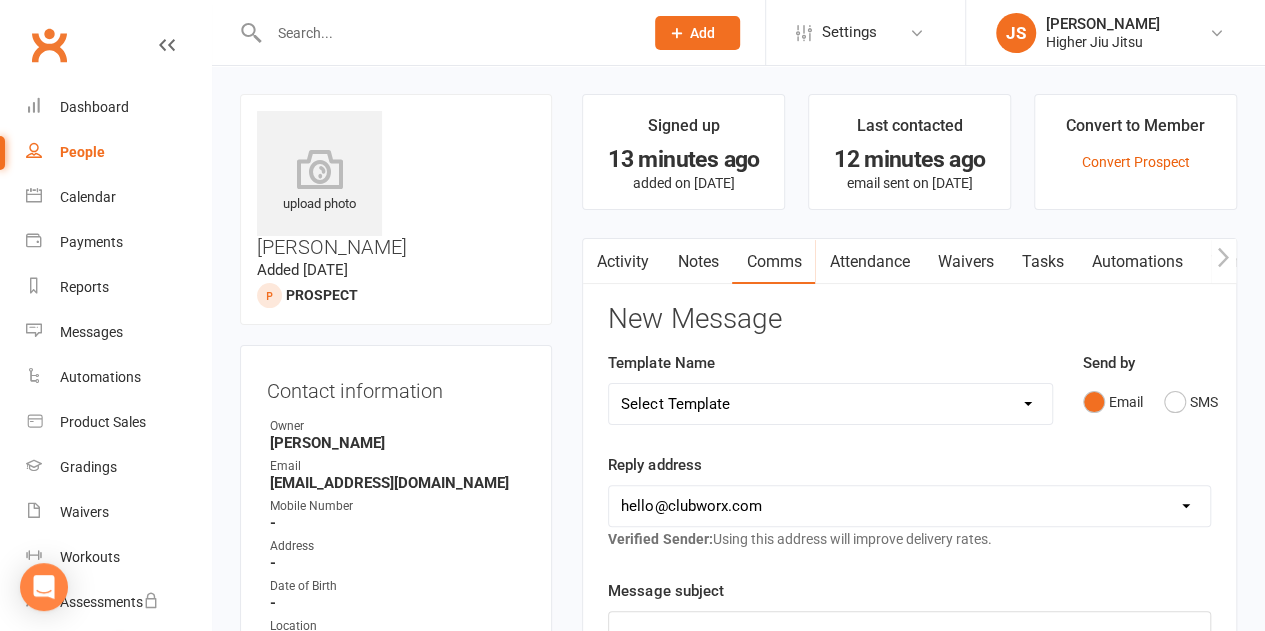 click on "Select Template [Email] 10 Pass Bank Details [Email] Birthday Wishes [Email] Cancelled Class in Schedule [Email] Invitation to Grade to Blue Belt [Email] Jits4Kids Signup [Email] Member Welcome [Email] Payment Failure [Email] Prospect Email [Email] Referral Benefit Confirmation [Email] Where you Been? [Email] Women's Only Membership Email [Email] Jits4Kids Sign Up [Email] Juniors SignUp [Email] Jits4Kids Trial Form [Email] Juniors Trial Form [Email] Member Intake Form [Email] New Student Check In [Email] Privates Structure [Email] Thanks for signing up! [Email] Visitor [Email] We're Sorry to See you Go! [Email] Let's Reconnect! [Email] Still Interested? [Email] Still Keen on a Trial?" at bounding box center [830, 404] 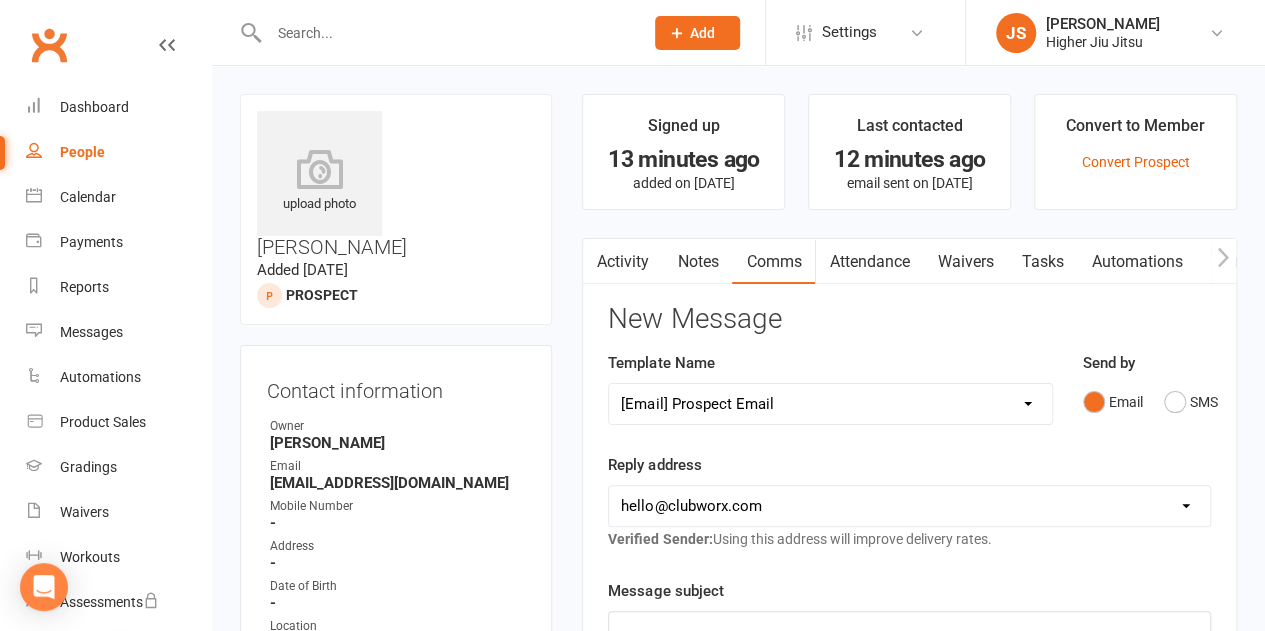 click on "Select Template [Email] 10 Pass Bank Details [Email] Birthday Wishes [Email] Cancelled Class in Schedule [Email] Invitation to Grade to Blue Belt [Email] Jits4Kids Signup [Email] Member Welcome [Email] Payment Failure [Email] Prospect Email [Email] Referral Benefit Confirmation [Email] Where you Been? [Email] Women's Only Membership Email [Email] Jits4Kids Sign Up [Email] Juniors SignUp [Email] Jits4Kids Trial Form [Email] Juniors Trial Form [Email] Member Intake Form [Email] New Student Check In [Email] Privates Structure [Email] Thanks for signing up! [Email] Visitor [Email] We're Sorry to See you Go! [Email] Let's Reconnect! [Email] Still Interested? [Email] Still Keen on a Trial?" at bounding box center (830, 404) 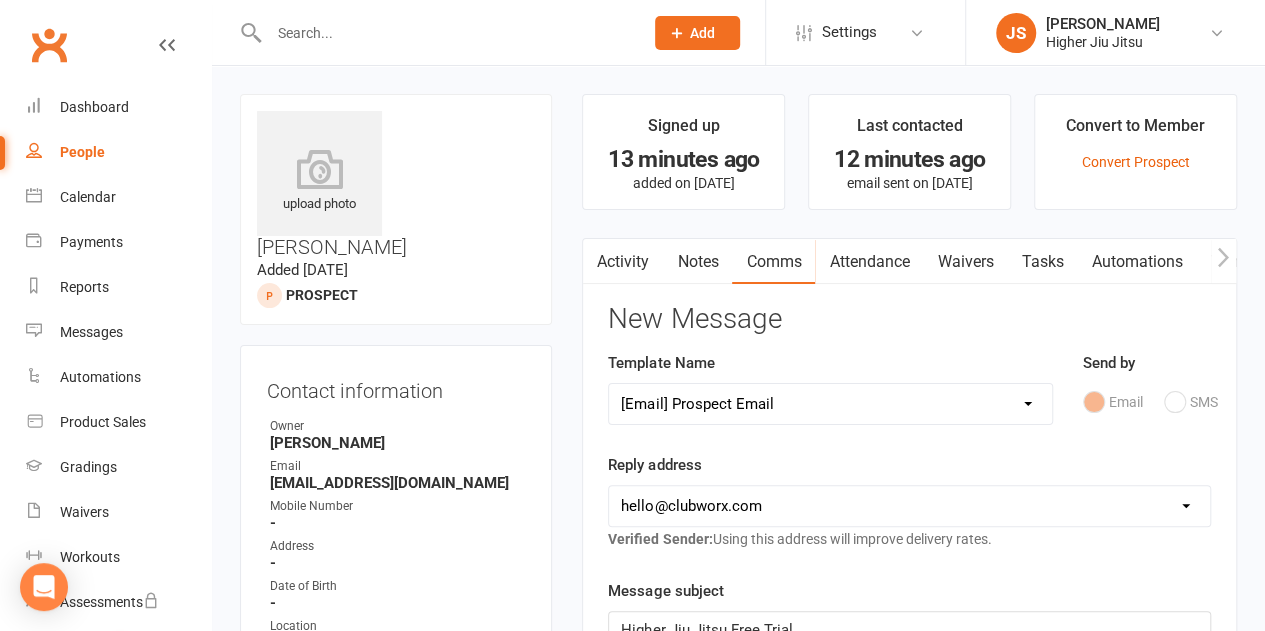 click on "hello@clubworx.com john@higherhealth.net.au david@allreadydone.com.au" at bounding box center [909, 506] 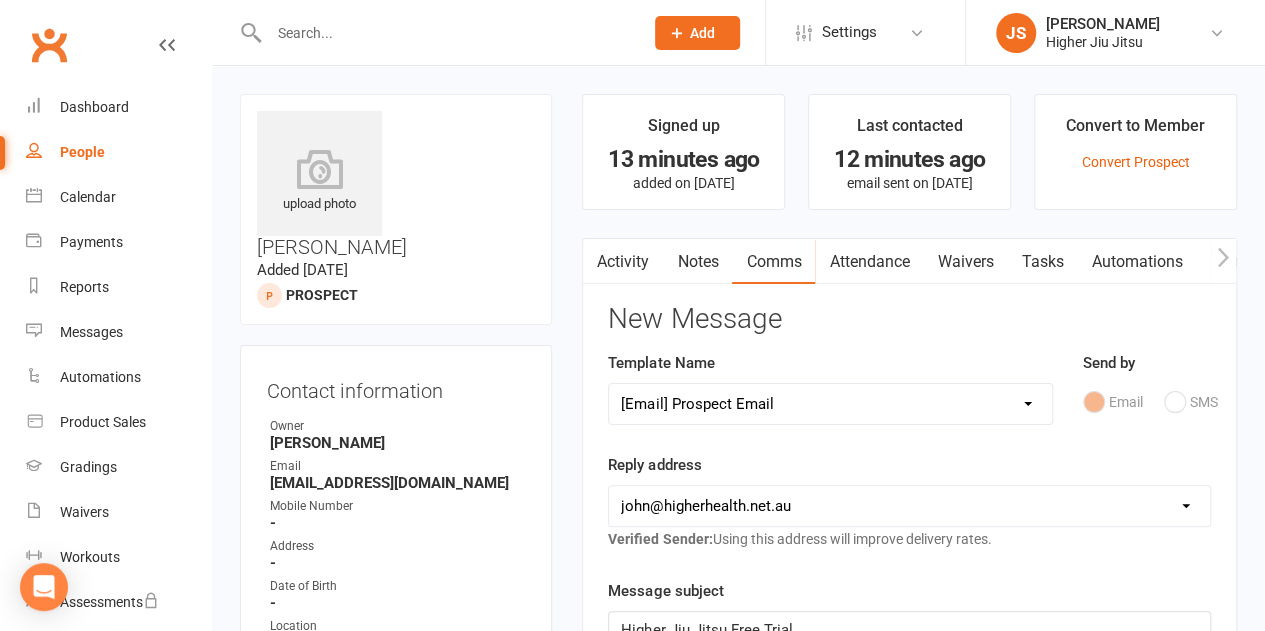 click on "hello@clubworx.com john@higherhealth.net.au david@allreadydone.com.au" at bounding box center (909, 506) 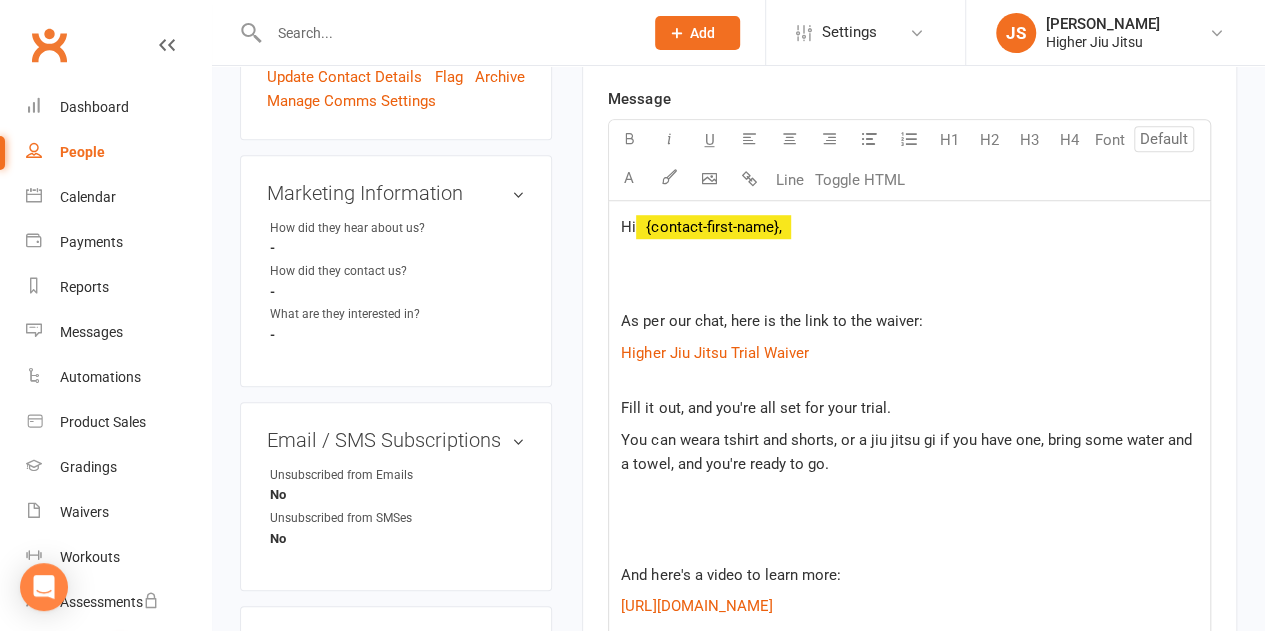 scroll, scrollTop: 700, scrollLeft: 0, axis: vertical 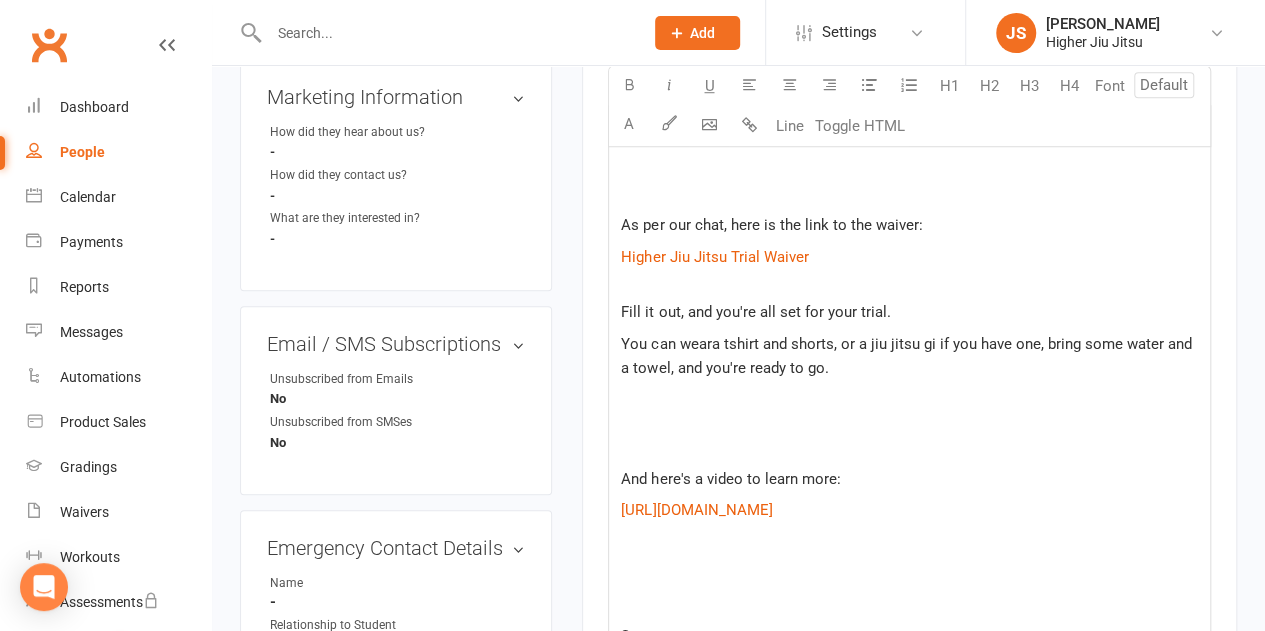drag, startPoint x: 898, startPoint y: 308, endPoint x: 914, endPoint y: 317, distance: 18.35756 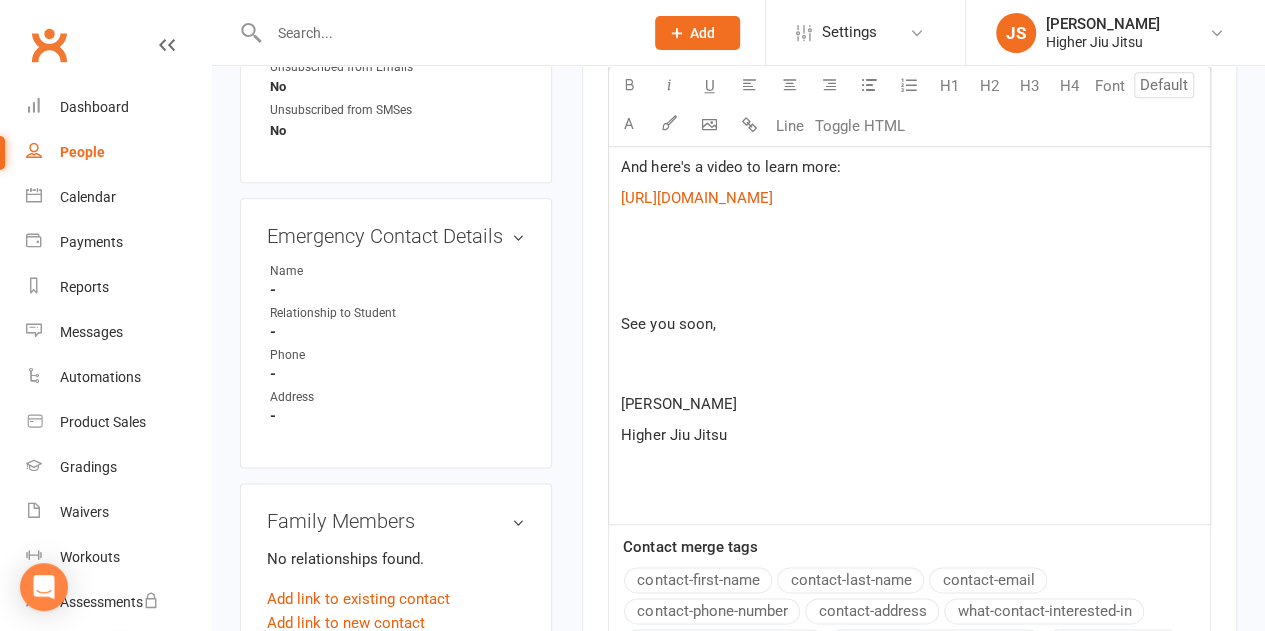 scroll, scrollTop: 700, scrollLeft: 0, axis: vertical 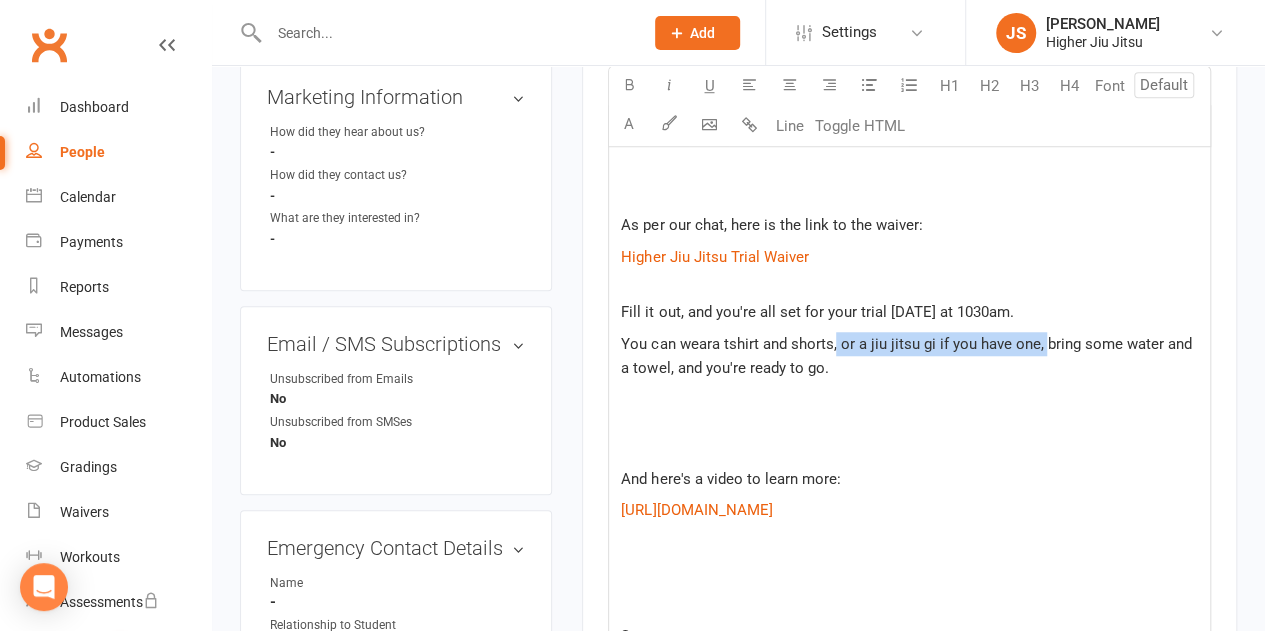 drag, startPoint x: 1044, startPoint y: 337, endPoint x: 838, endPoint y: 347, distance: 206.24257 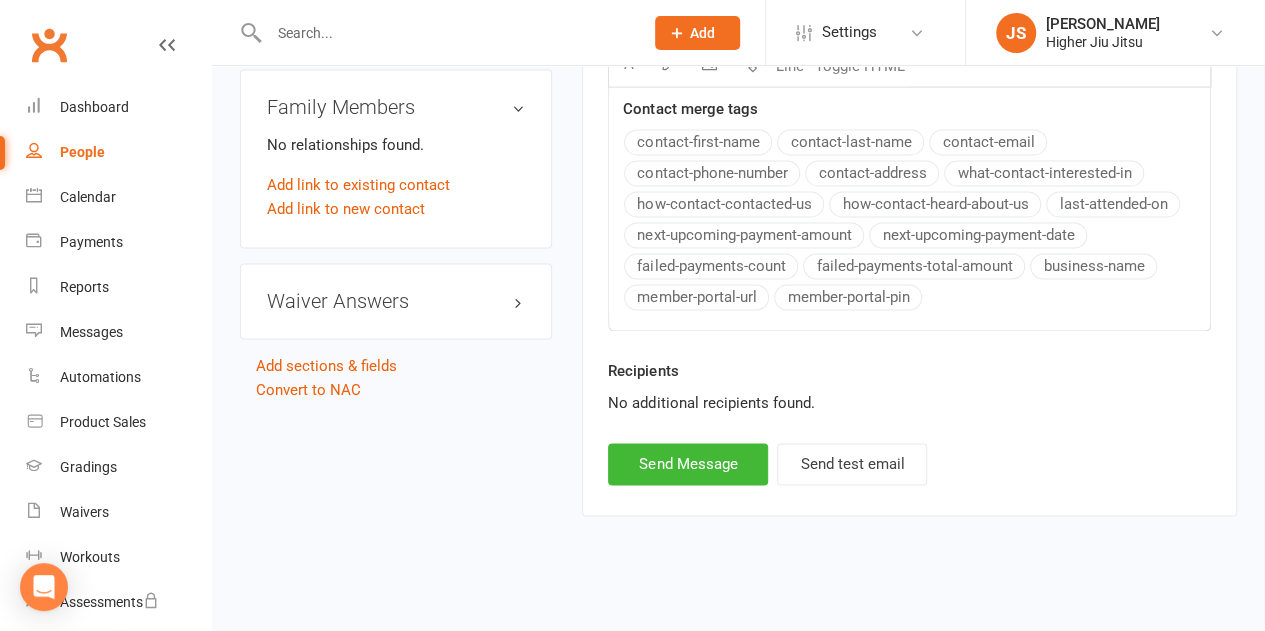 scroll, scrollTop: 1428, scrollLeft: 0, axis: vertical 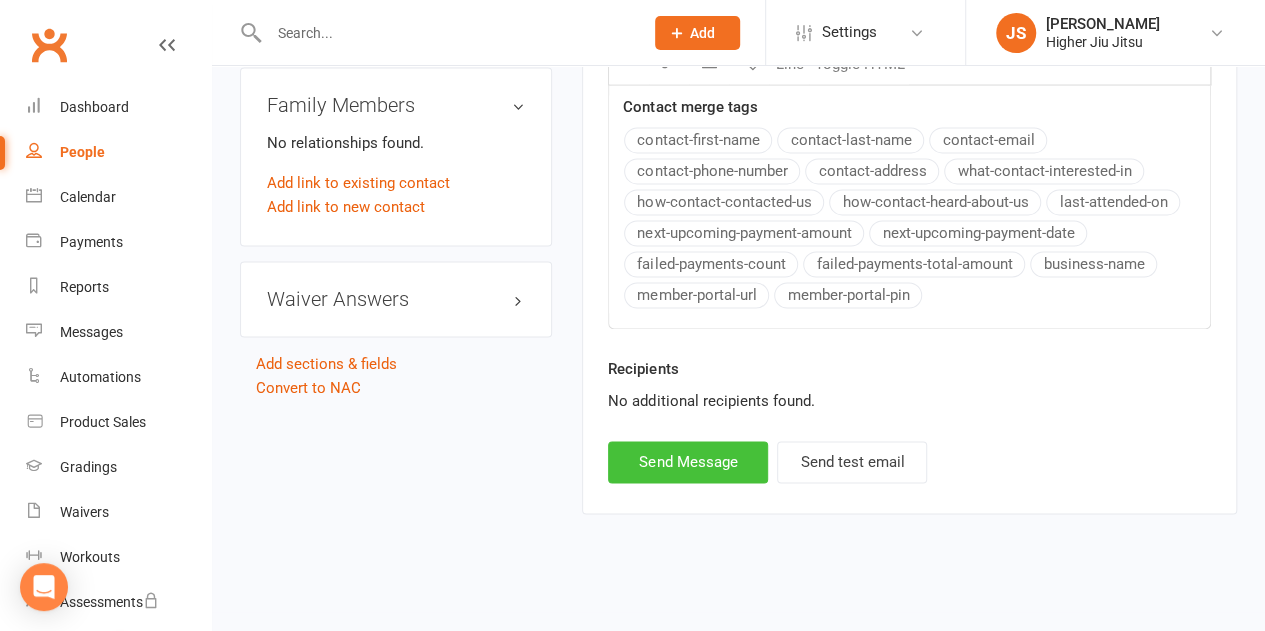 click on "Send Message" at bounding box center (688, 462) 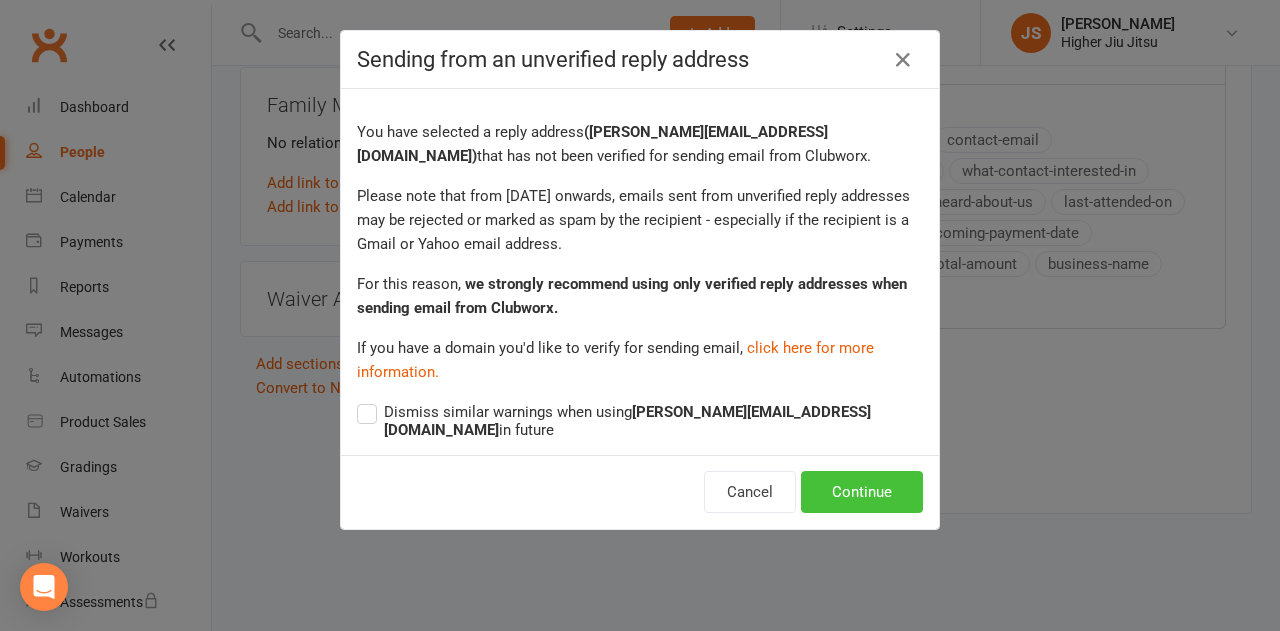 click on "Continue" at bounding box center [862, 492] 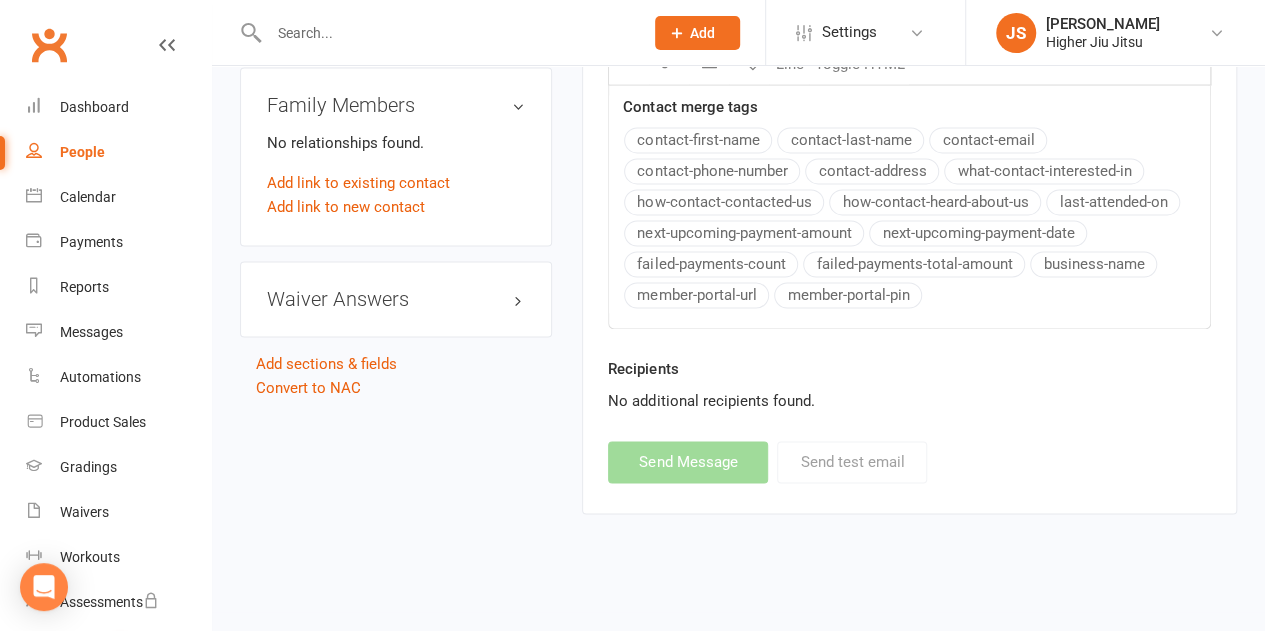 select 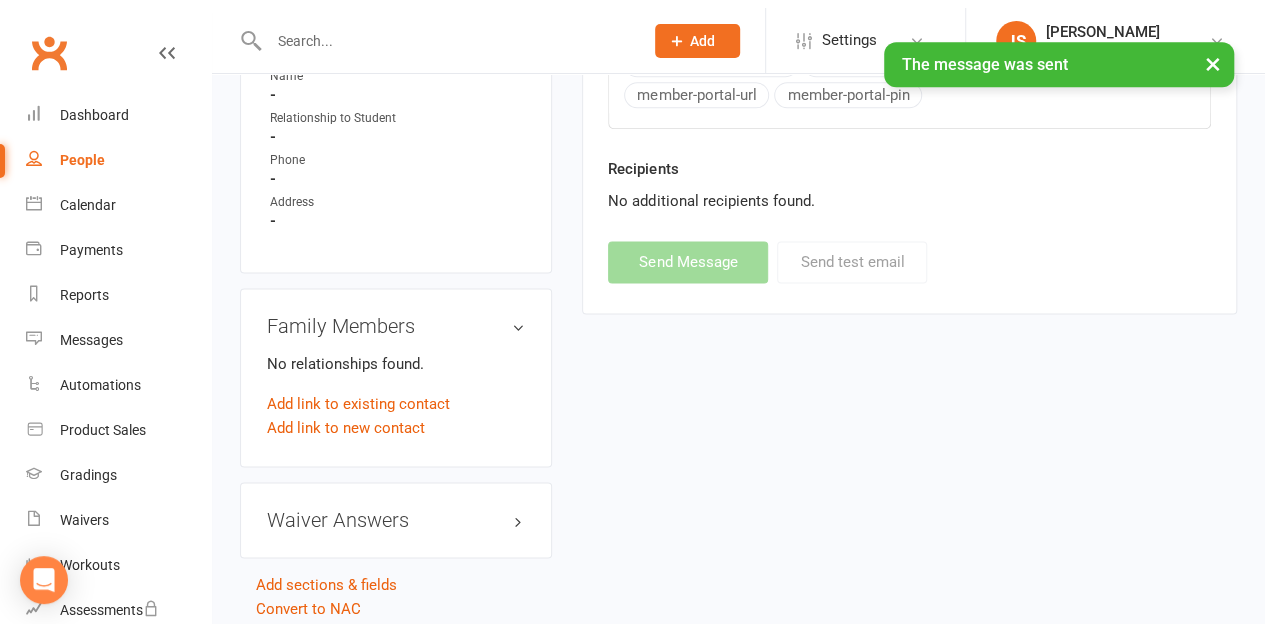 scroll, scrollTop: 1200, scrollLeft: 0, axis: vertical 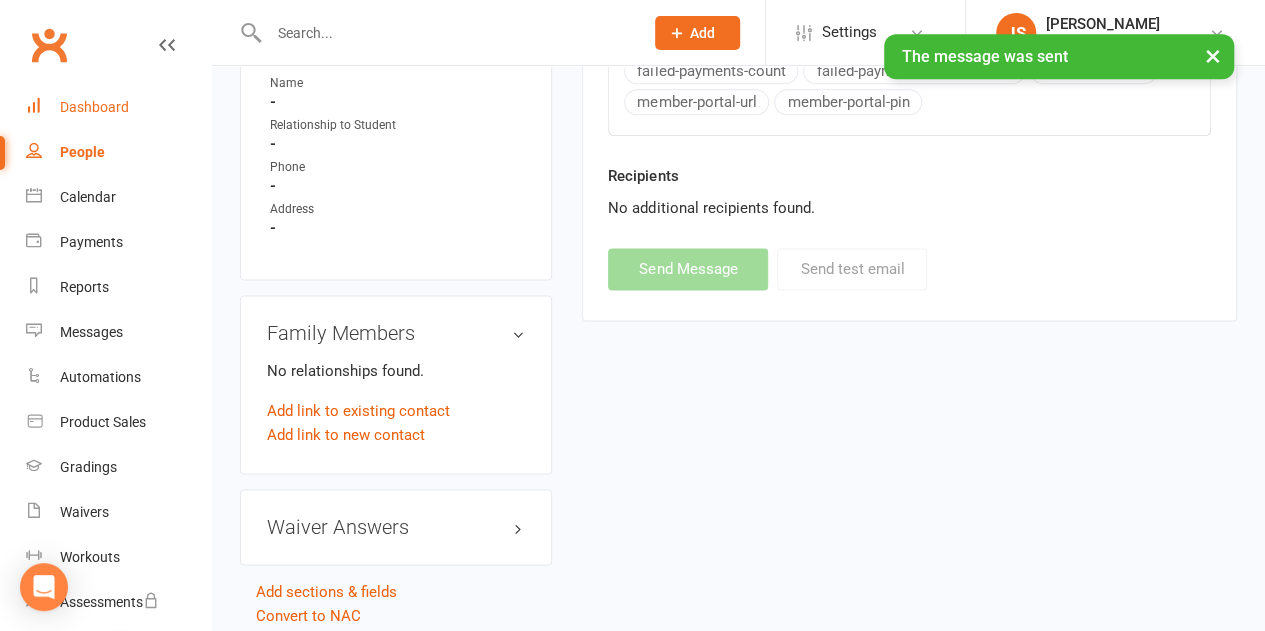 click on "Dashboard" at bounding box center (94, 107) 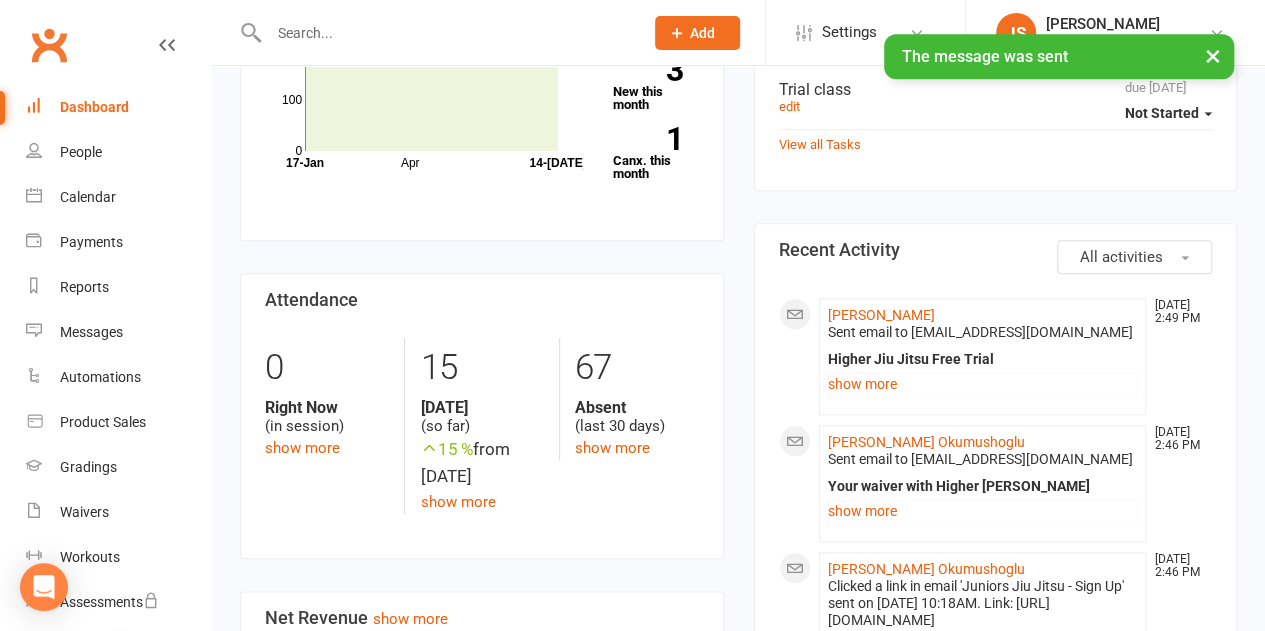 scroll, scrollTop: 1000, scrollLeft: 0, axis: vertical 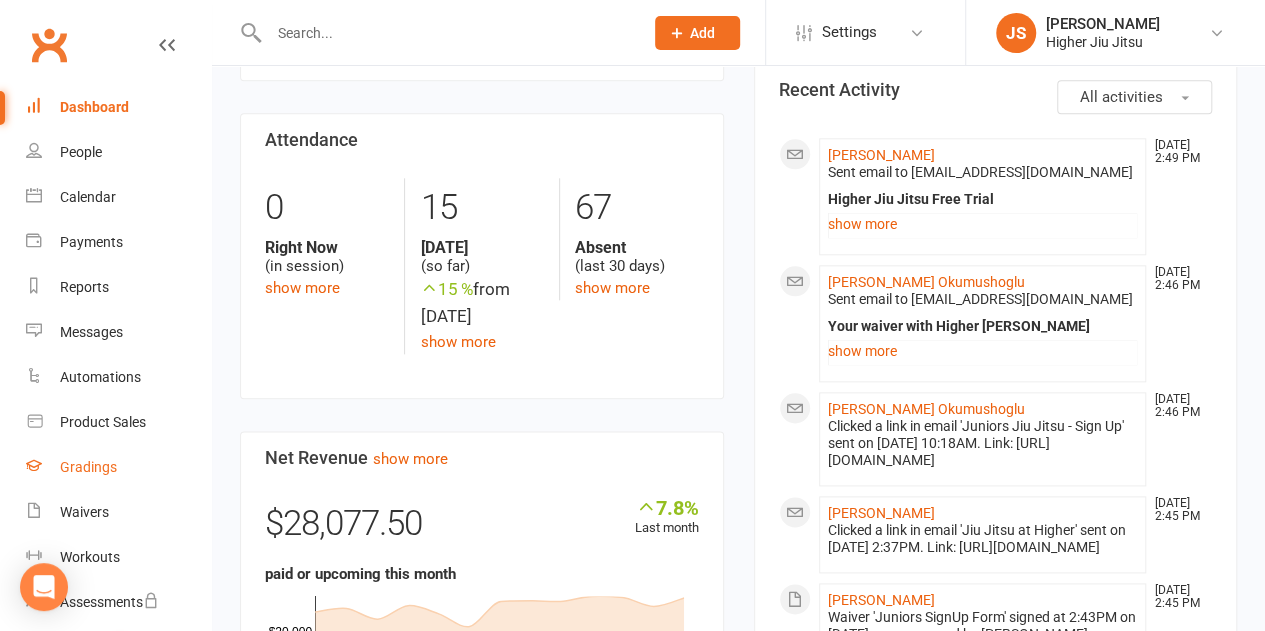click on "Gradings" at bounding box center (118, 467) 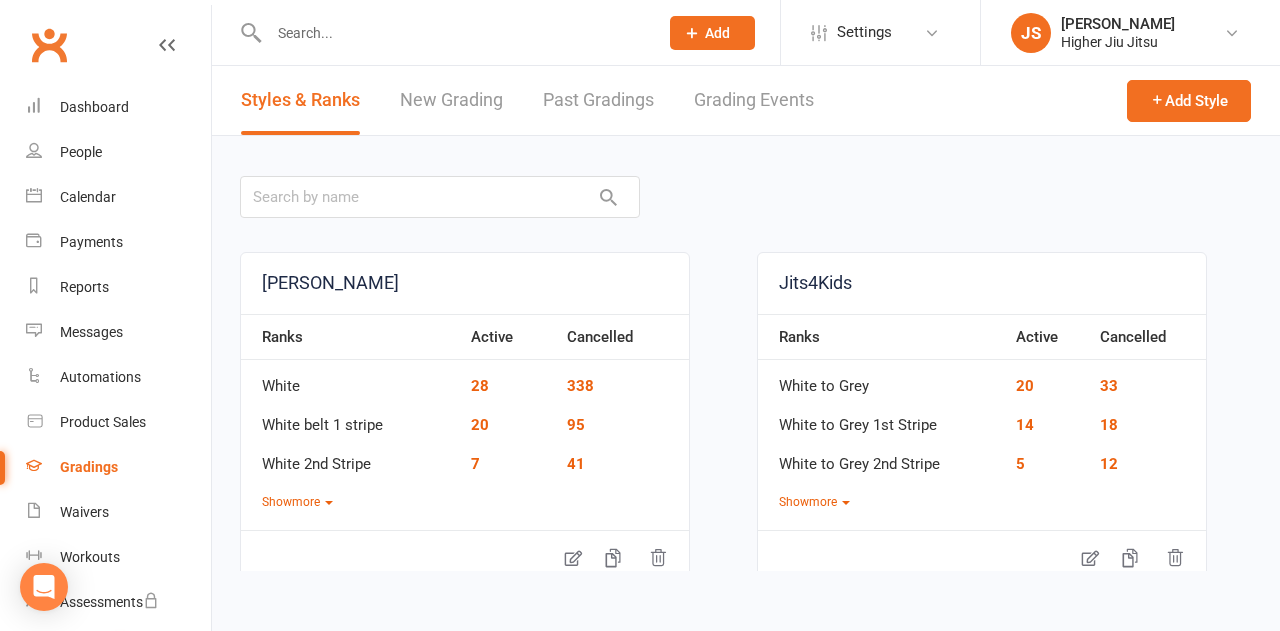 click on "New Grading" at bounding box center [451, 100] 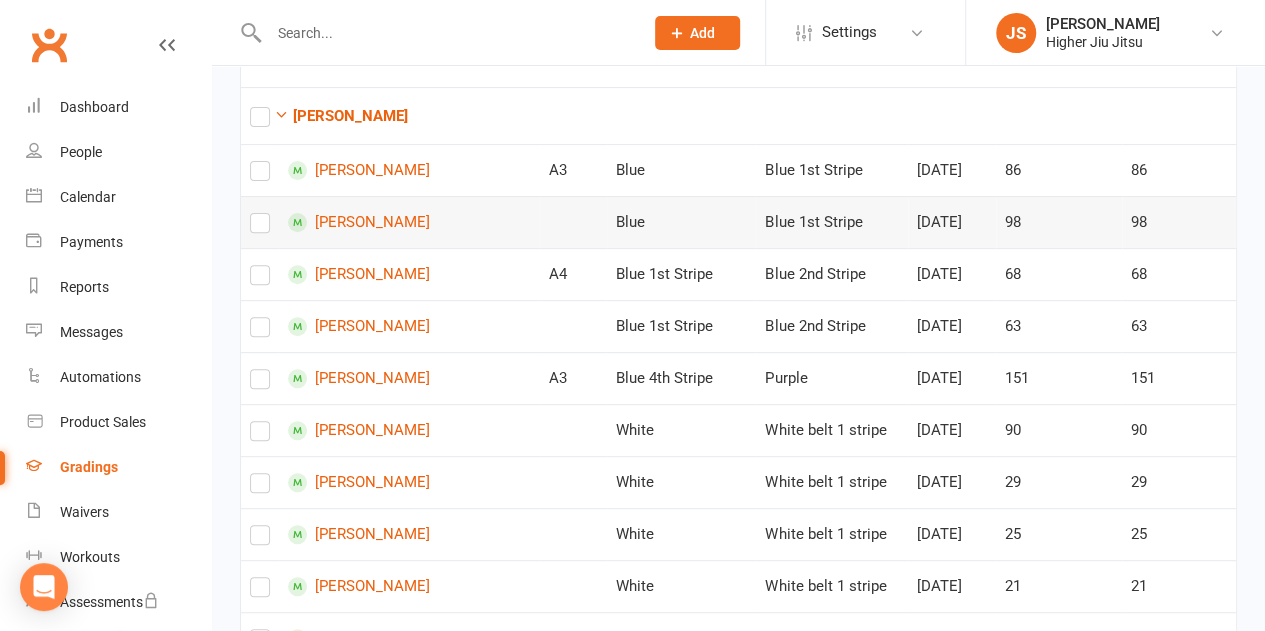scroll, scrollTop: 300, scrollLeft: 0, axis: vertical 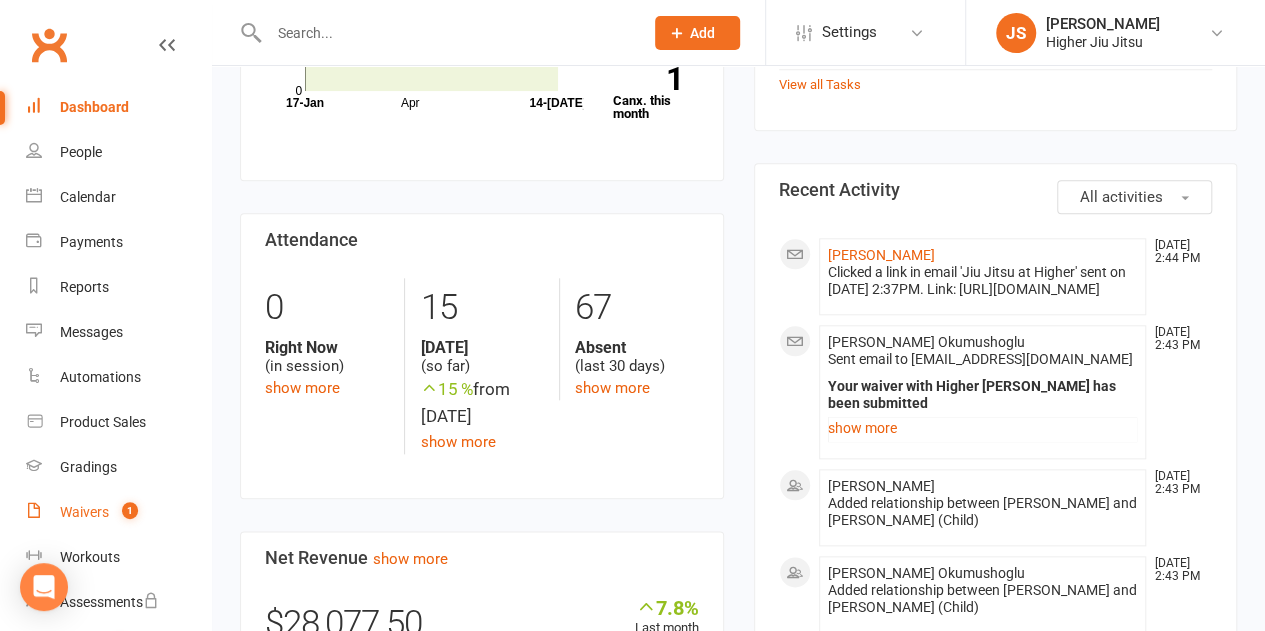 click on "1" at bounding box center [130, 510] 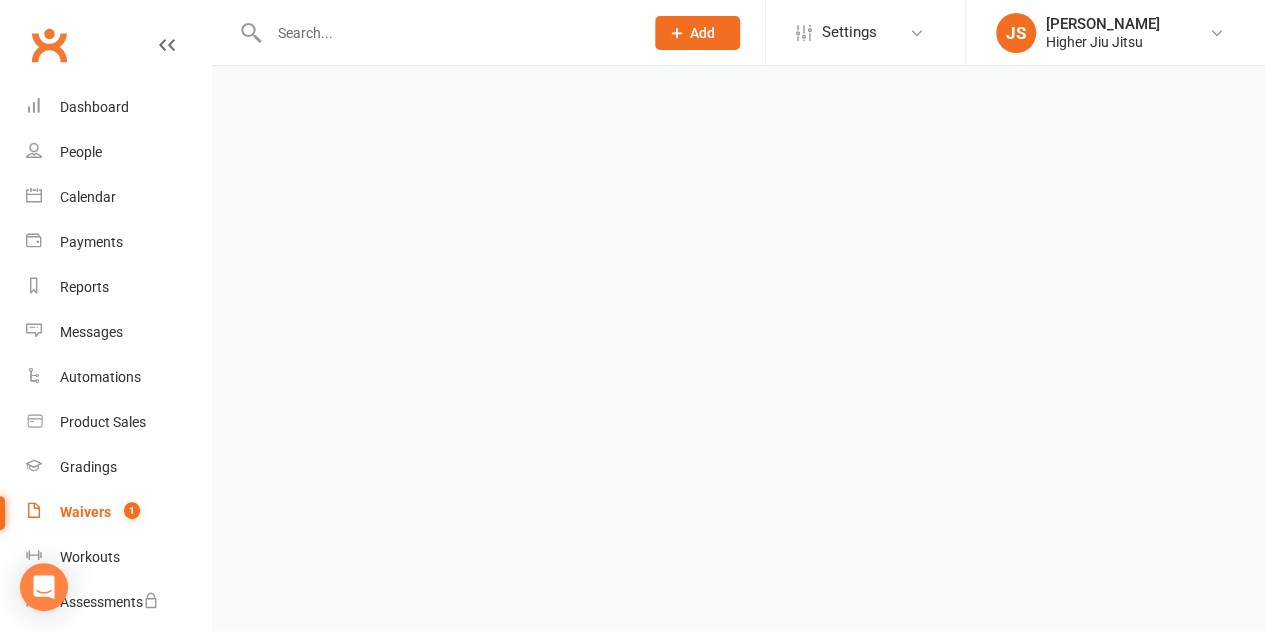 scroll, scrollTop: 0, scrollLeft: 0, axis: both 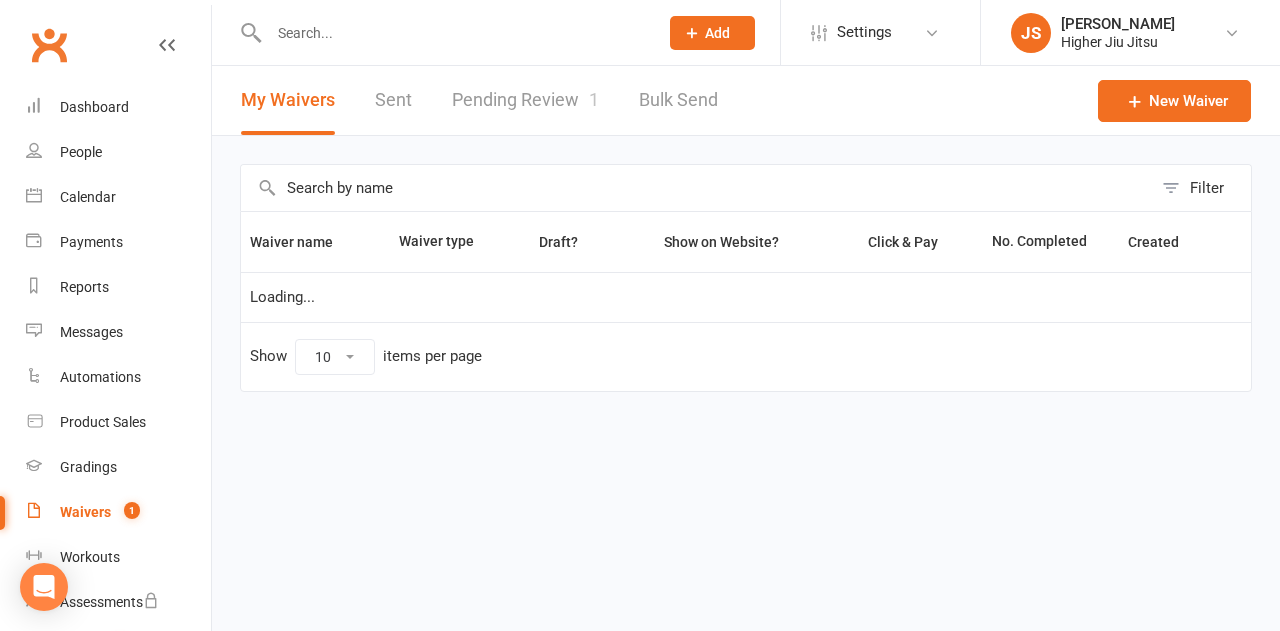 select on "100" 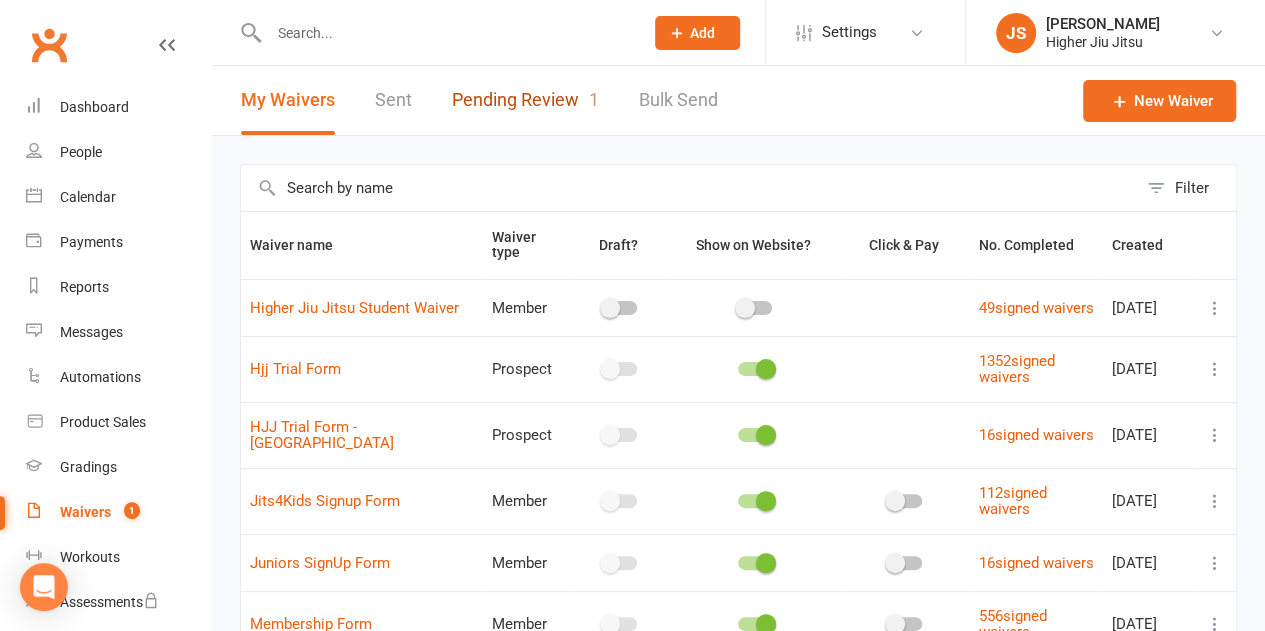 click on "Pending Review 1" at bounding box center (525, 100) 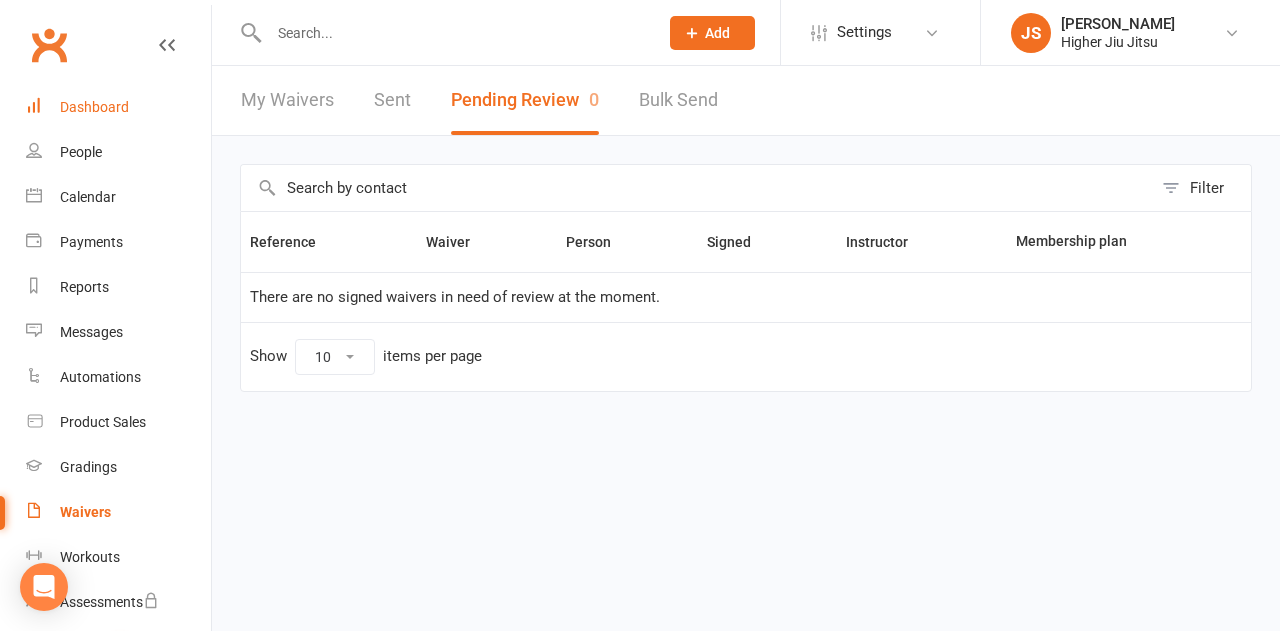 click on "Dashboard" at bounding box center (94, 107) 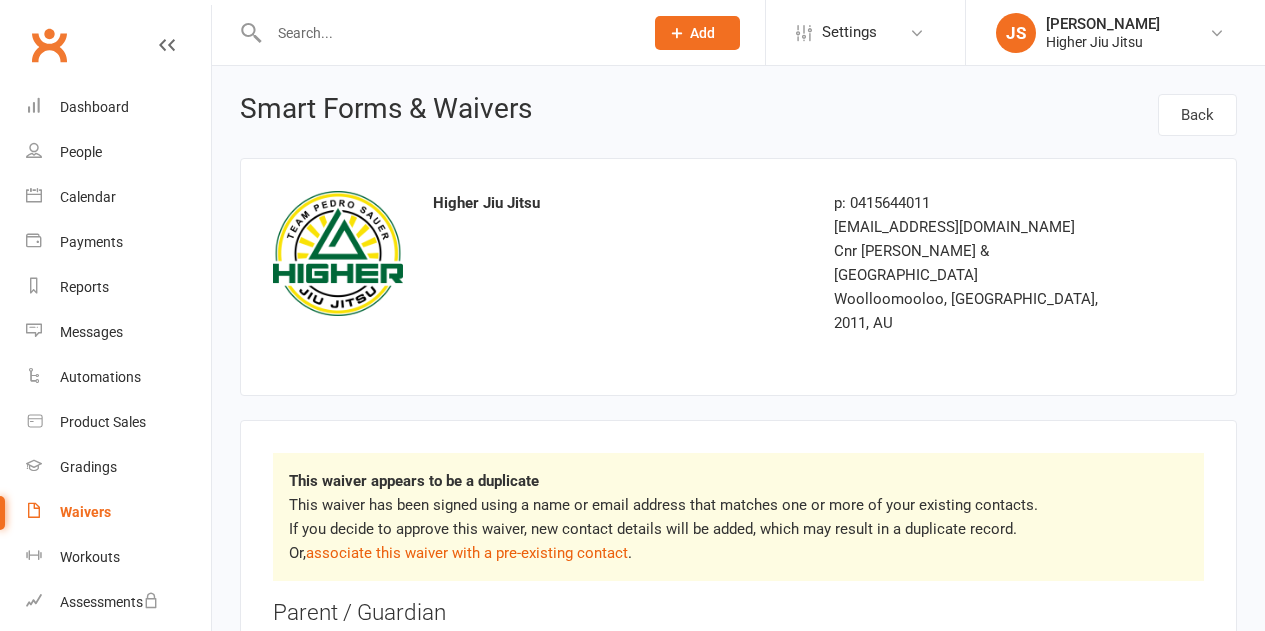 scroll, scrollTop: 0, scrollLeft: 0, axis: both 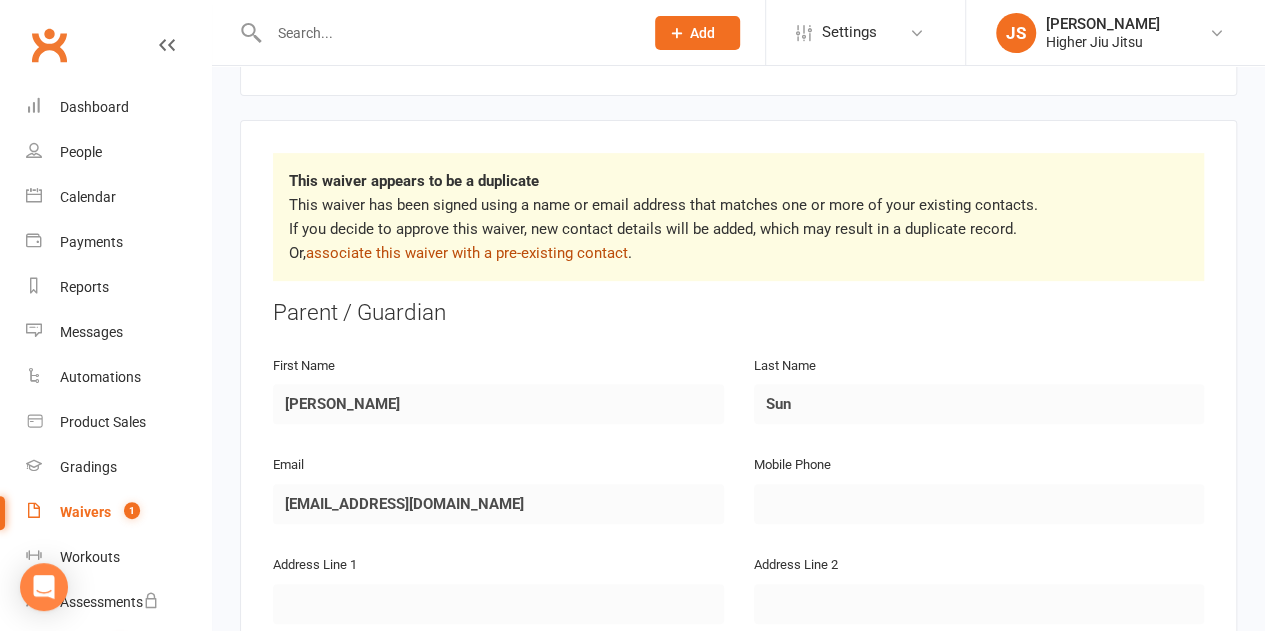 click on "associate this waiver with a pre-existing contact" at bounding box center (467, 253) 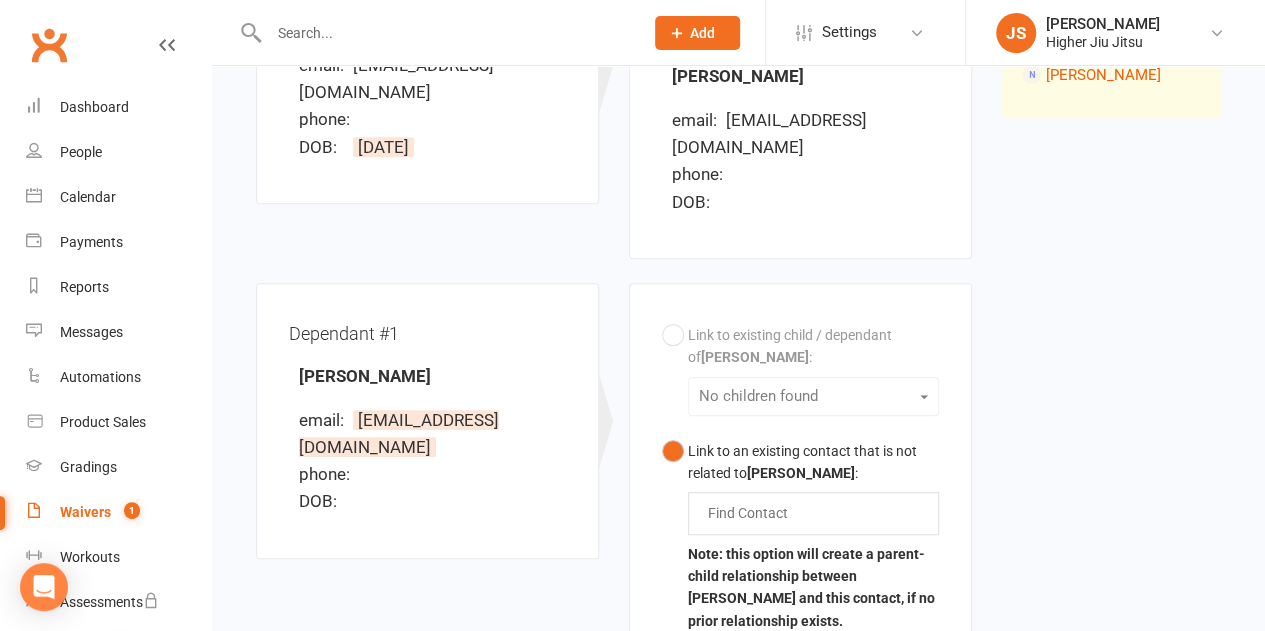 scroll, scrollTop: 500, scrollLeft: 0, axis: vertical 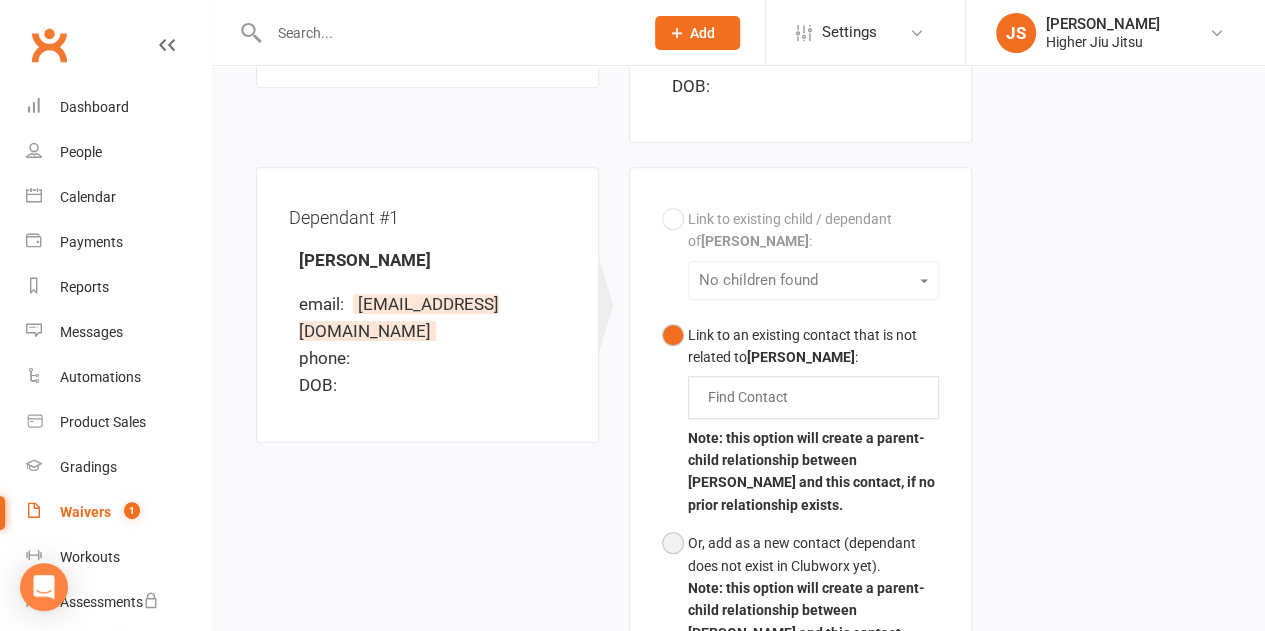 click on "Or, add as a new contact (dependant does not exist in Clubworx yet)." at bounding box center [813, 554] 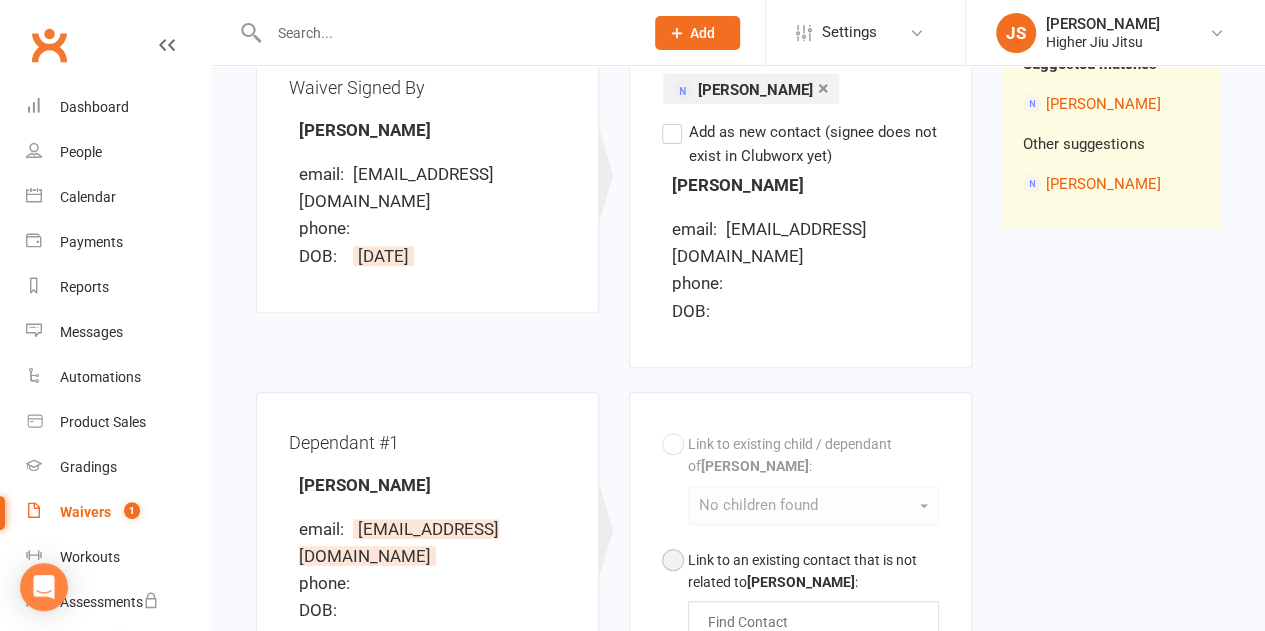 scroll, scrollTop: 200, scrollLeft: 0, axis: vertical 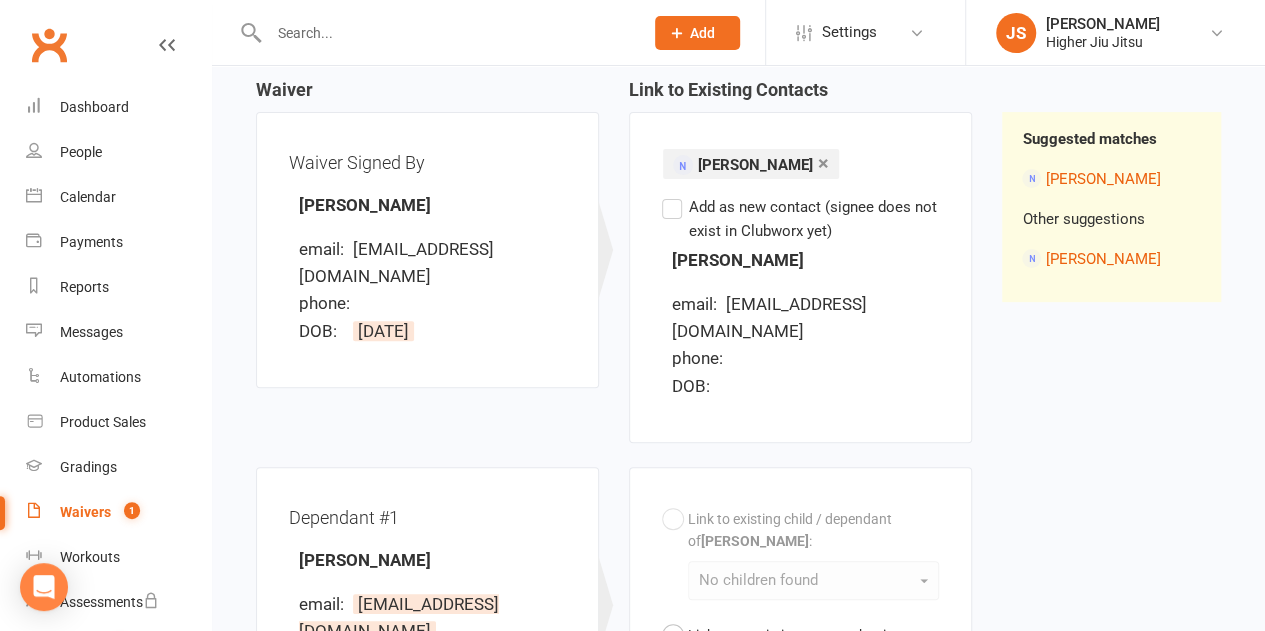 click on "Add as new contact (signee does not exist in Clubworx yet)" at bounding box center (800, 219) 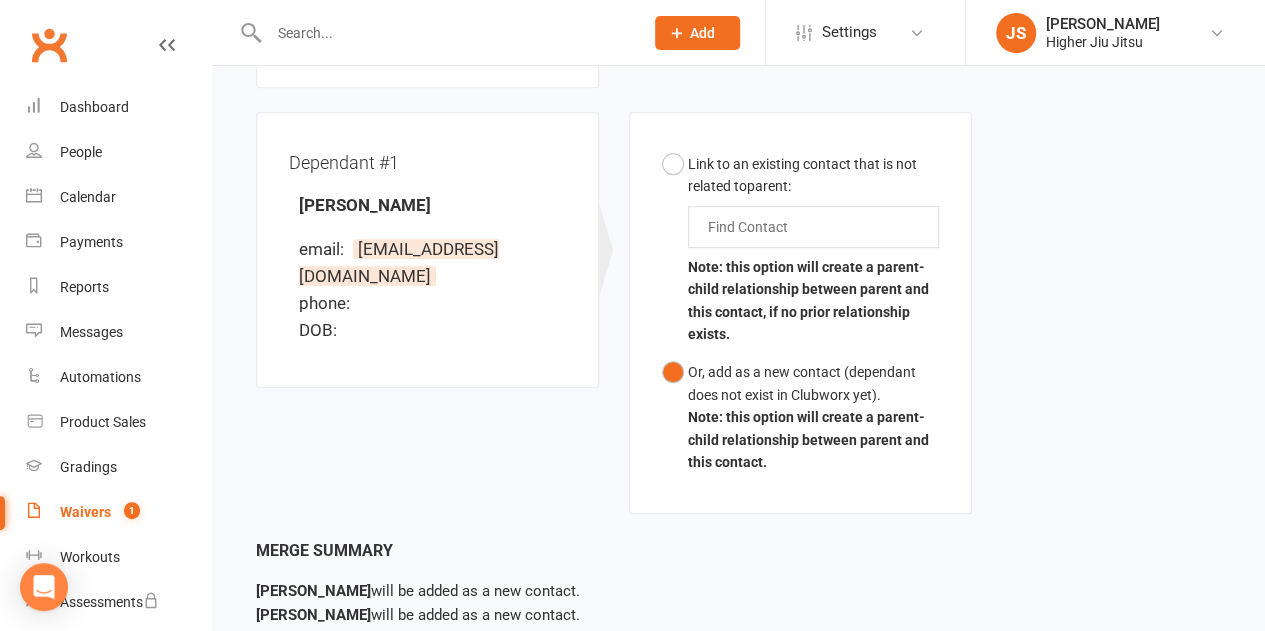 scroll, scrollTop: 609, scrollLeft: 0, axis: vertical 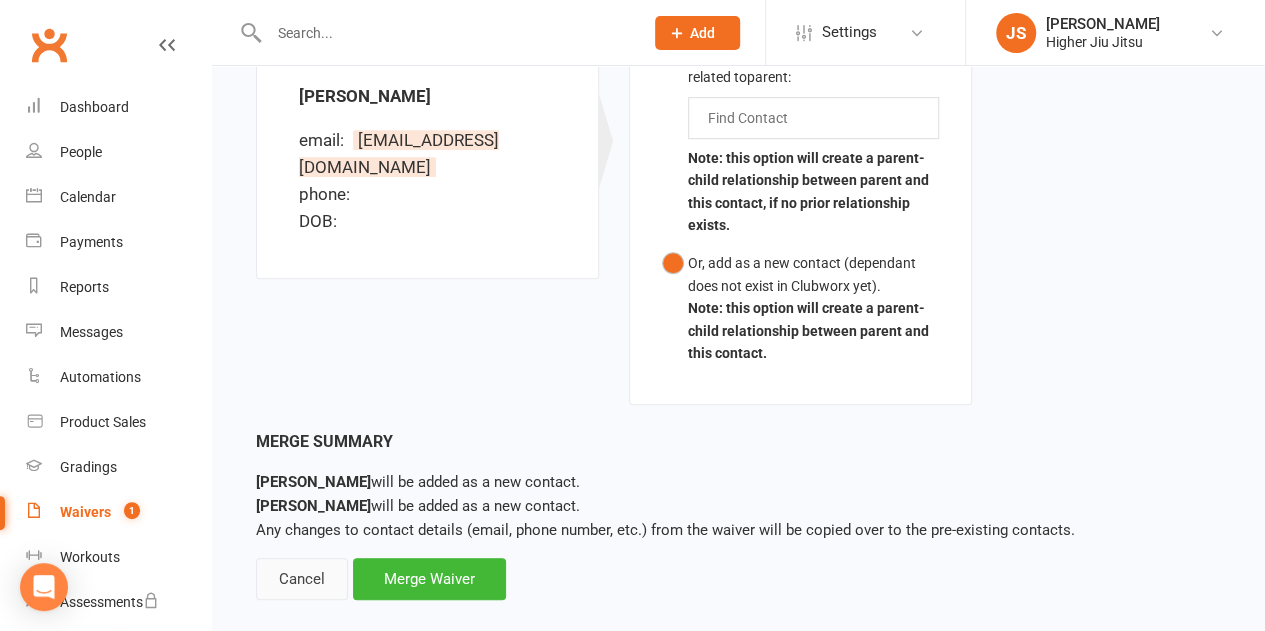 click on "Cancel" at bounding box center (302, 579) 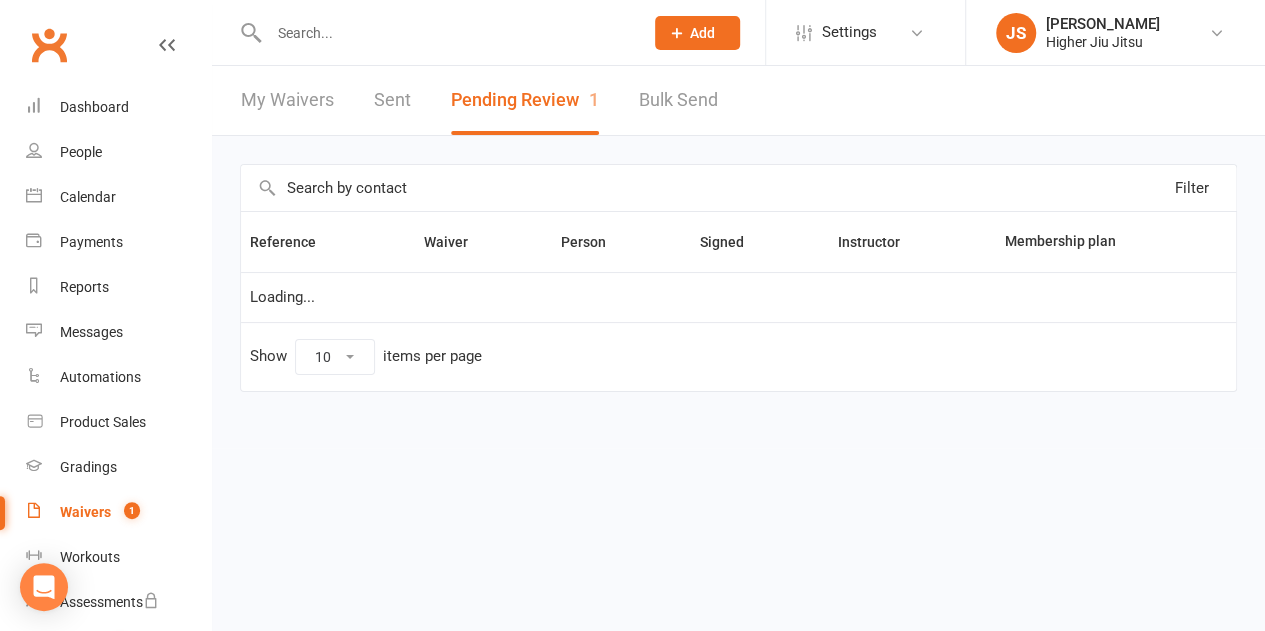 scroll, scrollTop: 0, scrollLeft: 0, axis: both 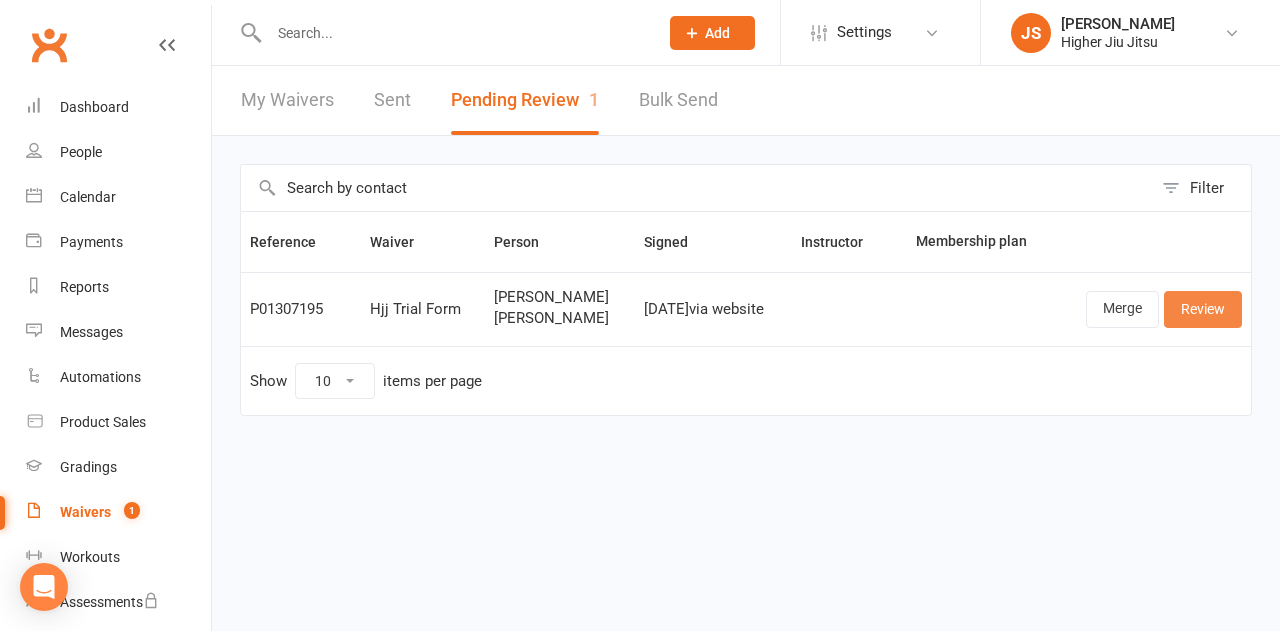click on "Review" at bounding box center [1203, 309] 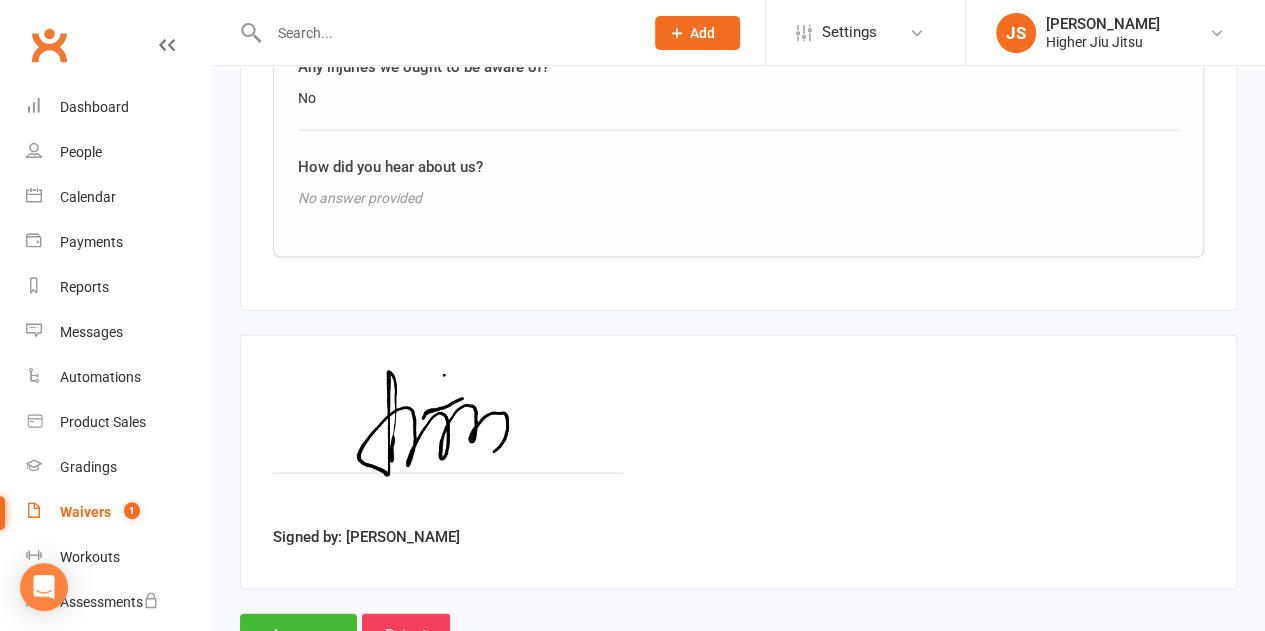 scroll, scrollTop: 2100, scrollLeft: 0, axis: vertical 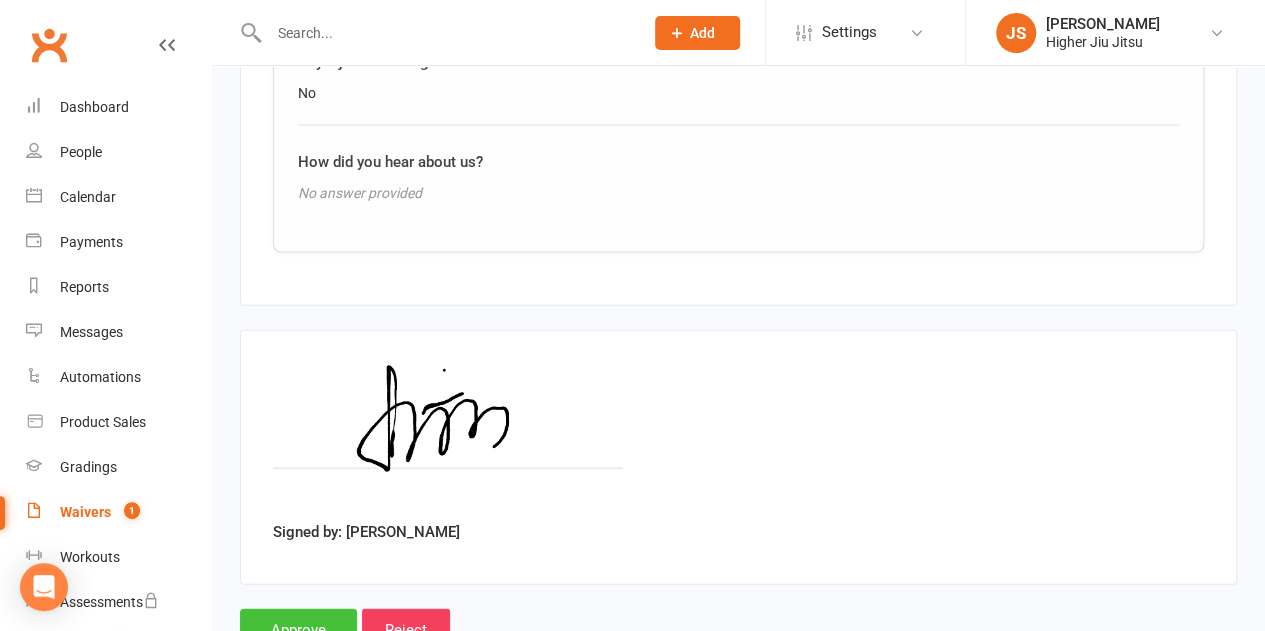 click on "Approve" at bounding box center (298, 630) 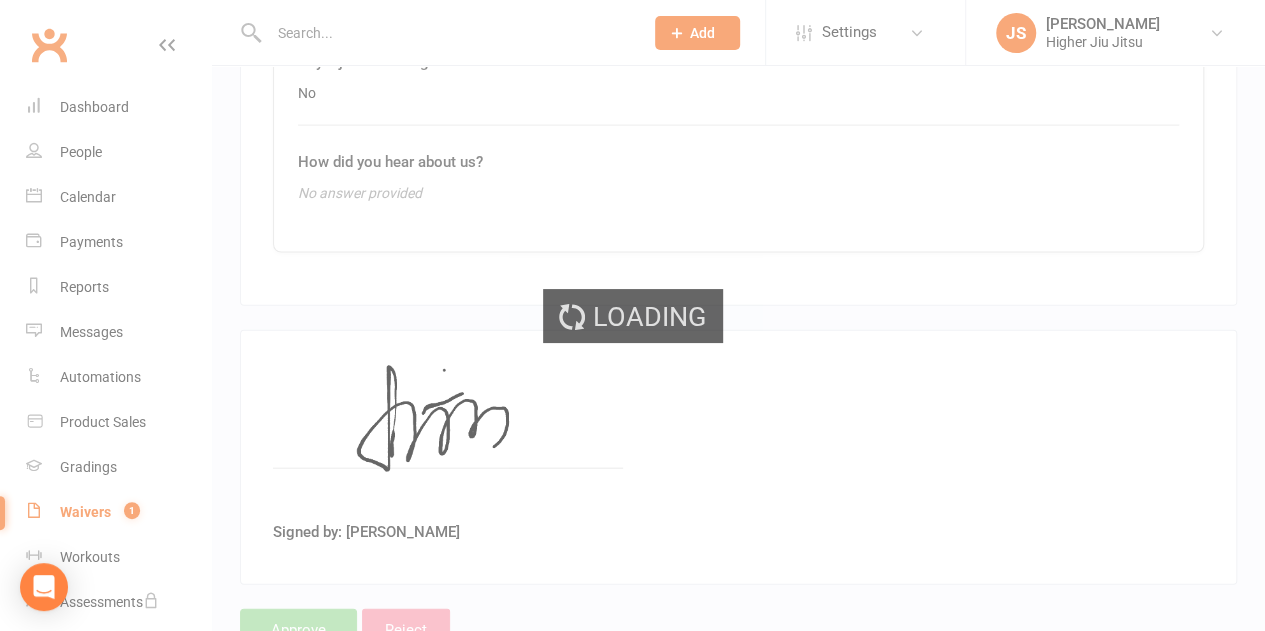 scroll, scrollTop: 0, scrollLeft: 0, axis: both 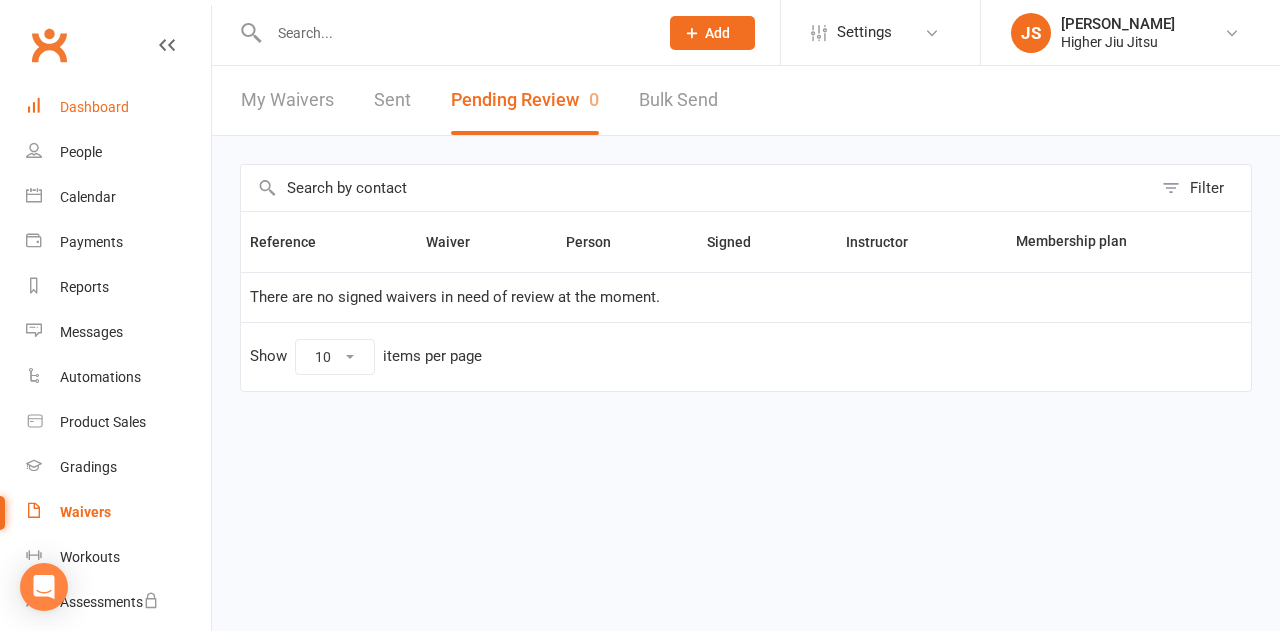 click on "Dashboard" at bounding box center [94, 107] 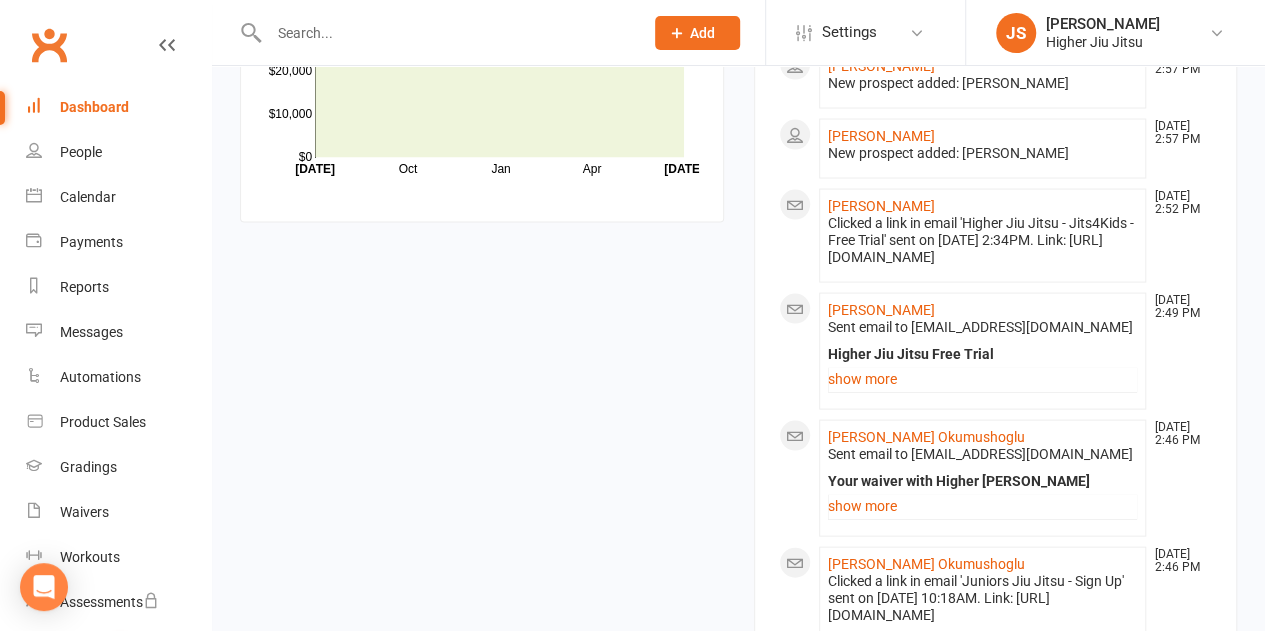 scroll, scrollTop: 1900, scrollLeft: 0, axis: vertical 